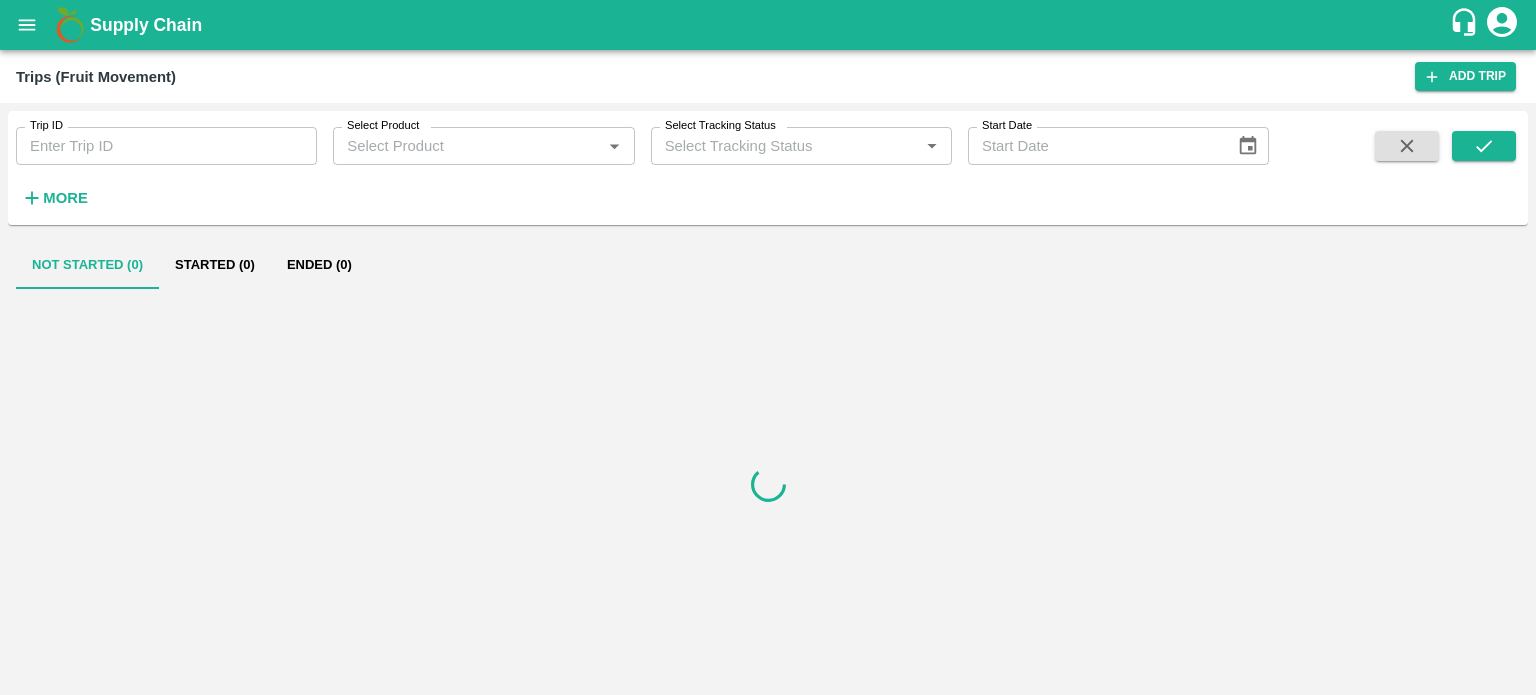 scroll, scrollTop: 0, scrollLeft: 0, axis: both 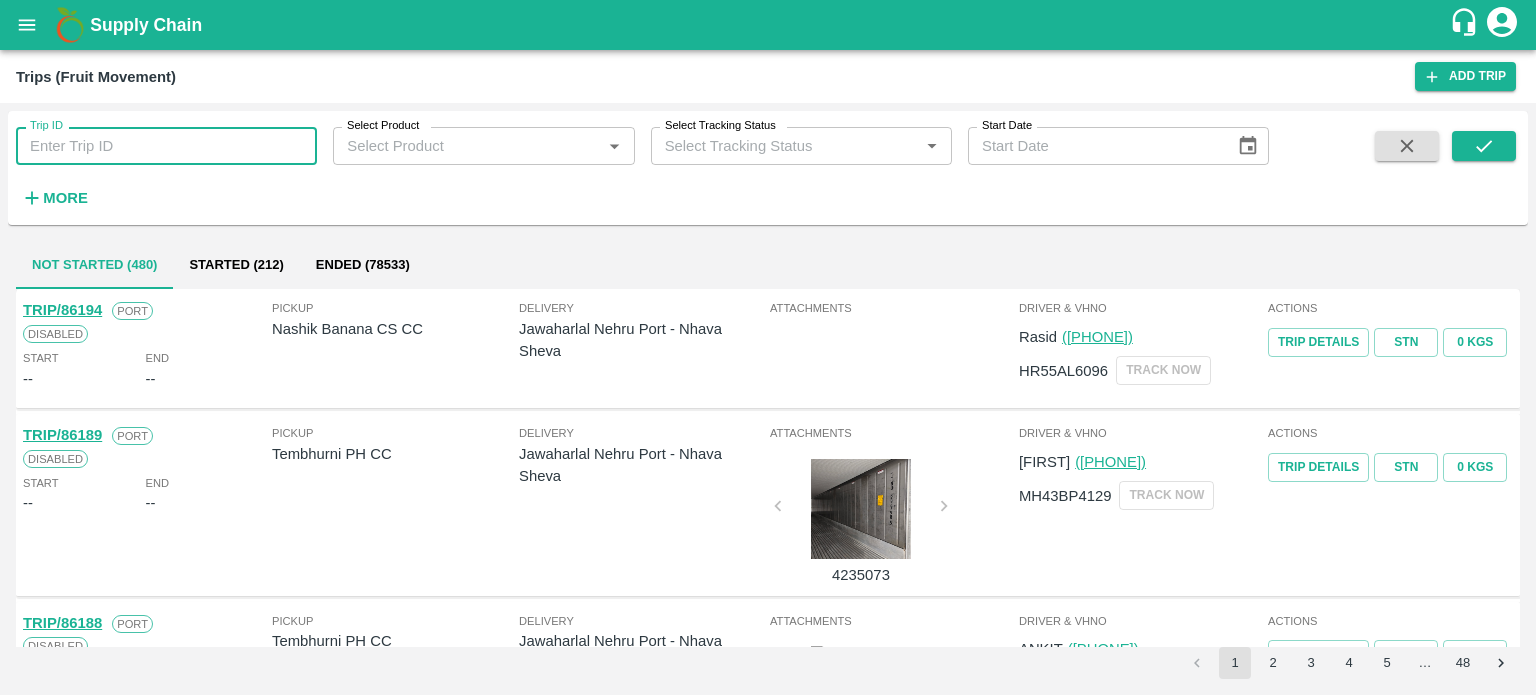 click on "Trip ID" at bounding box center (166, 146) 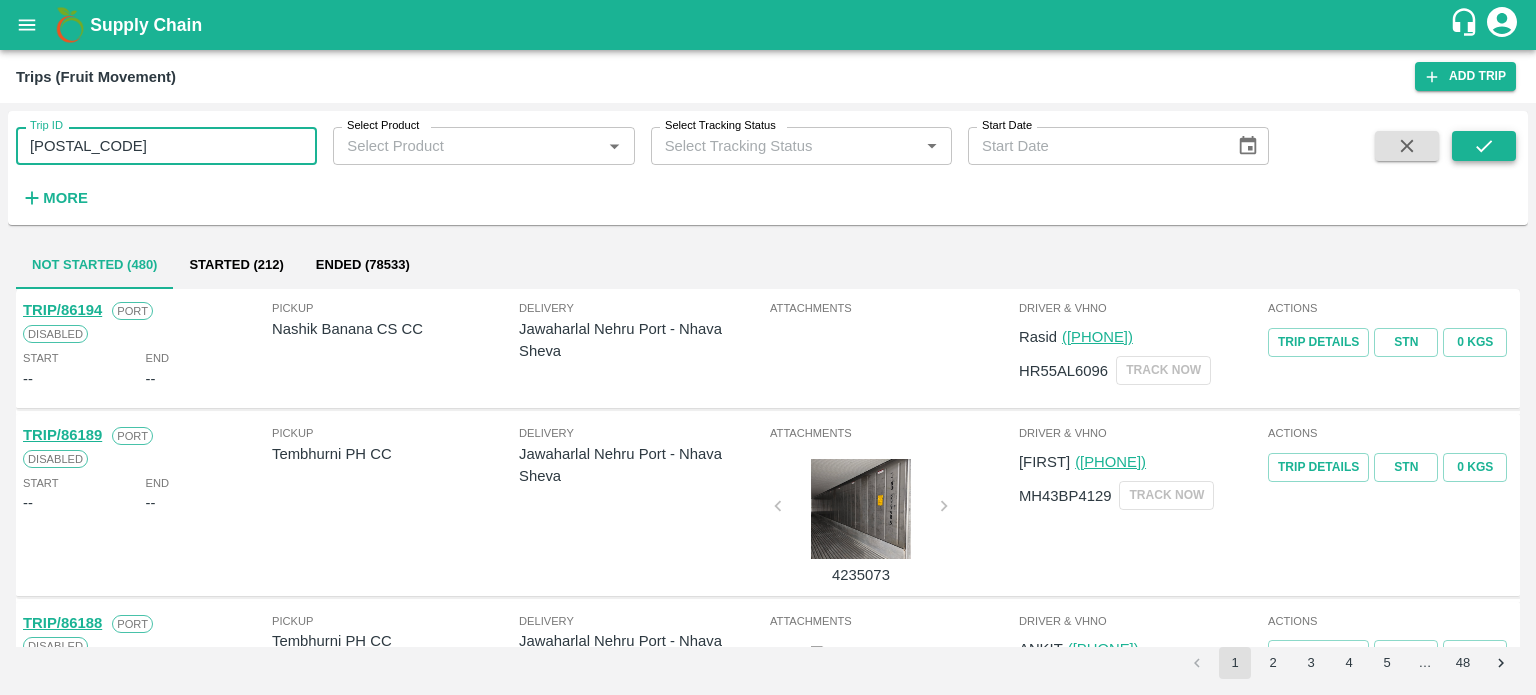 type on "82407" 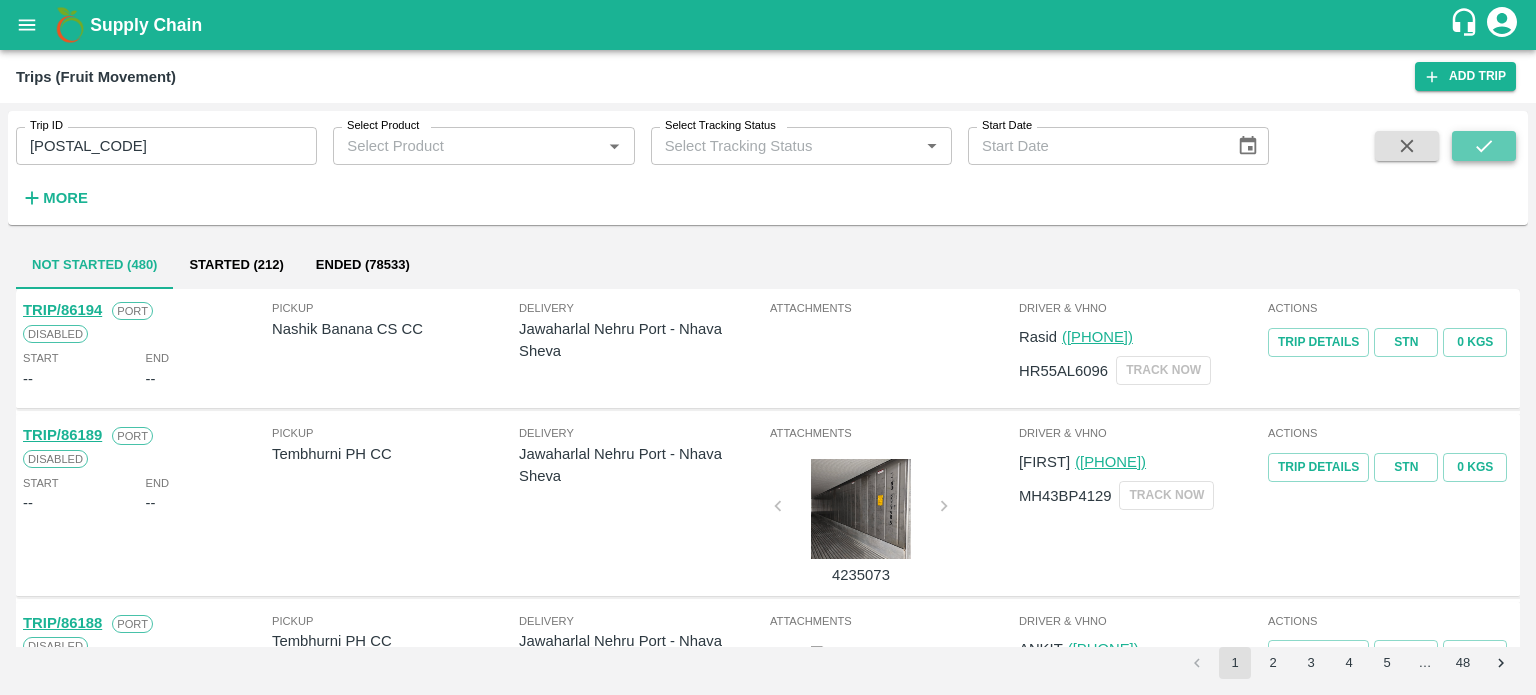 click at bounding box center [1484, 146] 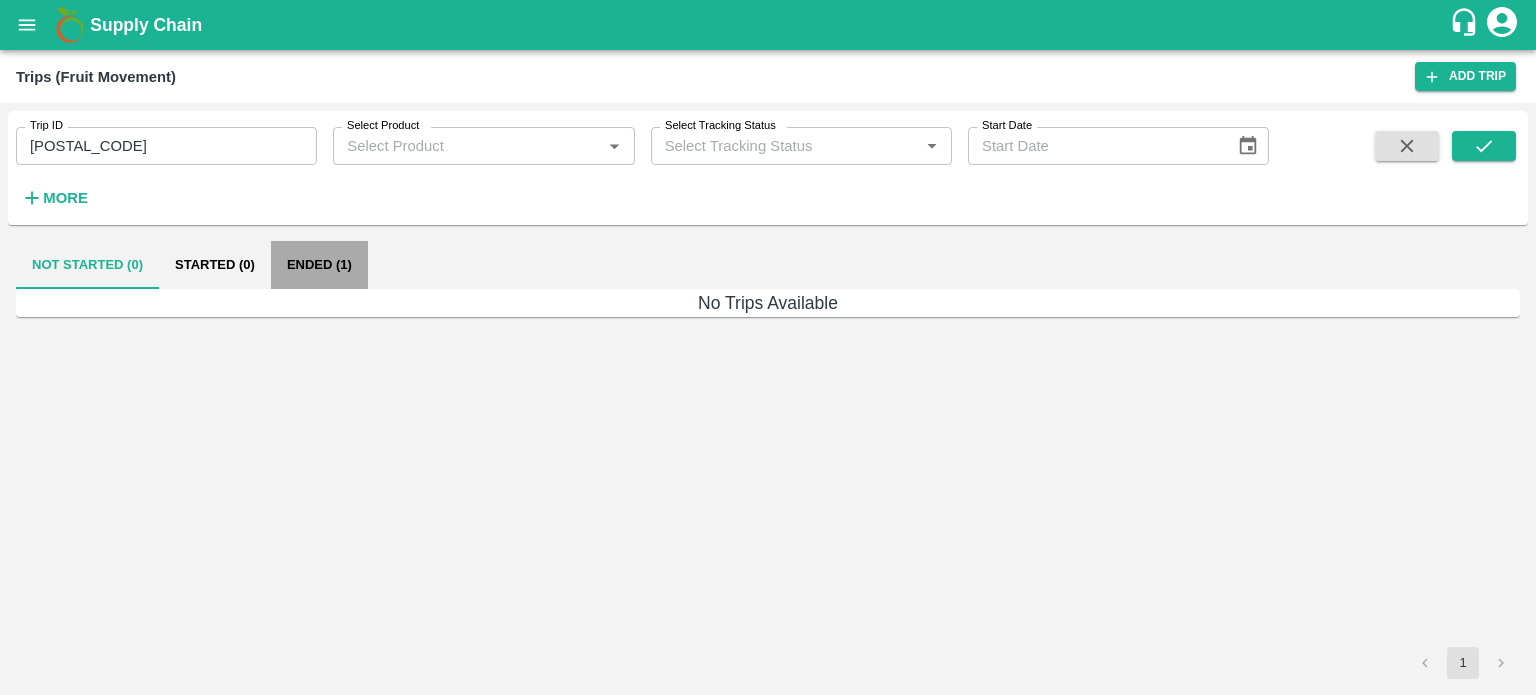 click on "Ended (1)" at bounding box center [319, 265] 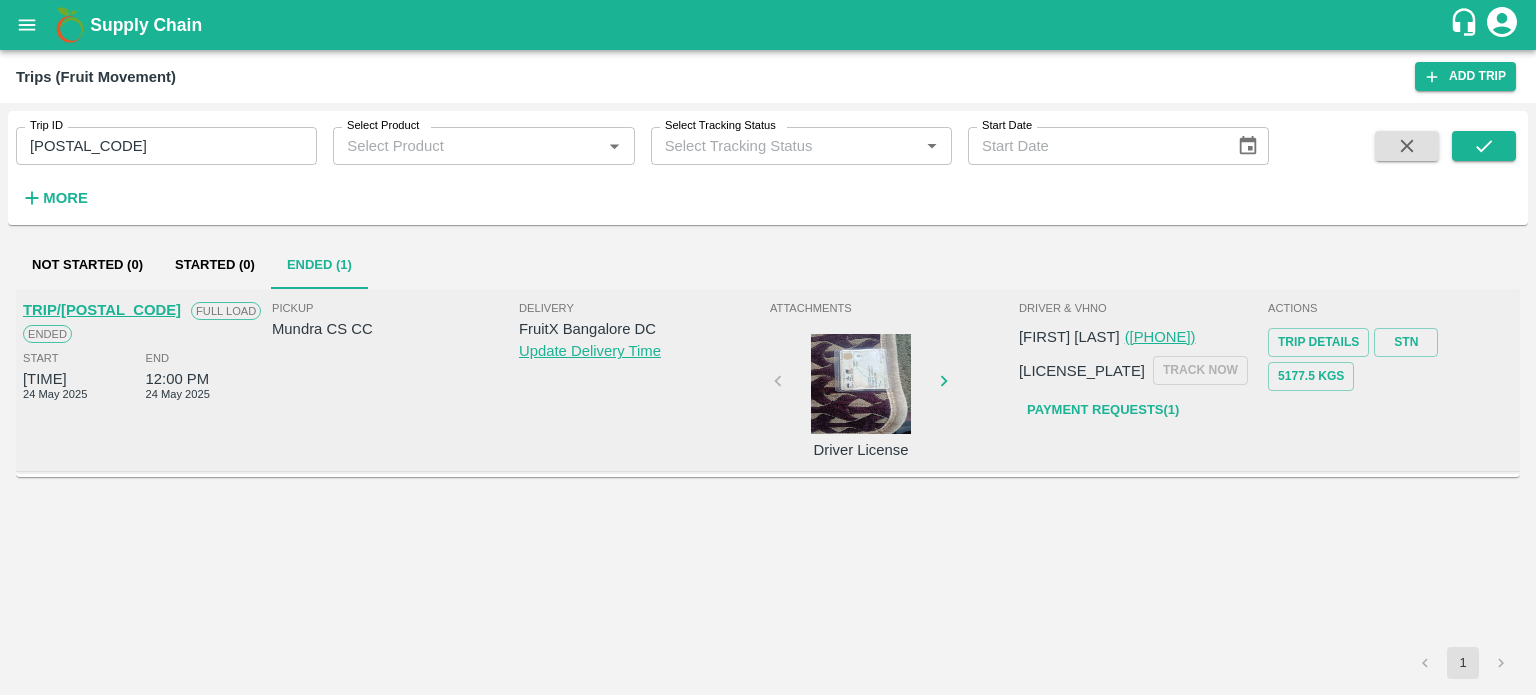 click at bounding box center (861, 384) 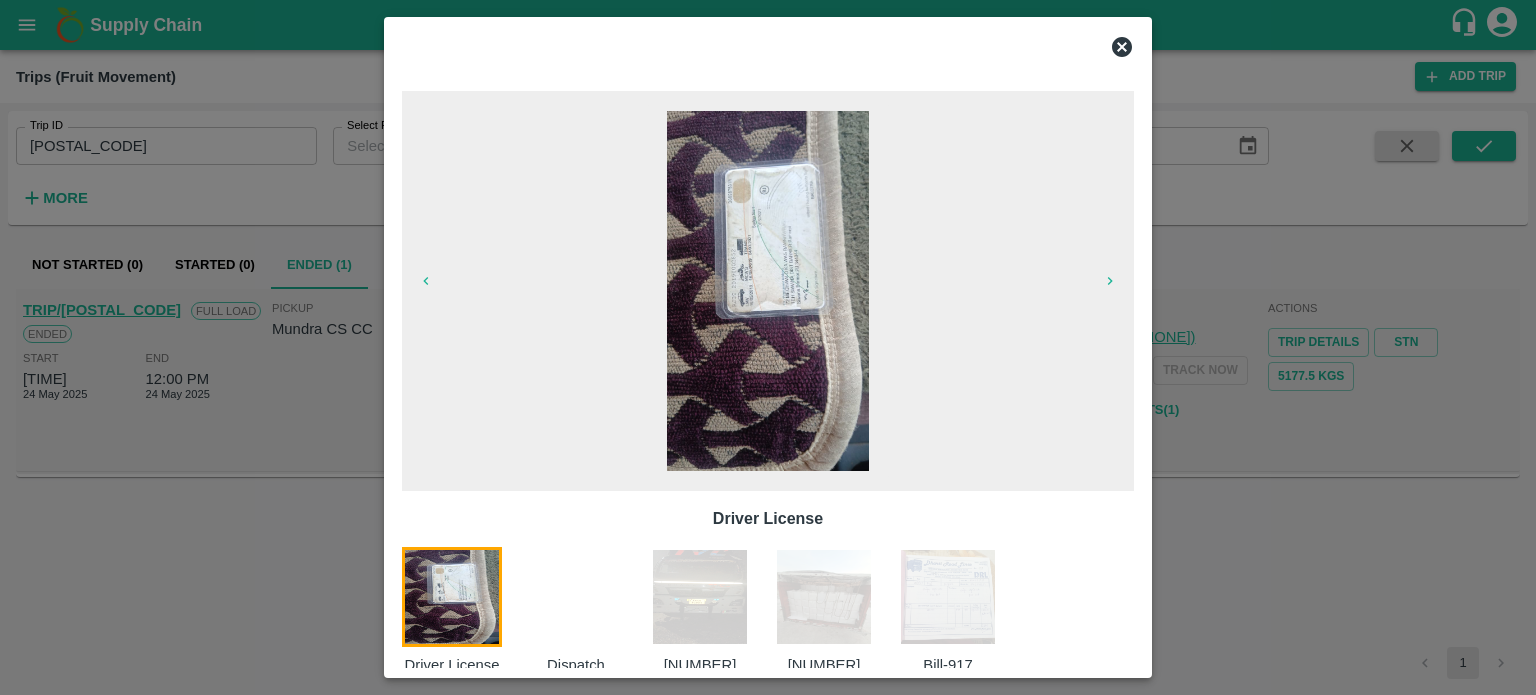 click at bounding box center (576, 597) 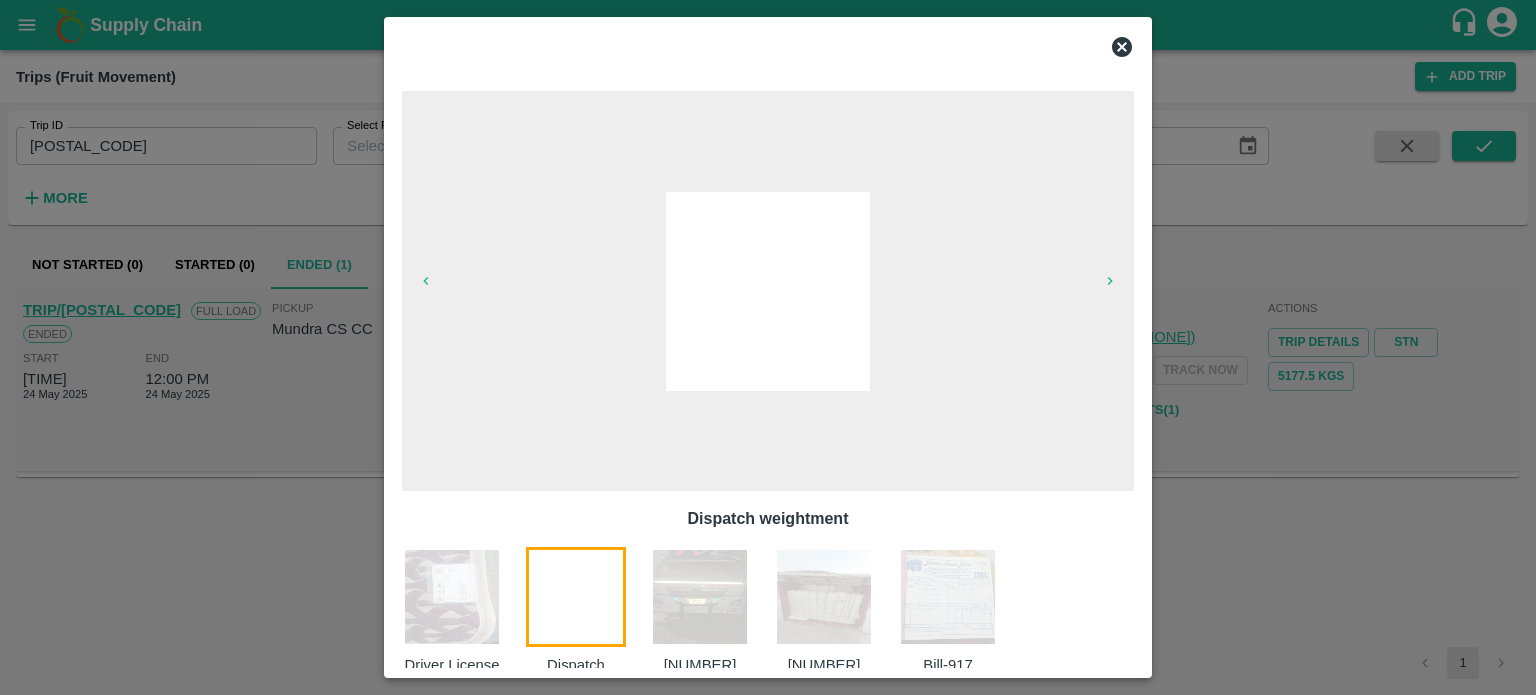 scroll, scrollTop: 54, scrollLeft: 0, axis: vertical 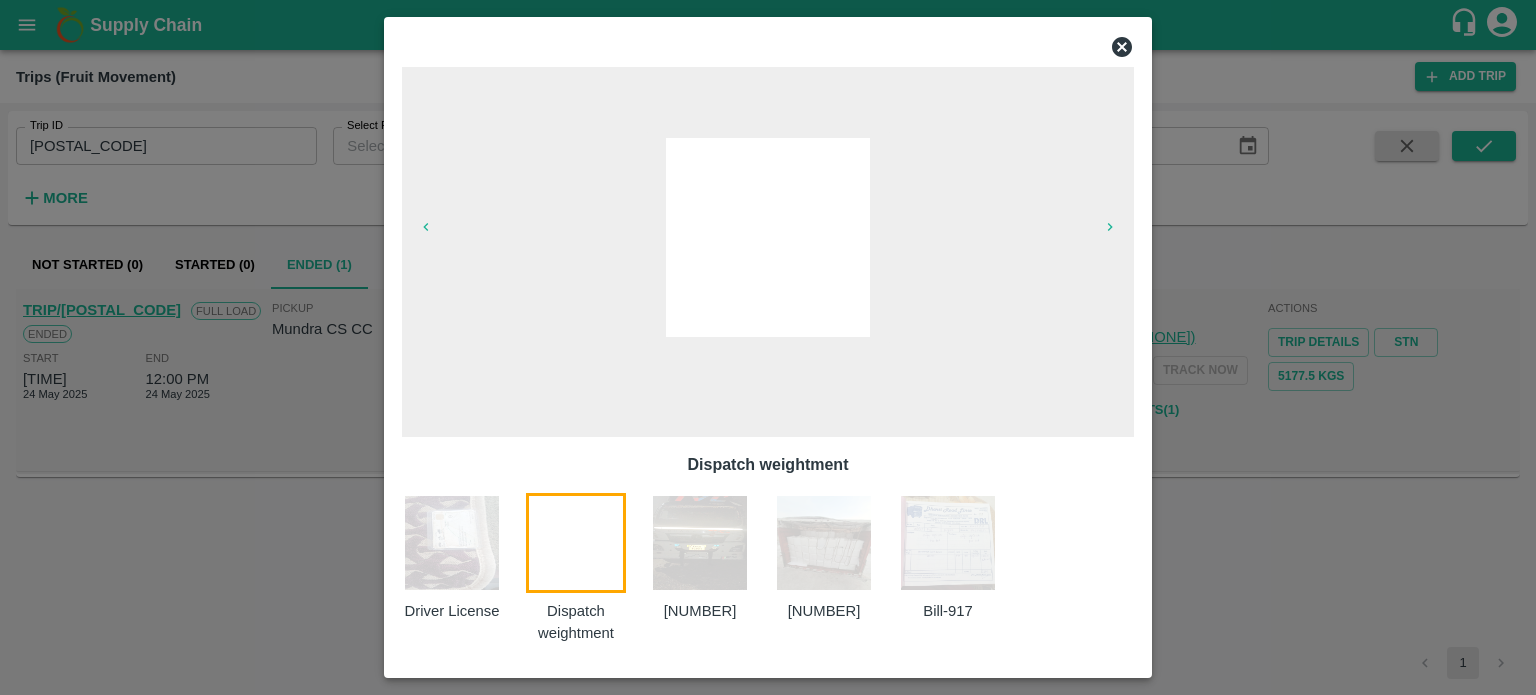 click at bounding box center [948, 543] 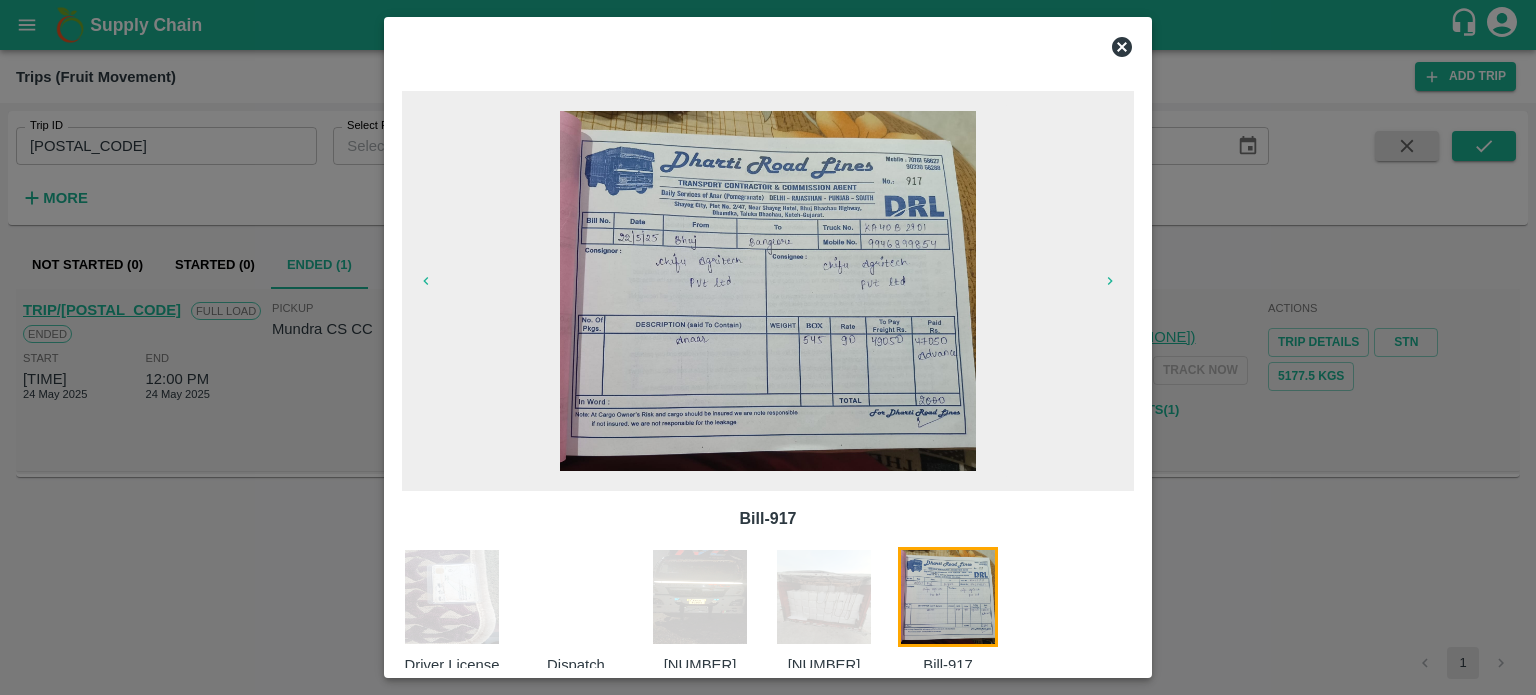 click at bounding box center [768, 291] 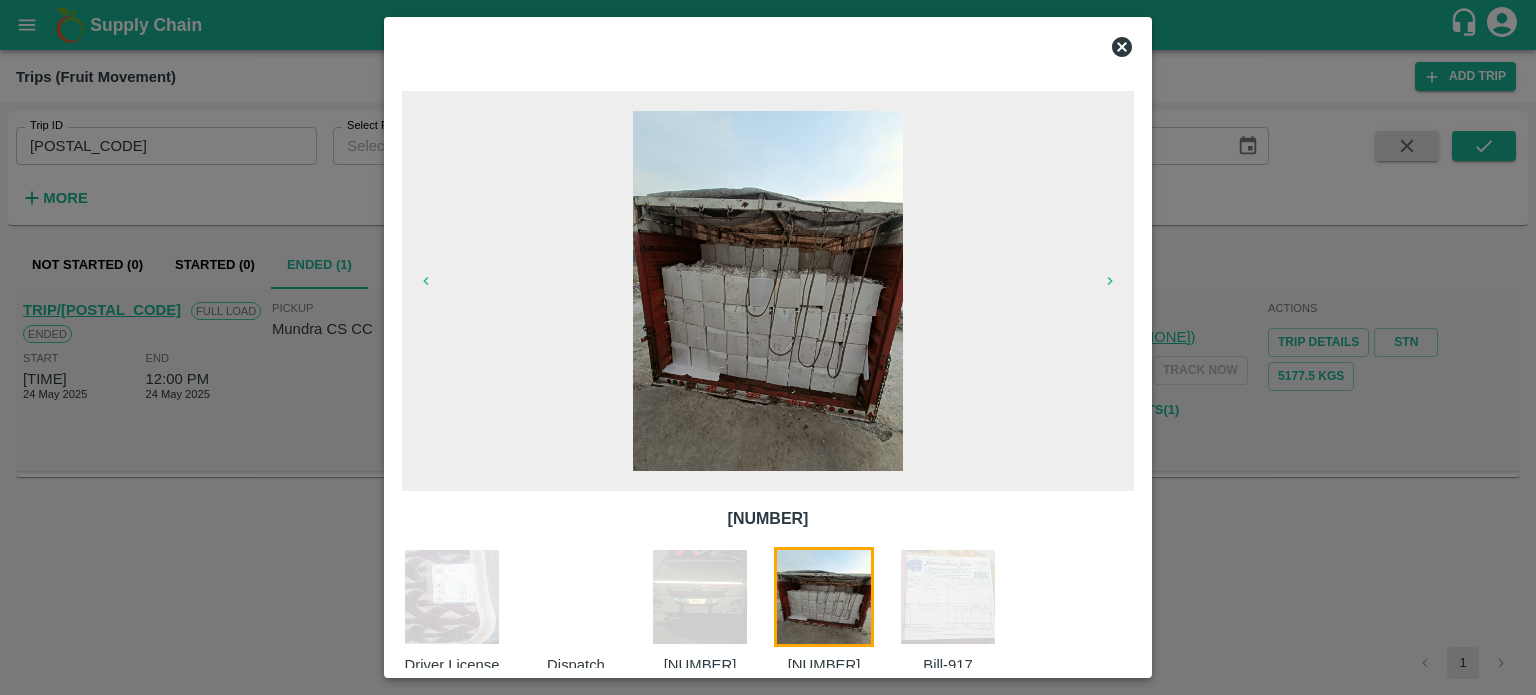 scroll, scrollTop: 54, scrollLeft: 0, axis: vertical 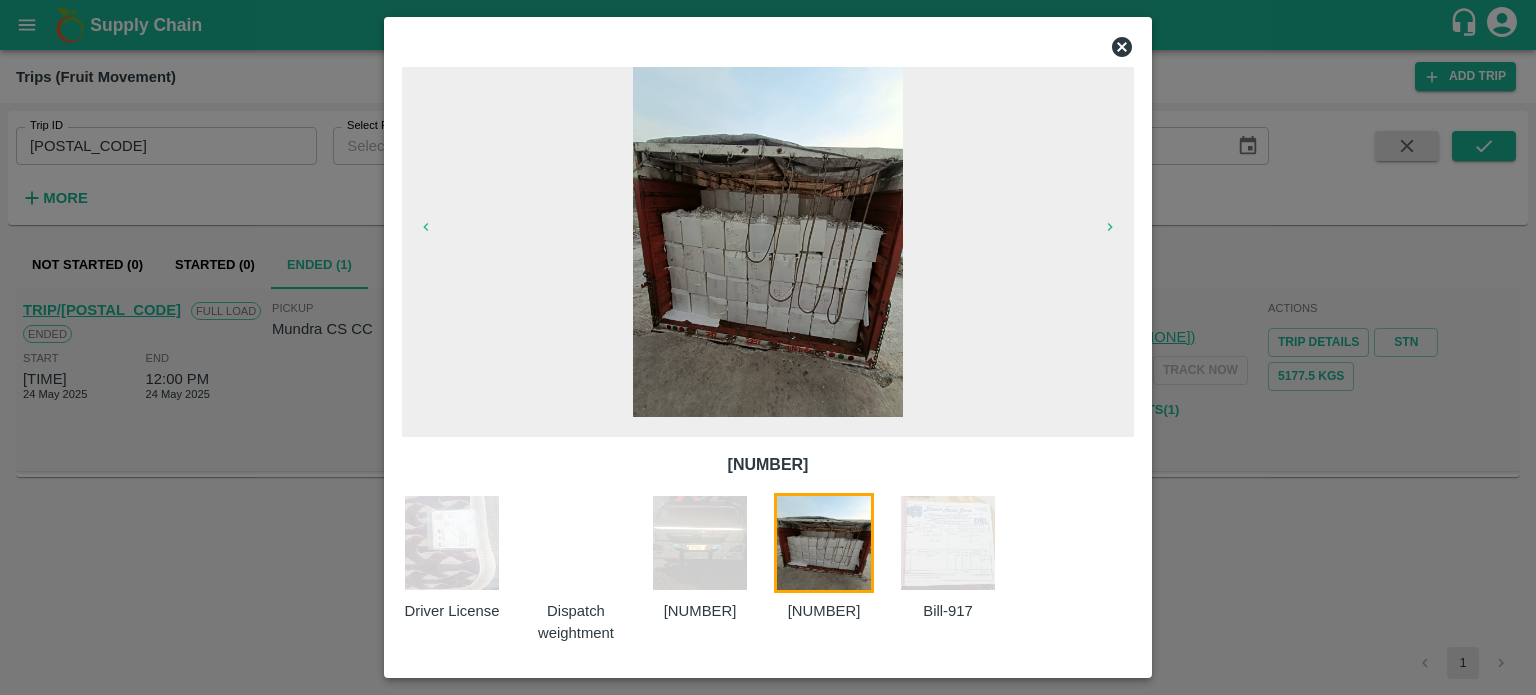 click at bounding box center [700, 543] 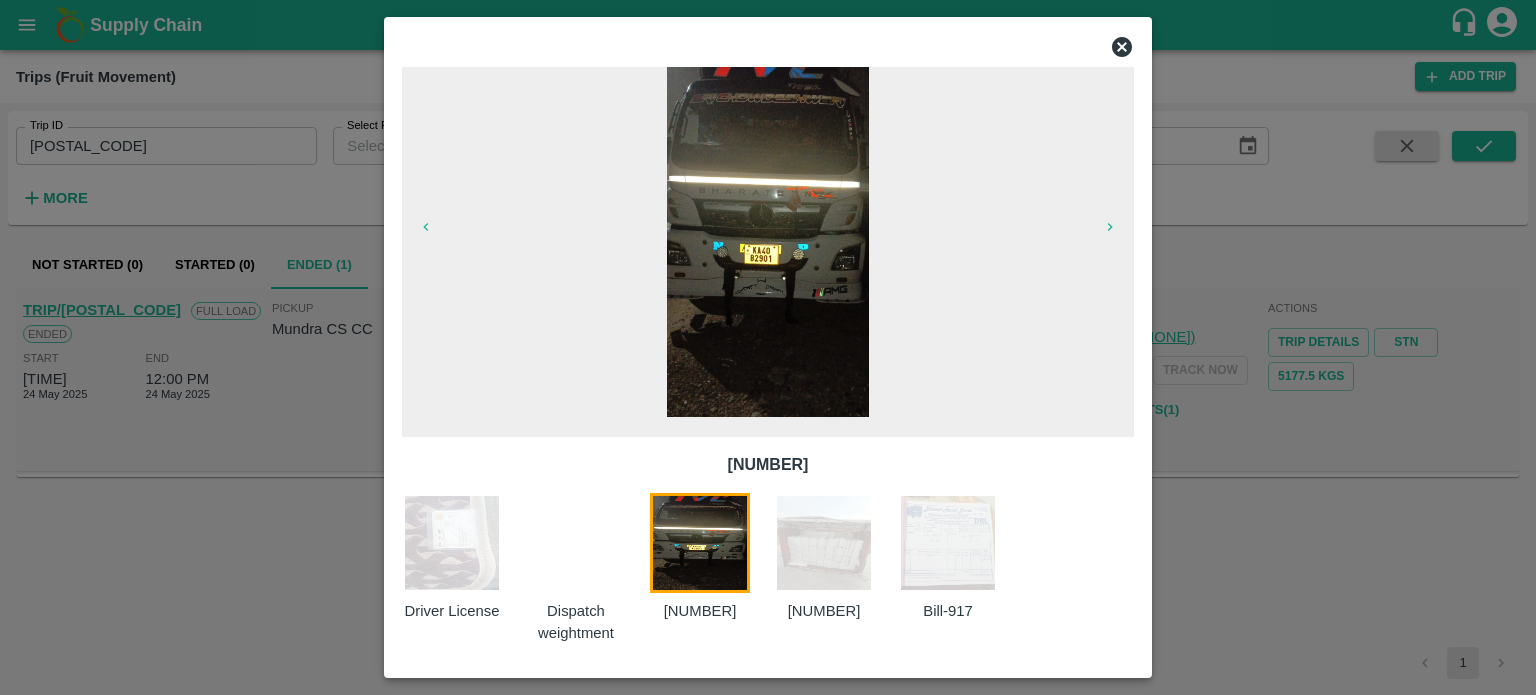 click at bounding box center [576, 543] 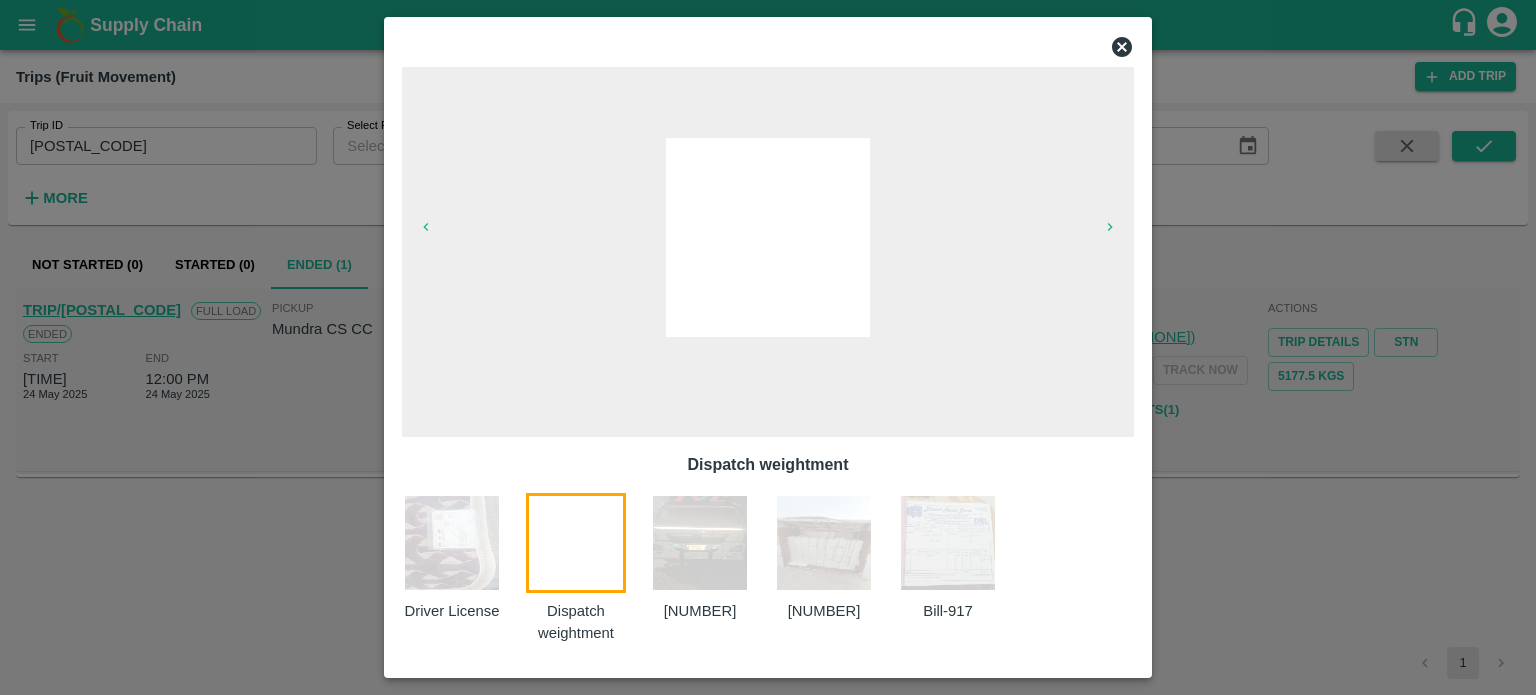 click at bounding box center (768, 347) 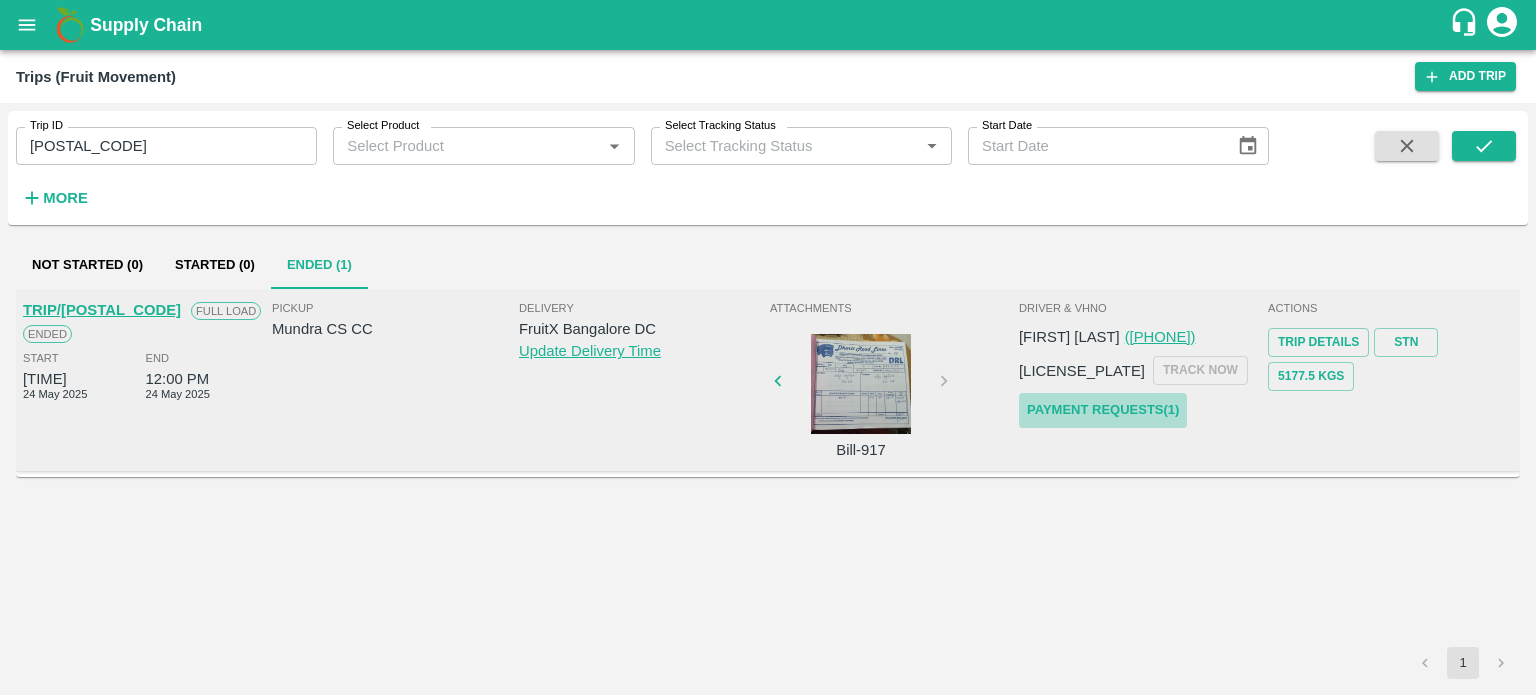 click on "Payment Requests( 1 )" at bounding box center (1103, 410) 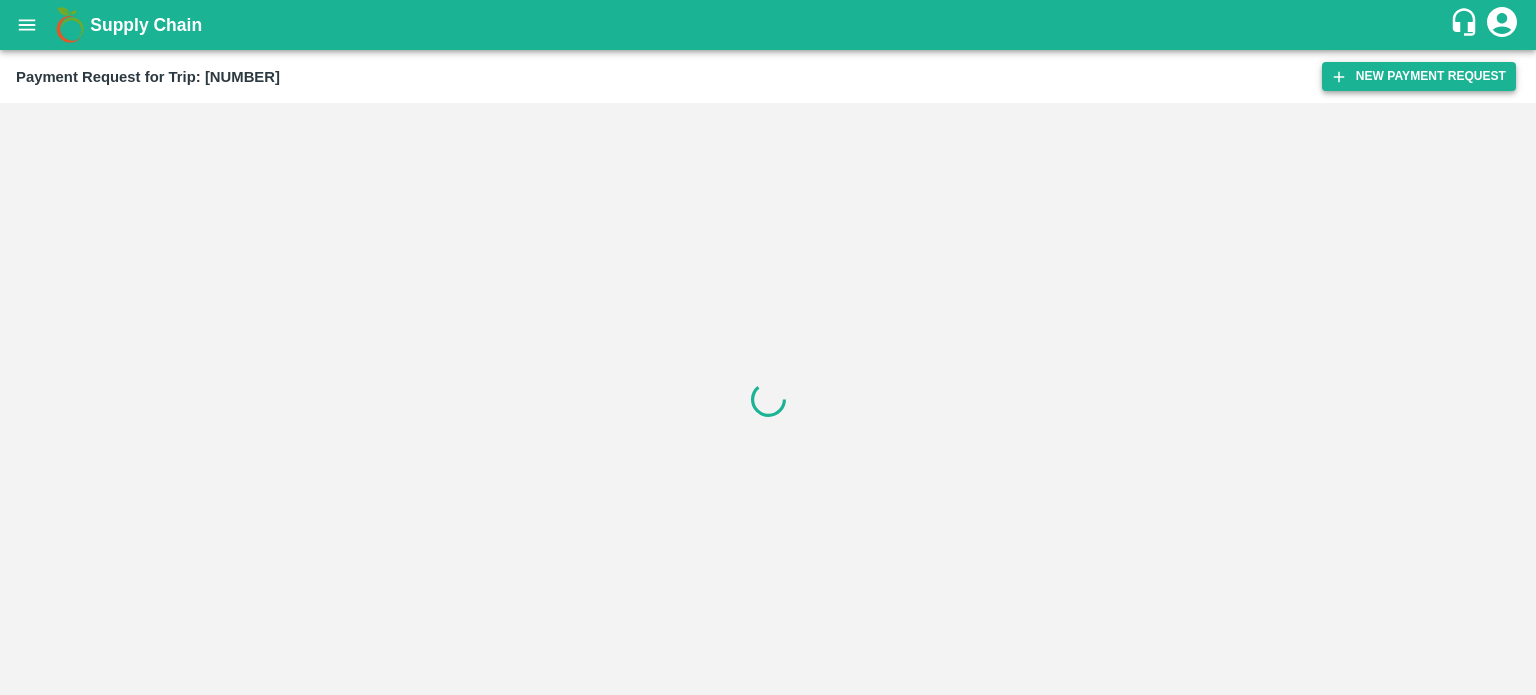scroll, scrollTop: 0, scrollLeft: 0, axis: both 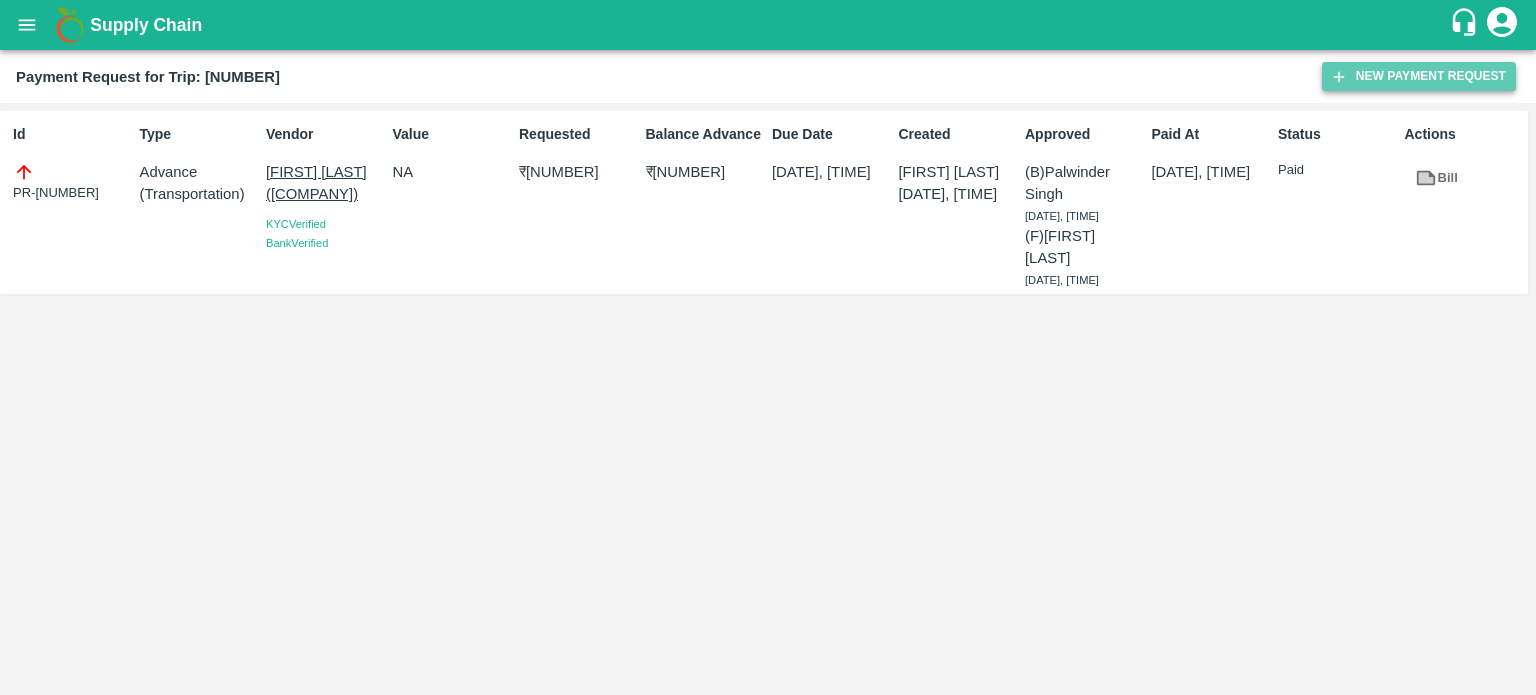 click on "New Payment Request" at bounding box center [1419, 76] 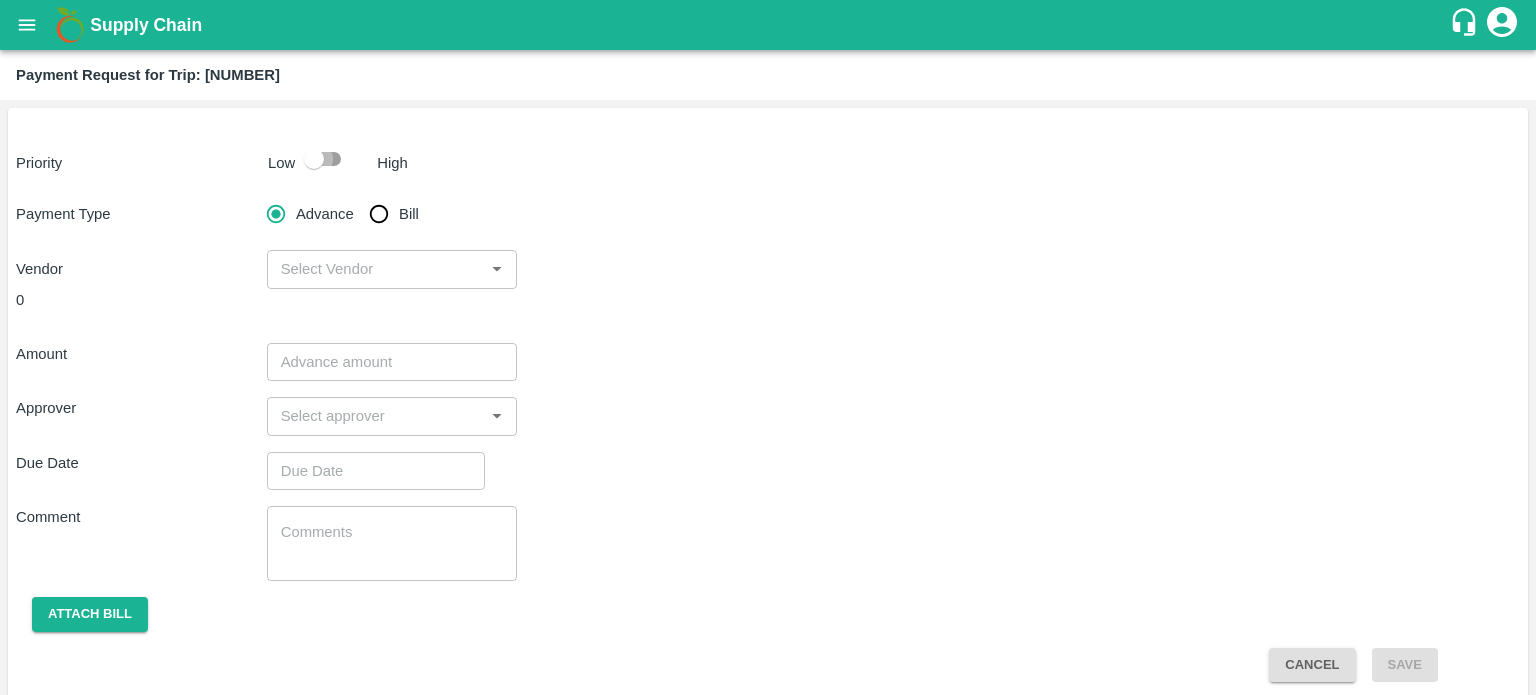 click at bounding box center [314, 159] 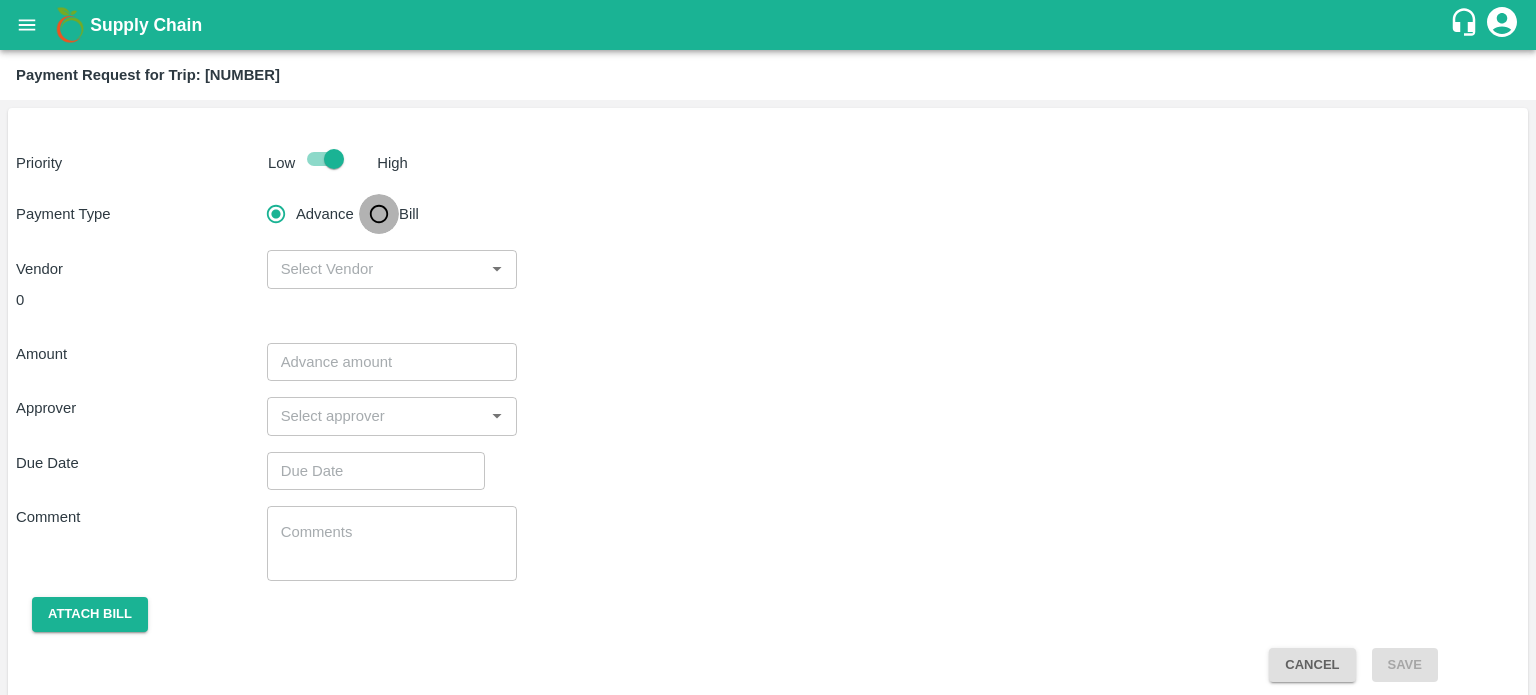 click on "Bill" at bounding box center (379, 214) 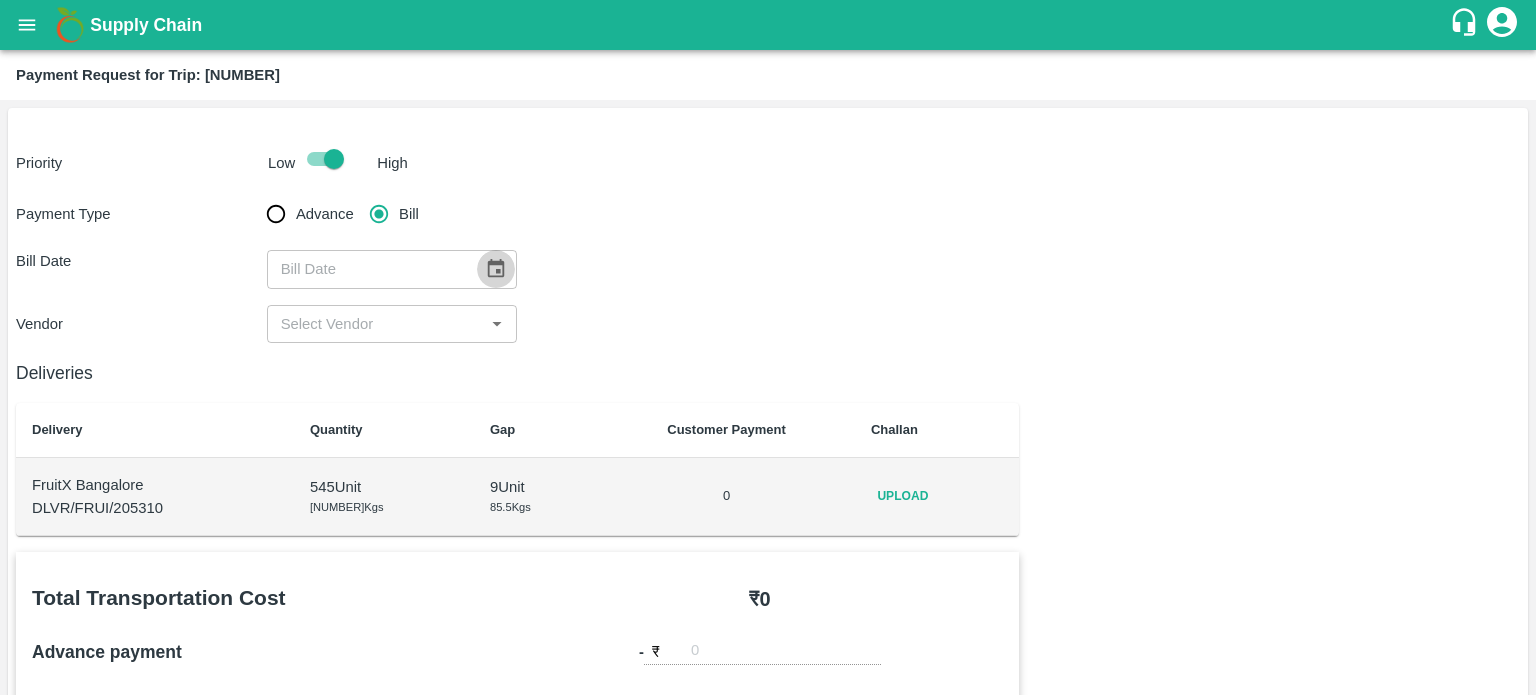 click 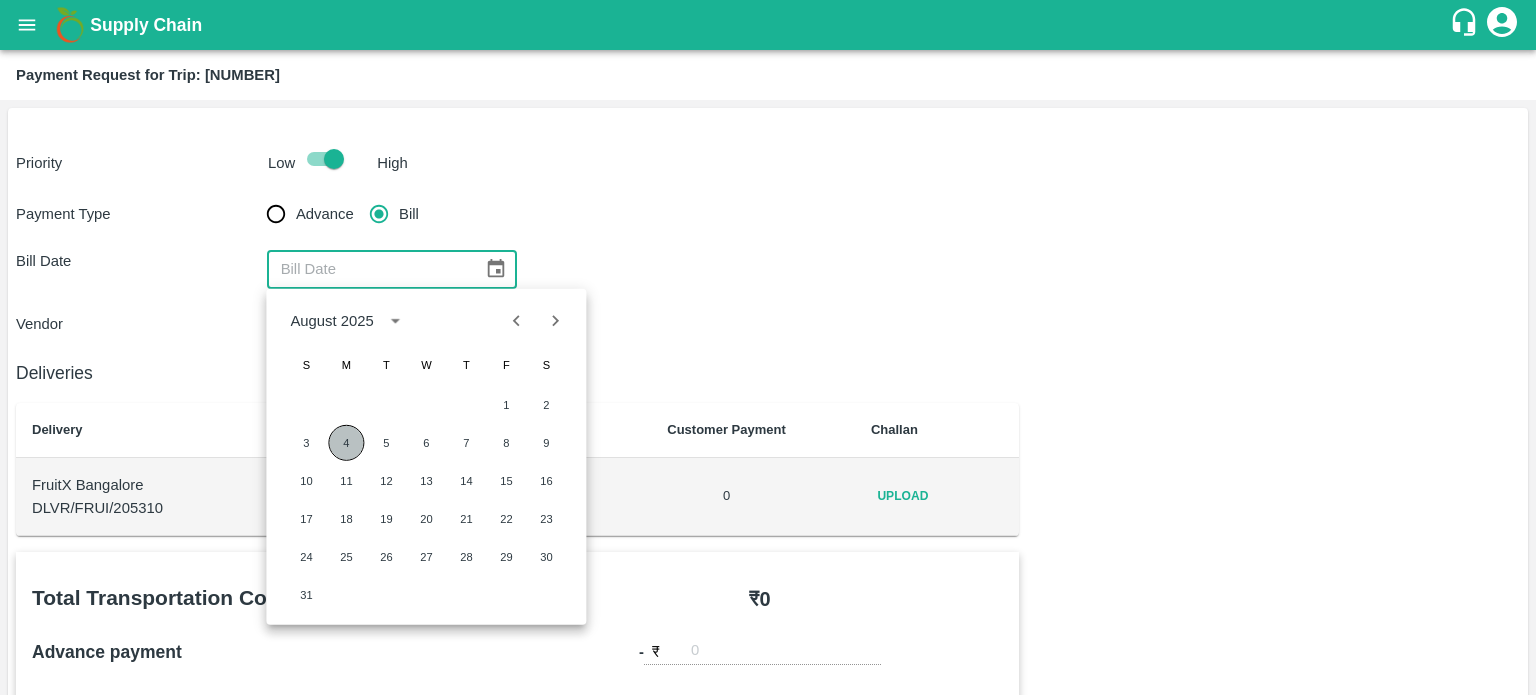 click on "4" at bounding box center (346, 443) 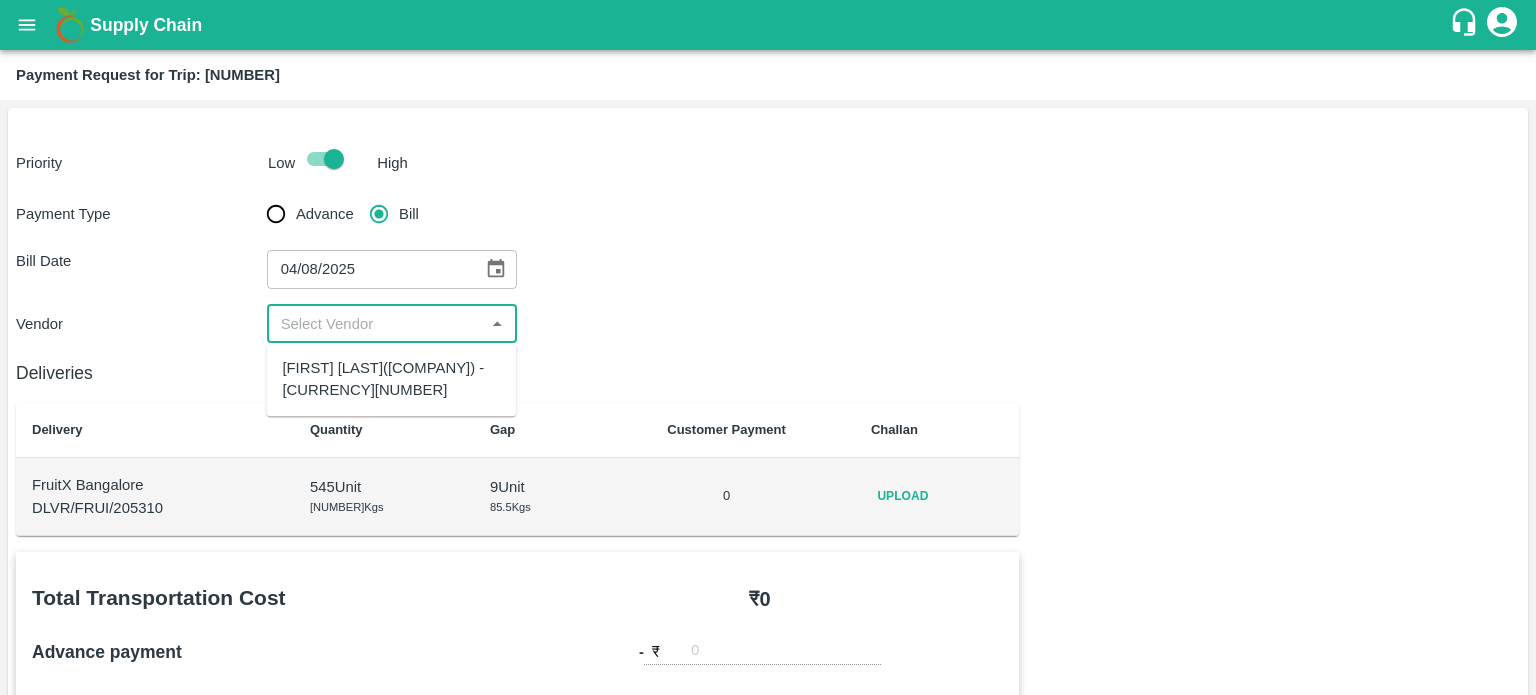 click at bounding box center [376, 324] 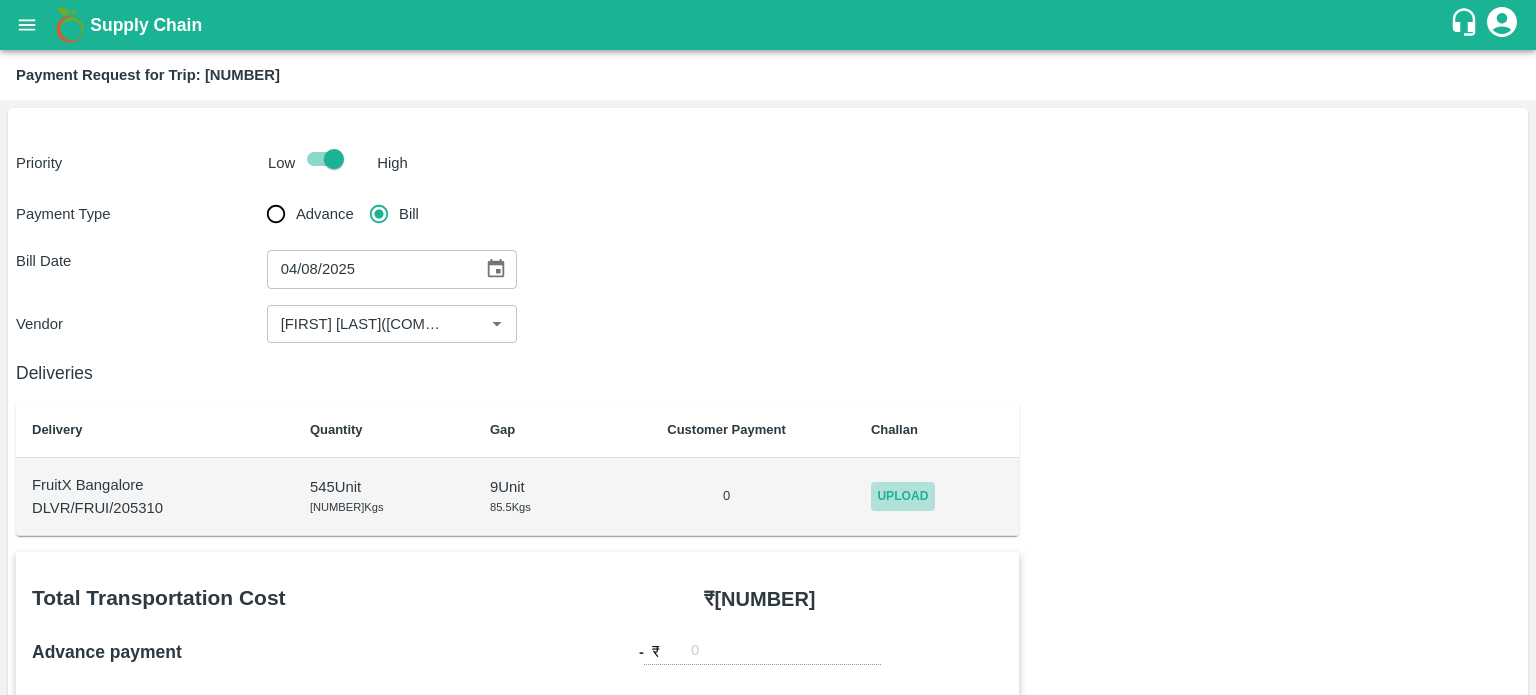 click on "Upload" at bounding box center (903, 496) 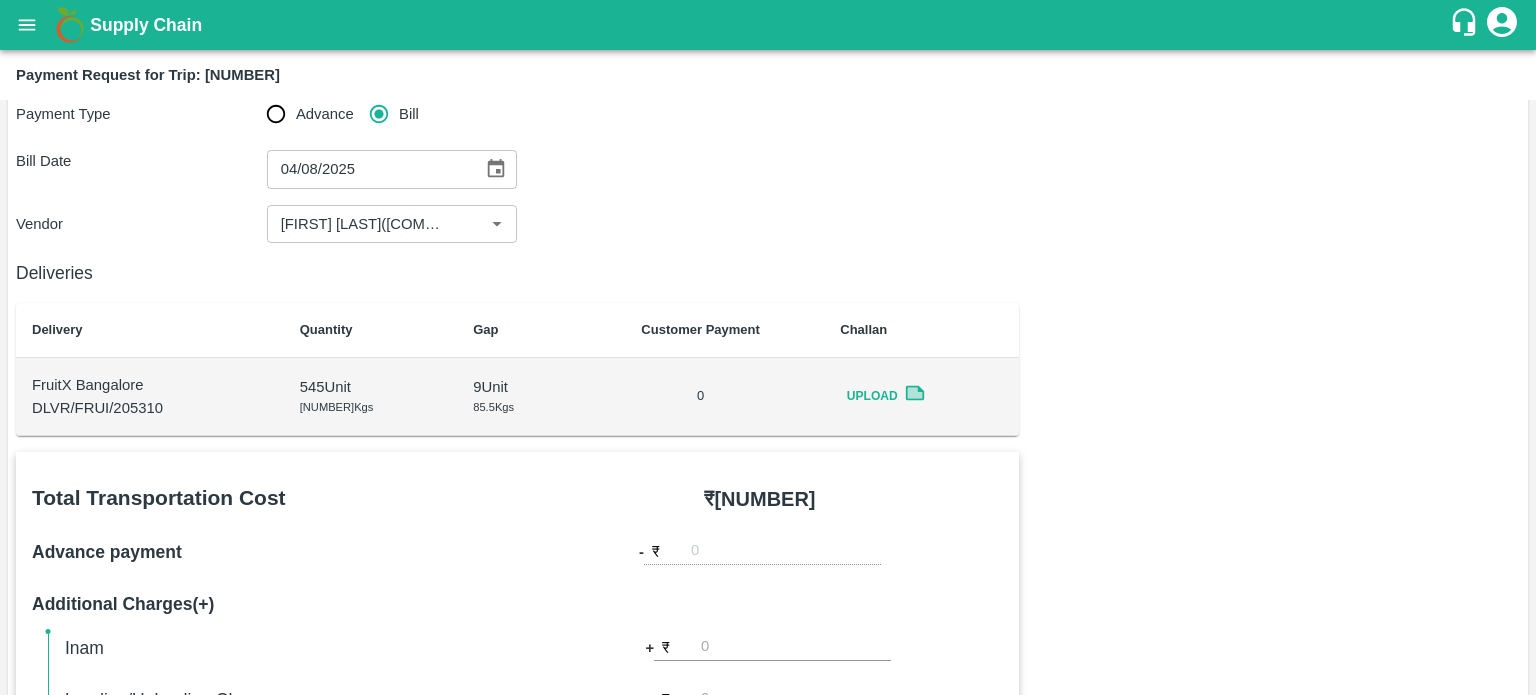 scroll, scrollTop: 96, scrollLeft: 0, axis: vertical 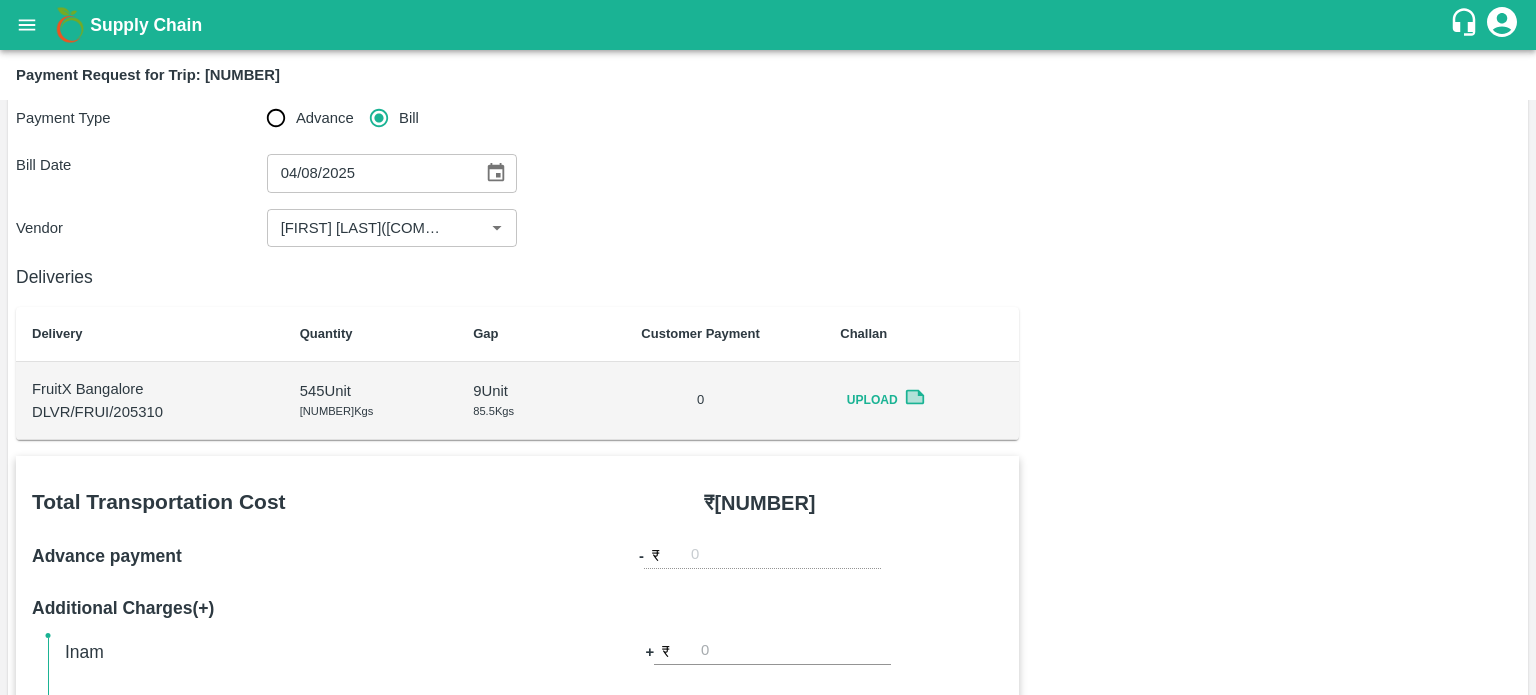 click 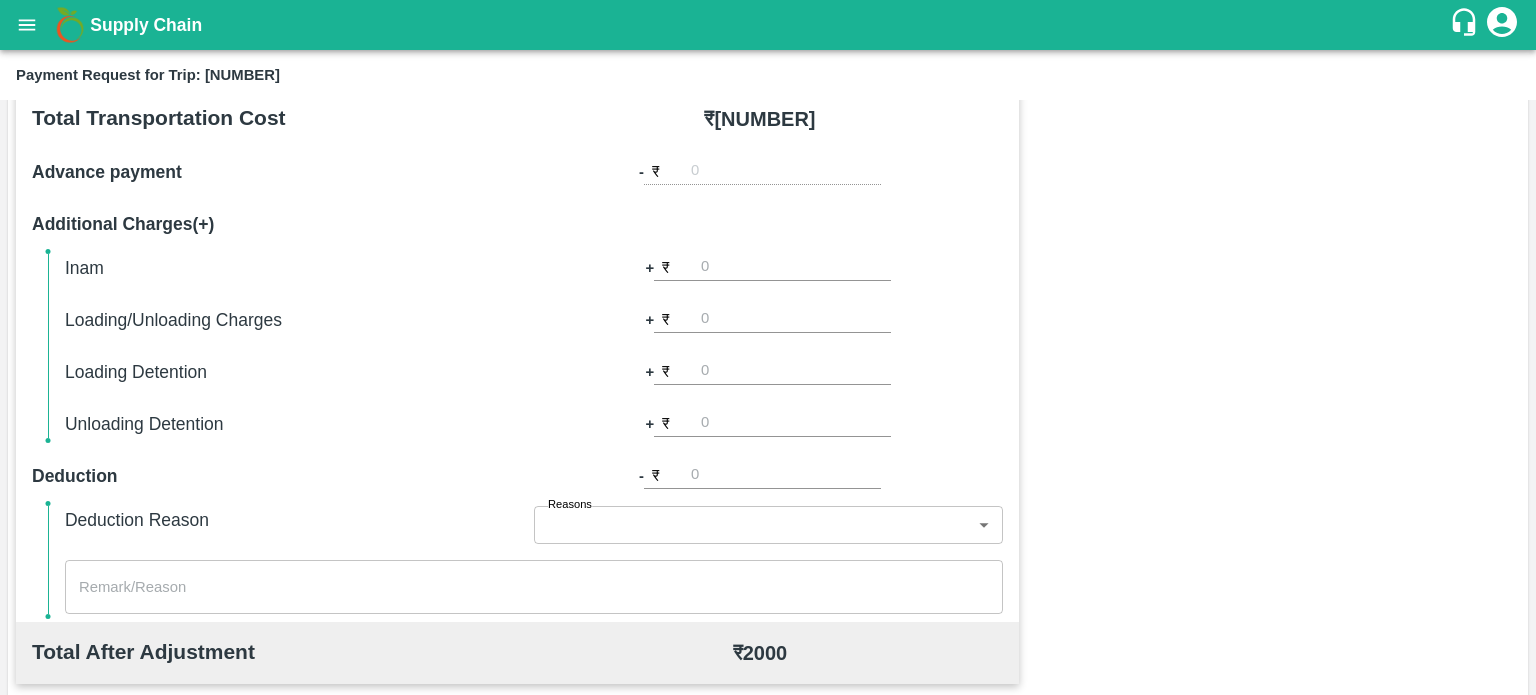 scroll, scrollTop: 488, scrollLeft: 0, axis: vertical 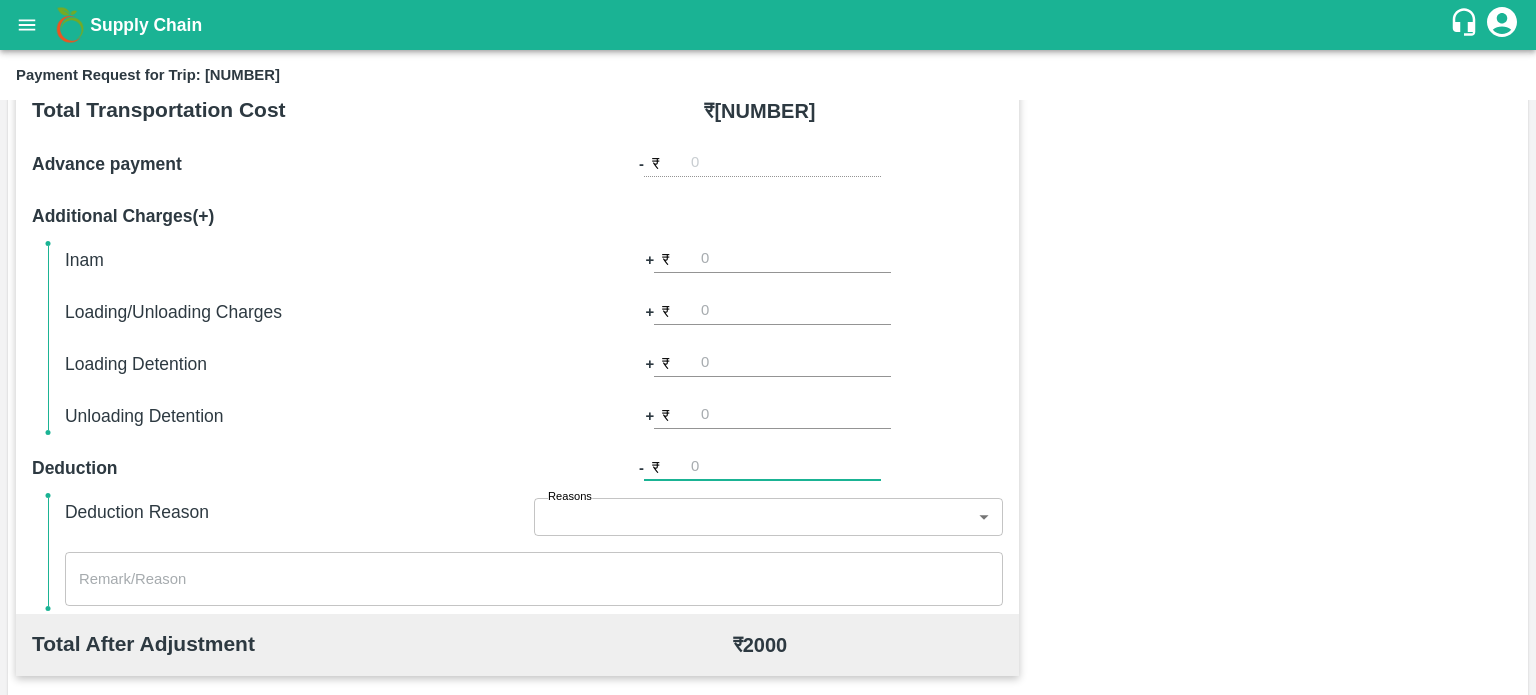 click at bounding box center (786, 467) 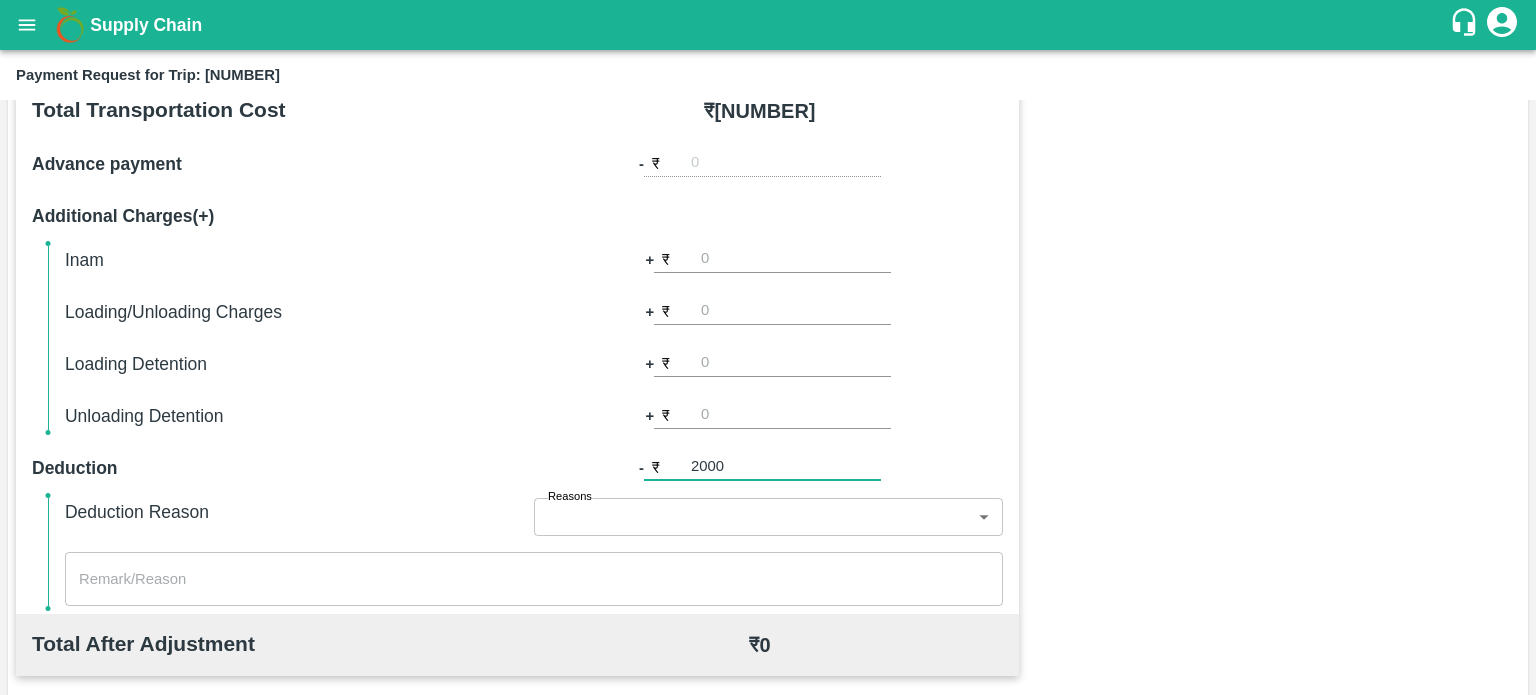 type on "2000" 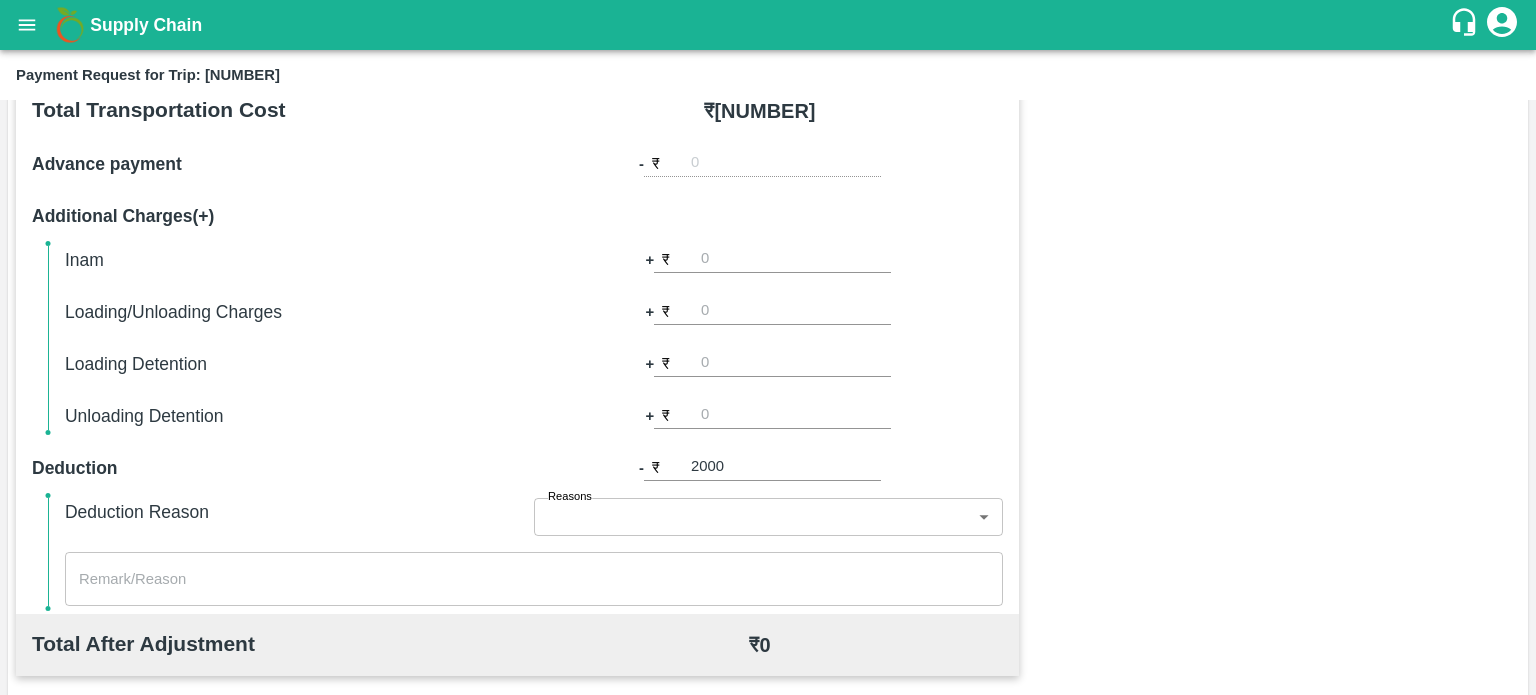 click on "Deduction Reason" at bounding box center (299, 512) 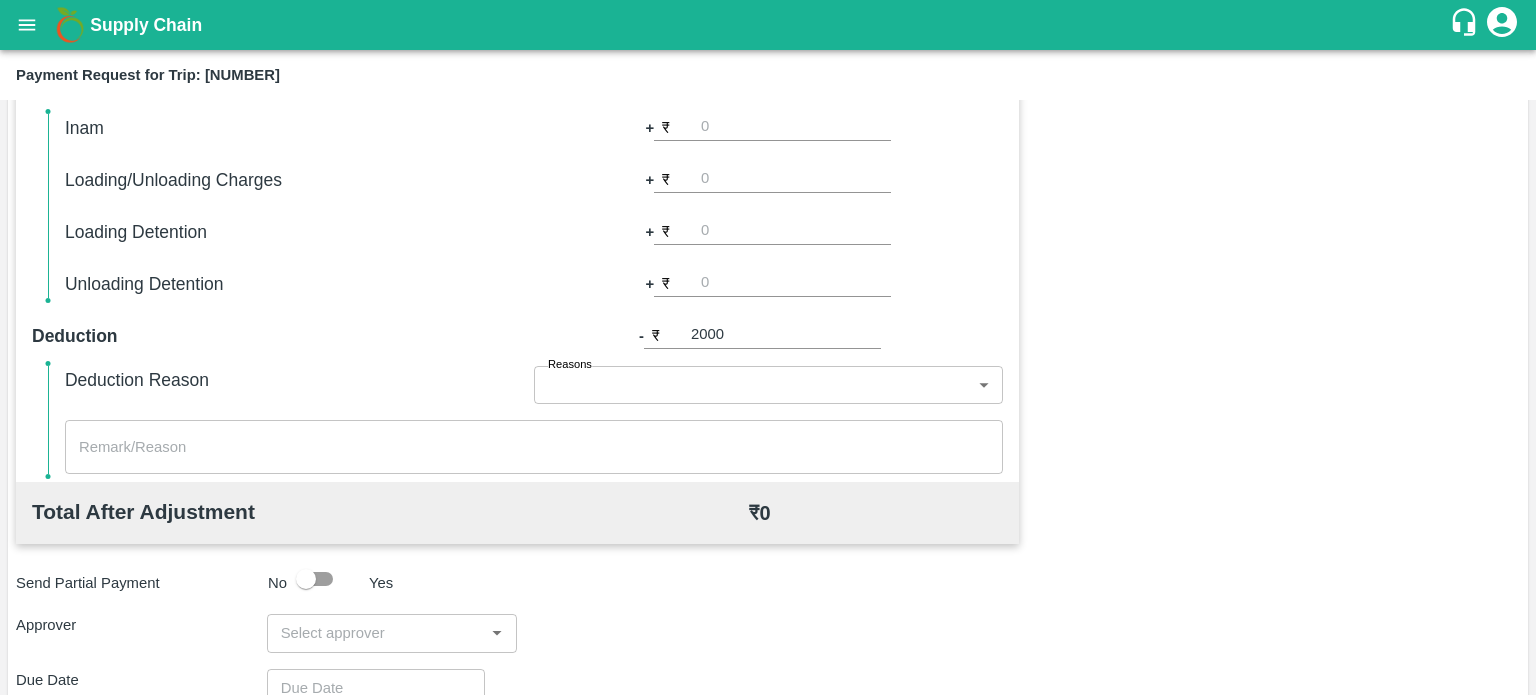 scroll, scrollTop: 623, scrollLeft: 0, axis: vertical 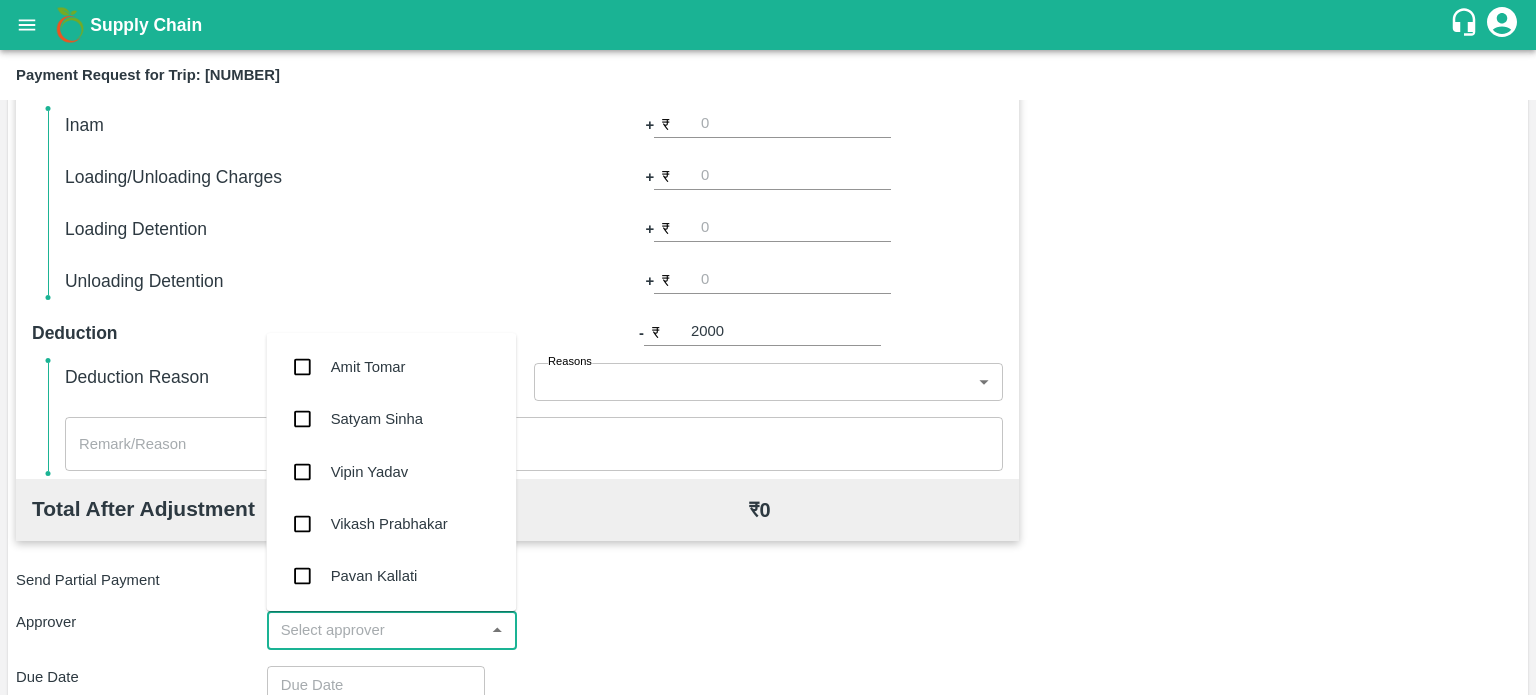click at bounding box center [376, 630] 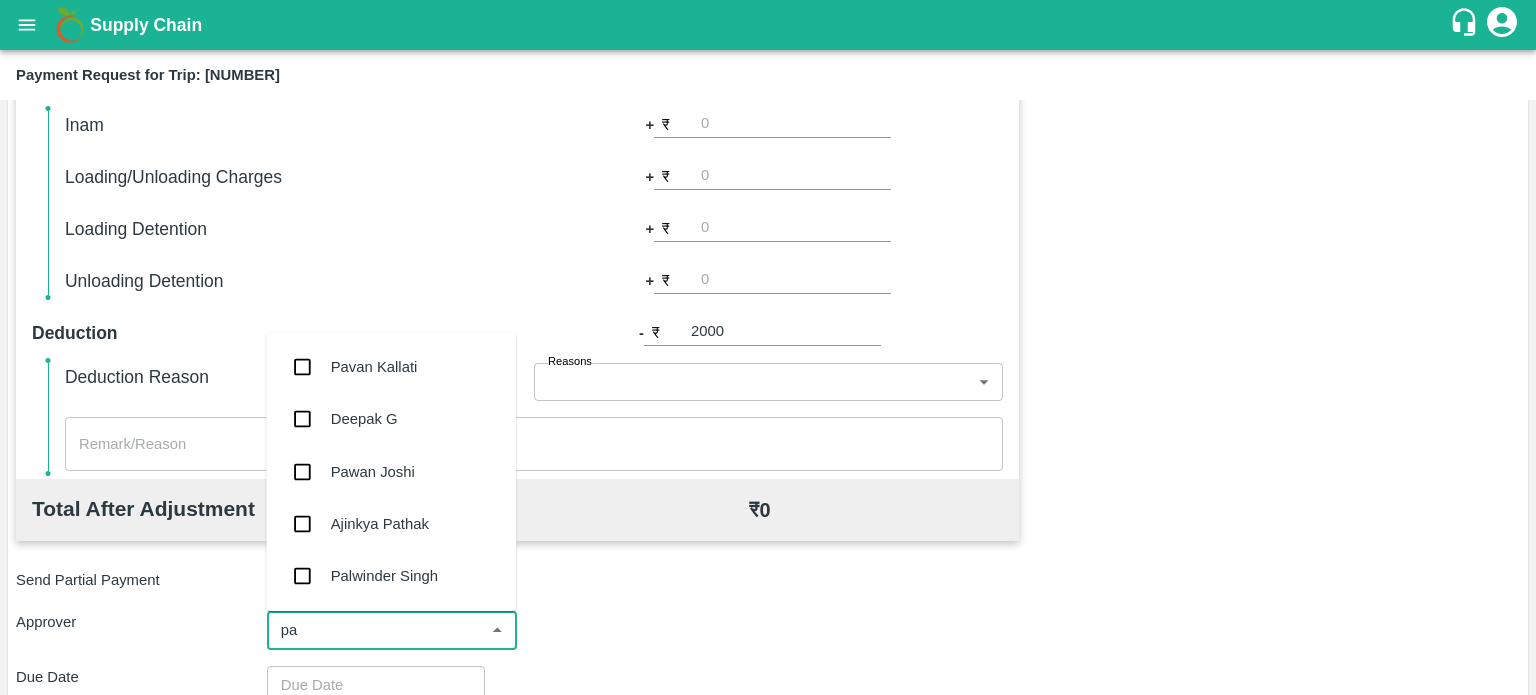 type on "pal" 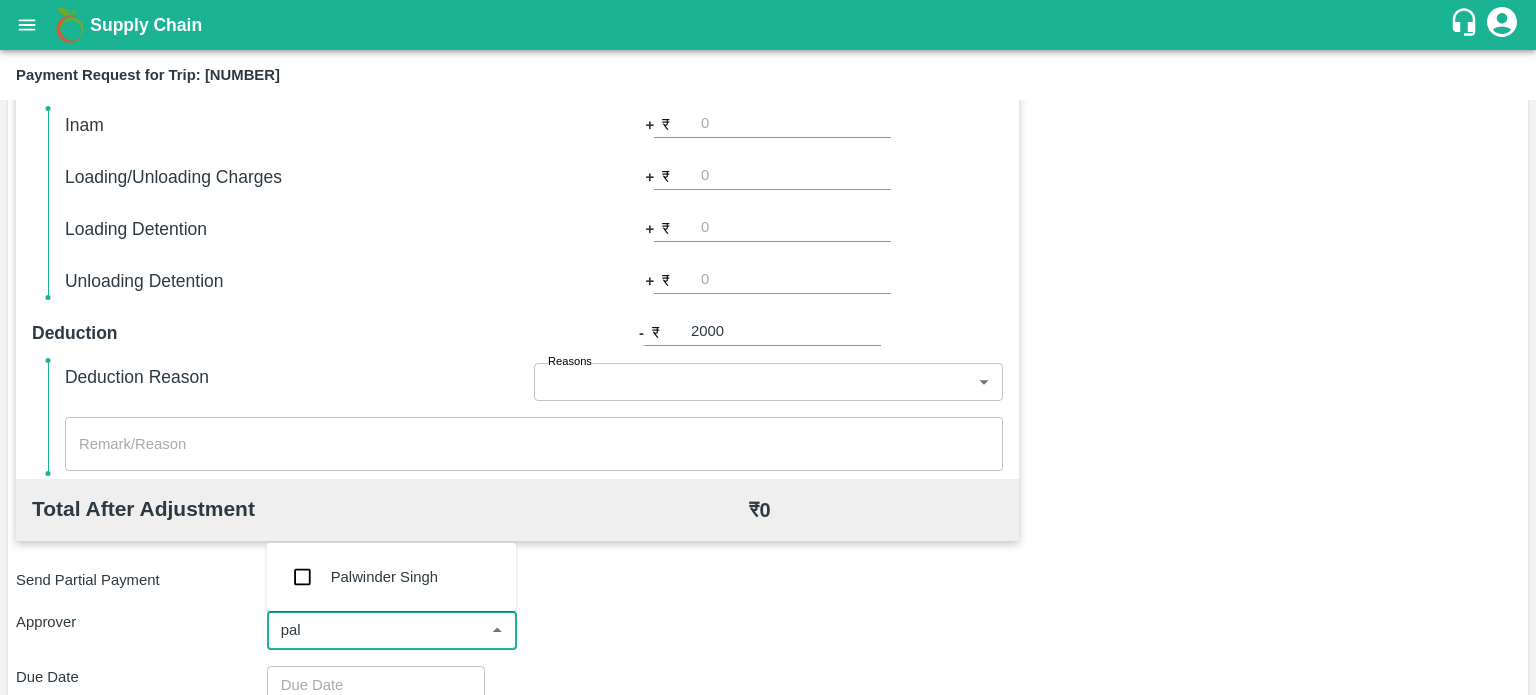 click on "Palwinder Singh" at bounding box center [384, 577] 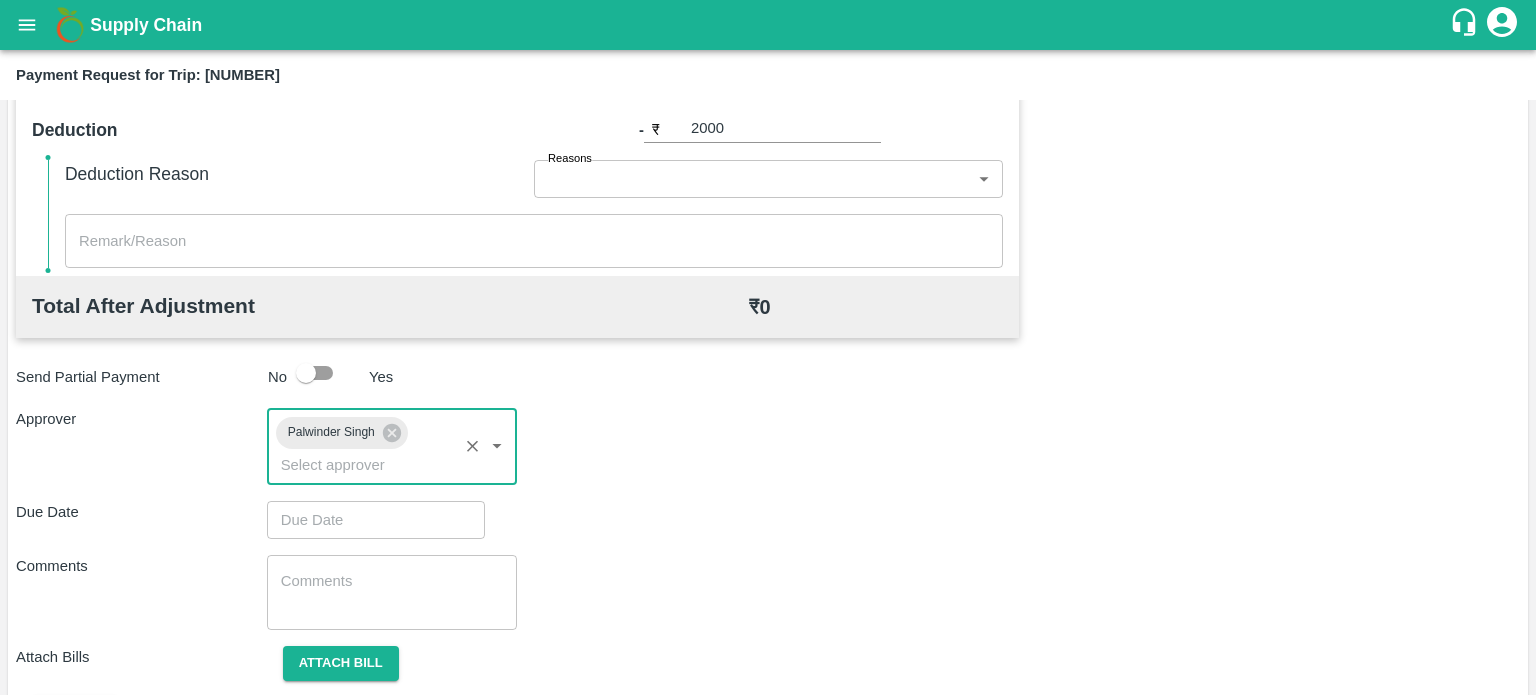 scroll, scrollTop: 828, scrollLeft: 0, axis: vertical 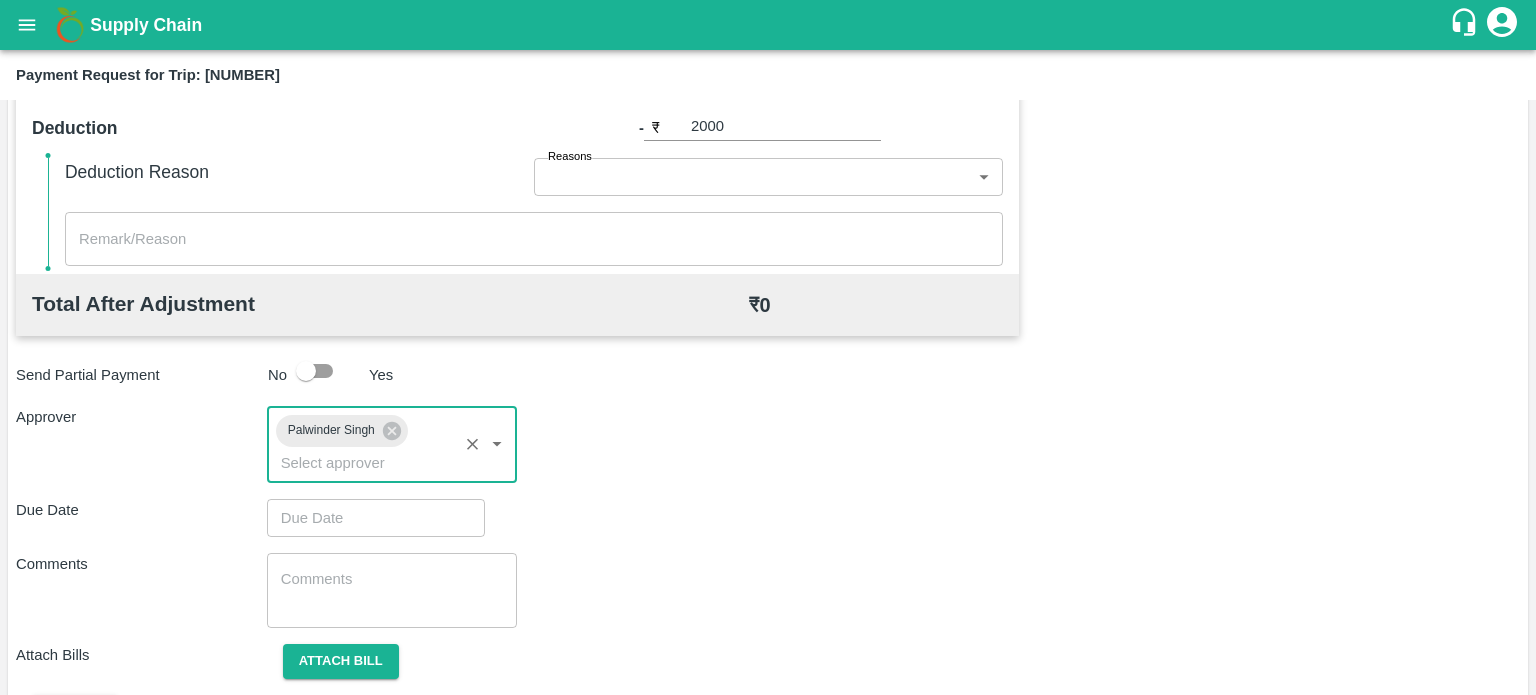 type on "DD/MM/YYYY hh:mm aa" 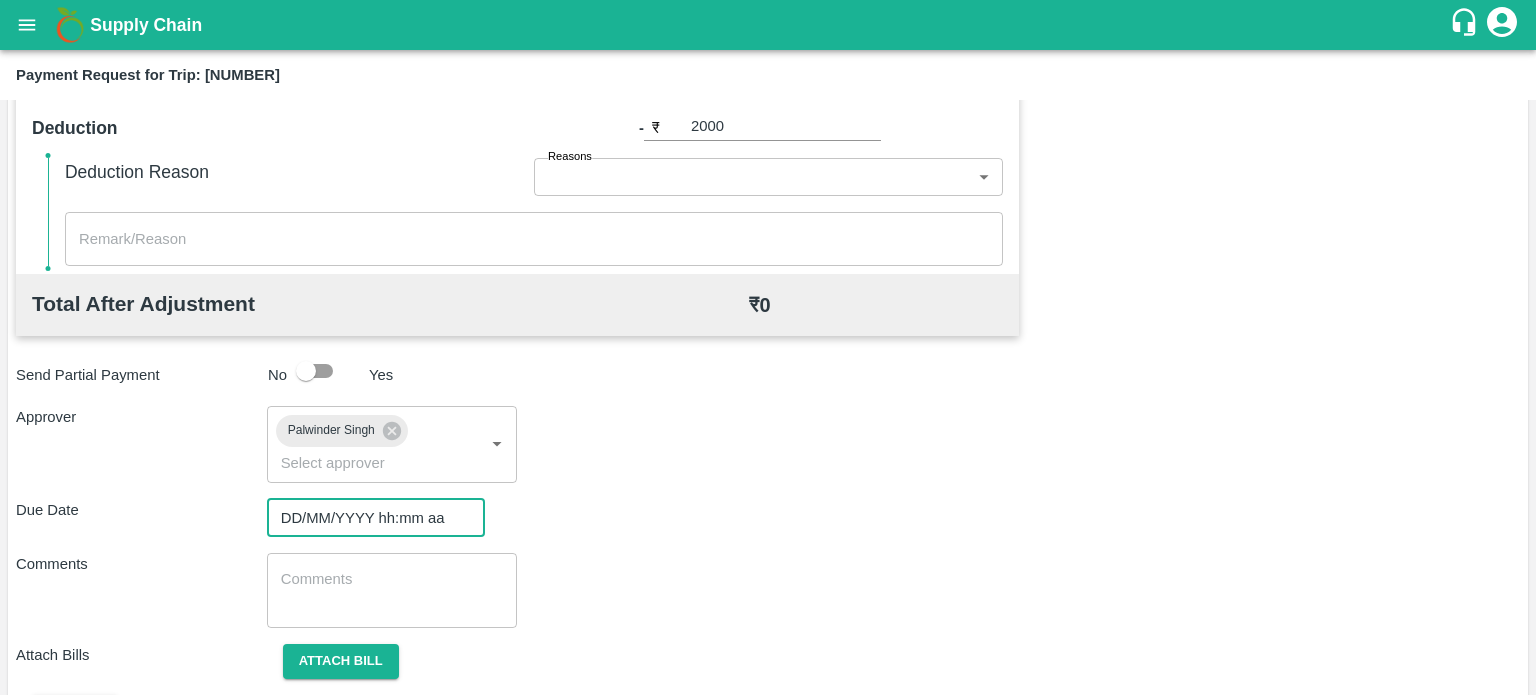 click on "DD/MM/YYYY hh:mm aa" at bounding box center (369, 518) 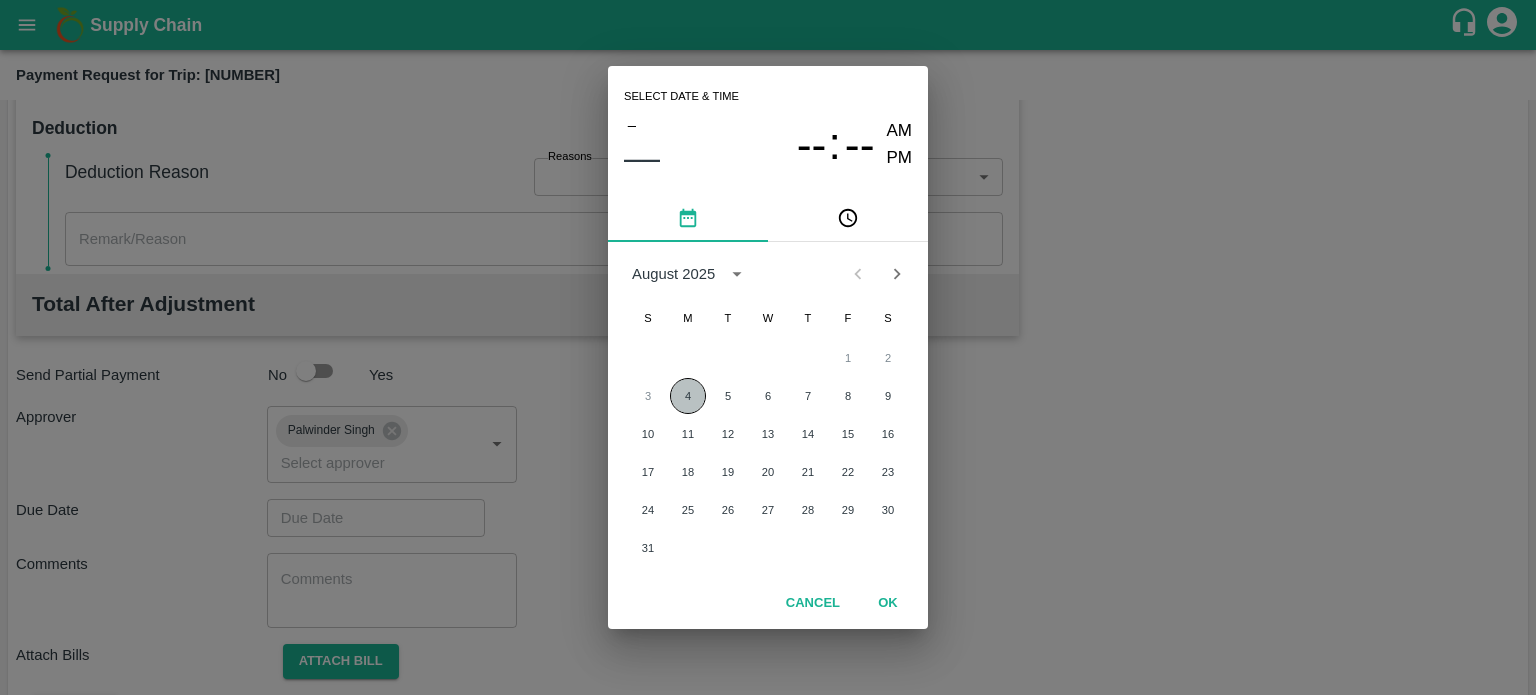 click on "4" at bounding box center (688, 396) 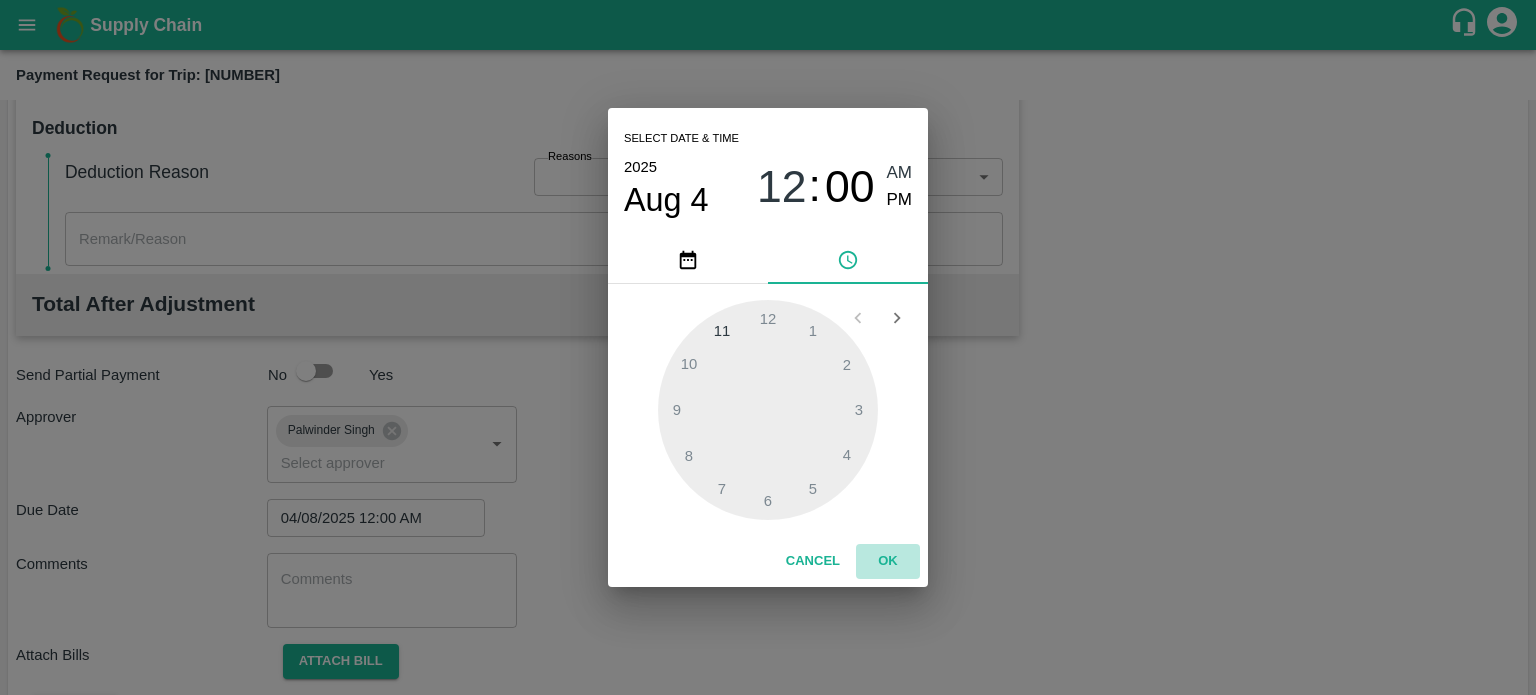 click on "OK" at bounding box center (888, 561) 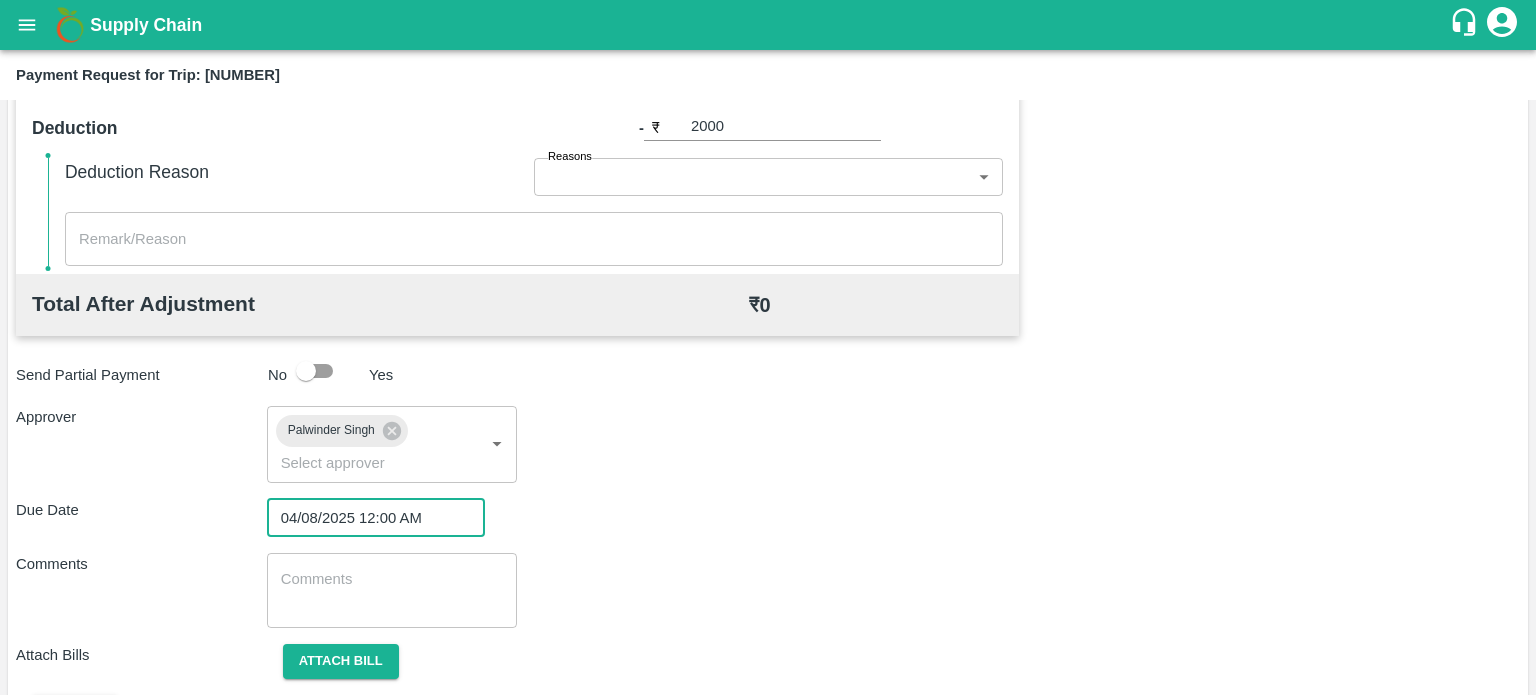 scroll, scrollTop: 885, scrollLeft: 0, axis: vertical 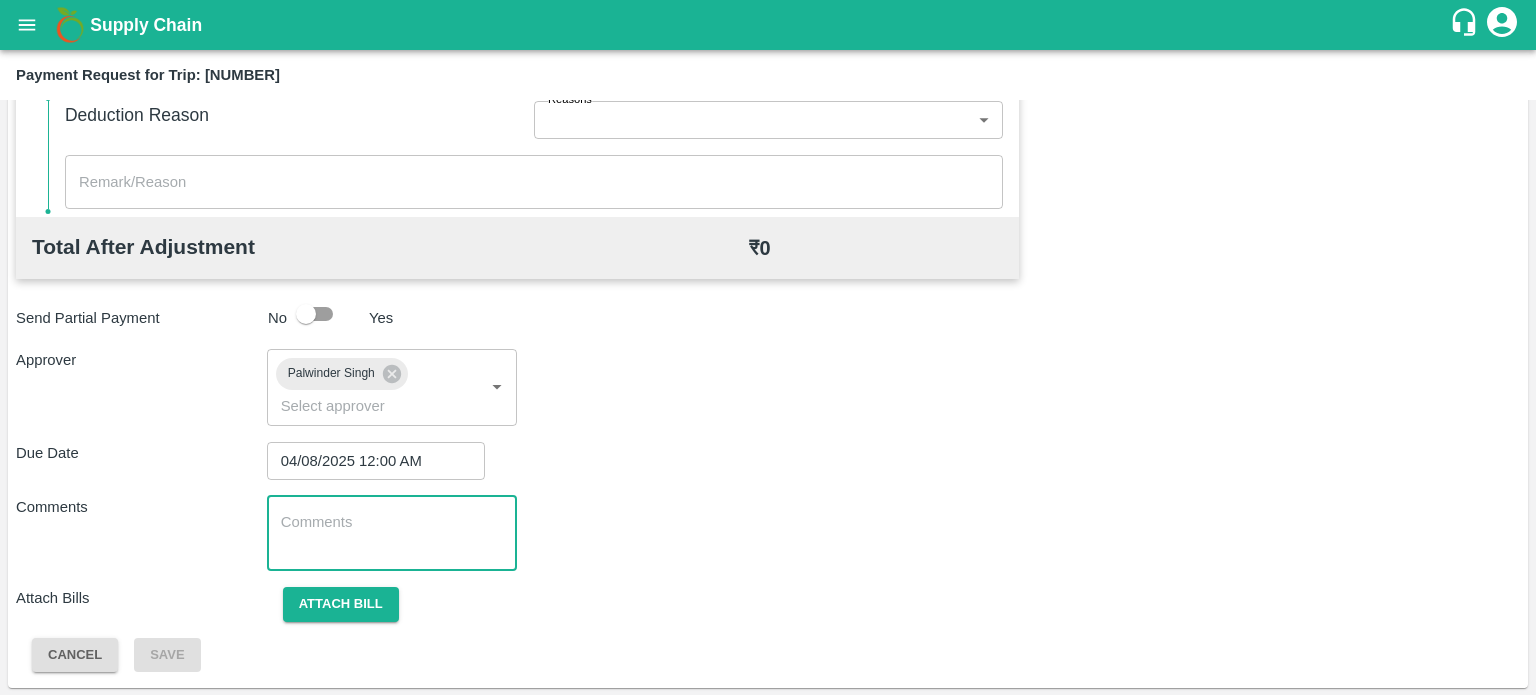 click at bounding box center [392, 533] 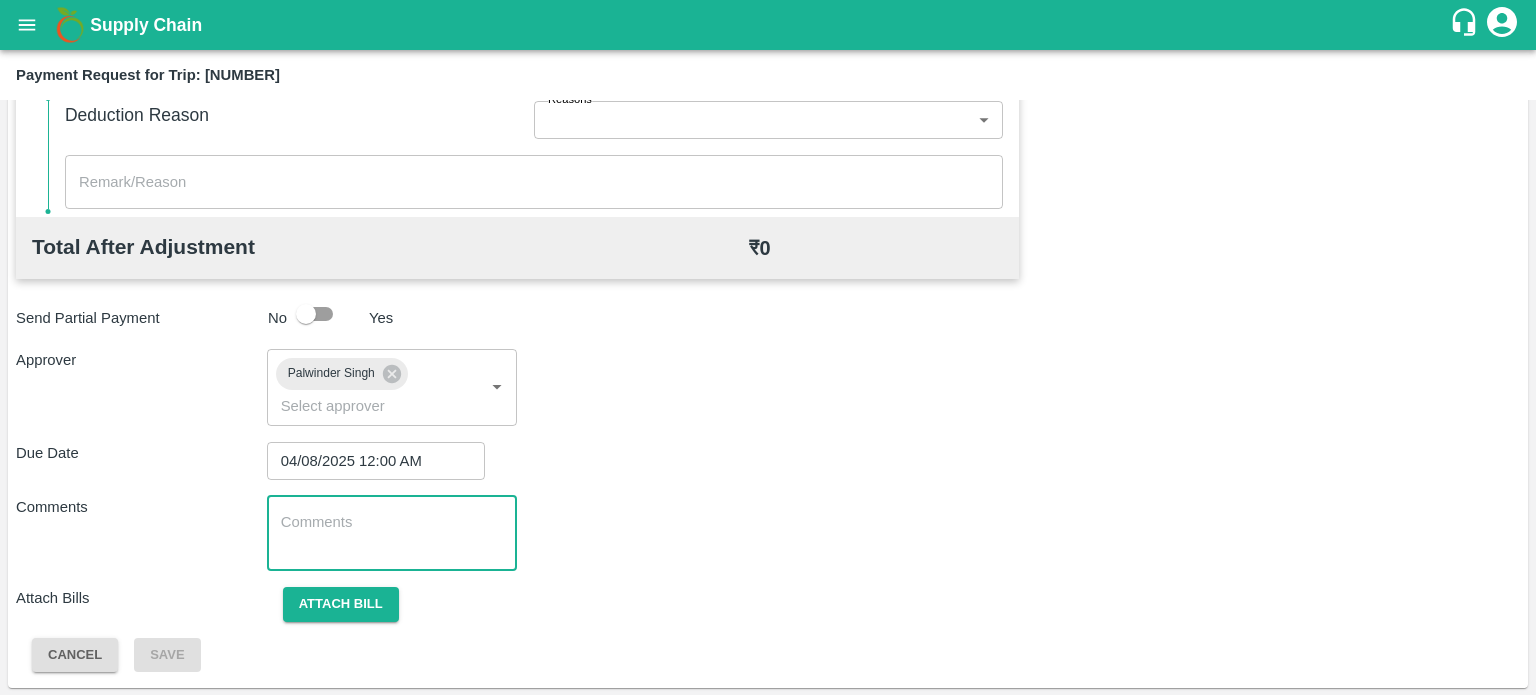 click at bounding box center (392, 533) 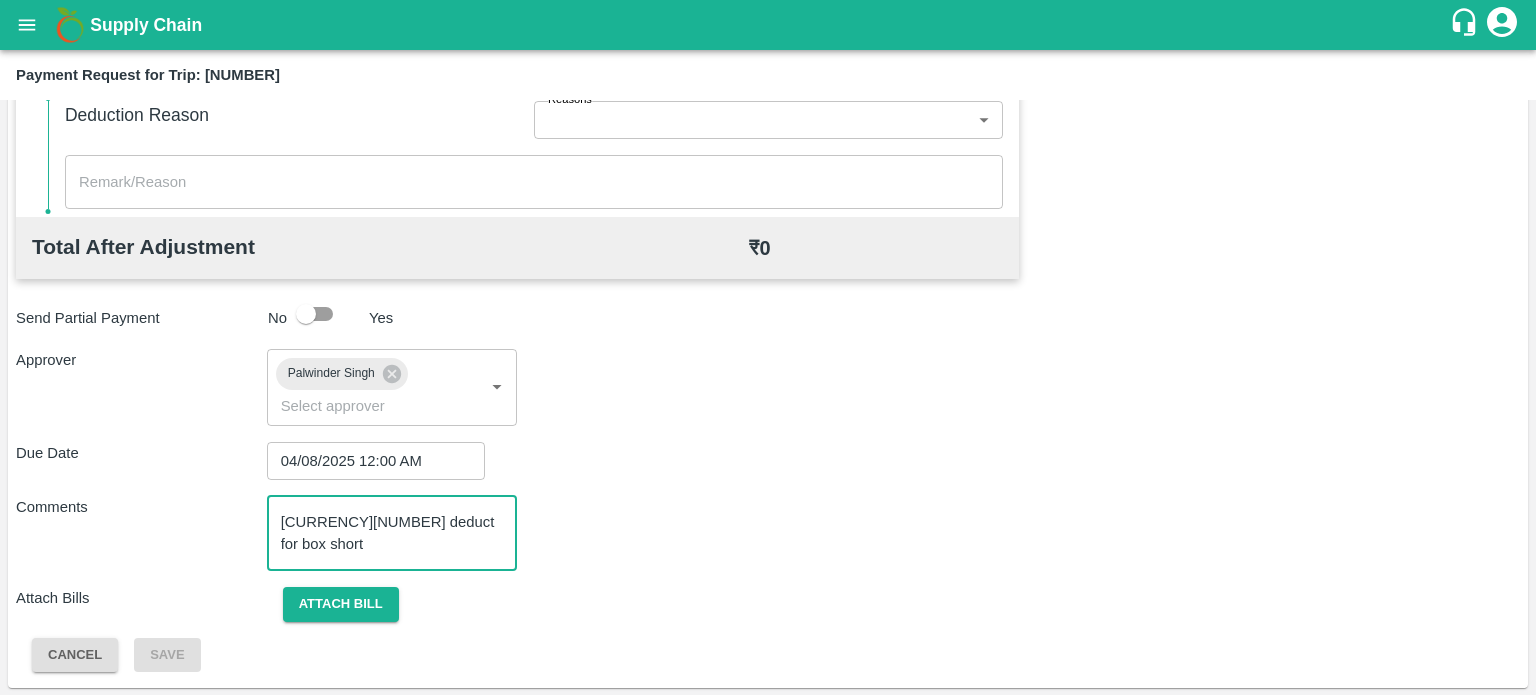 click on "Rs.2000 deduct for box short" at bounding box center [392, 533] 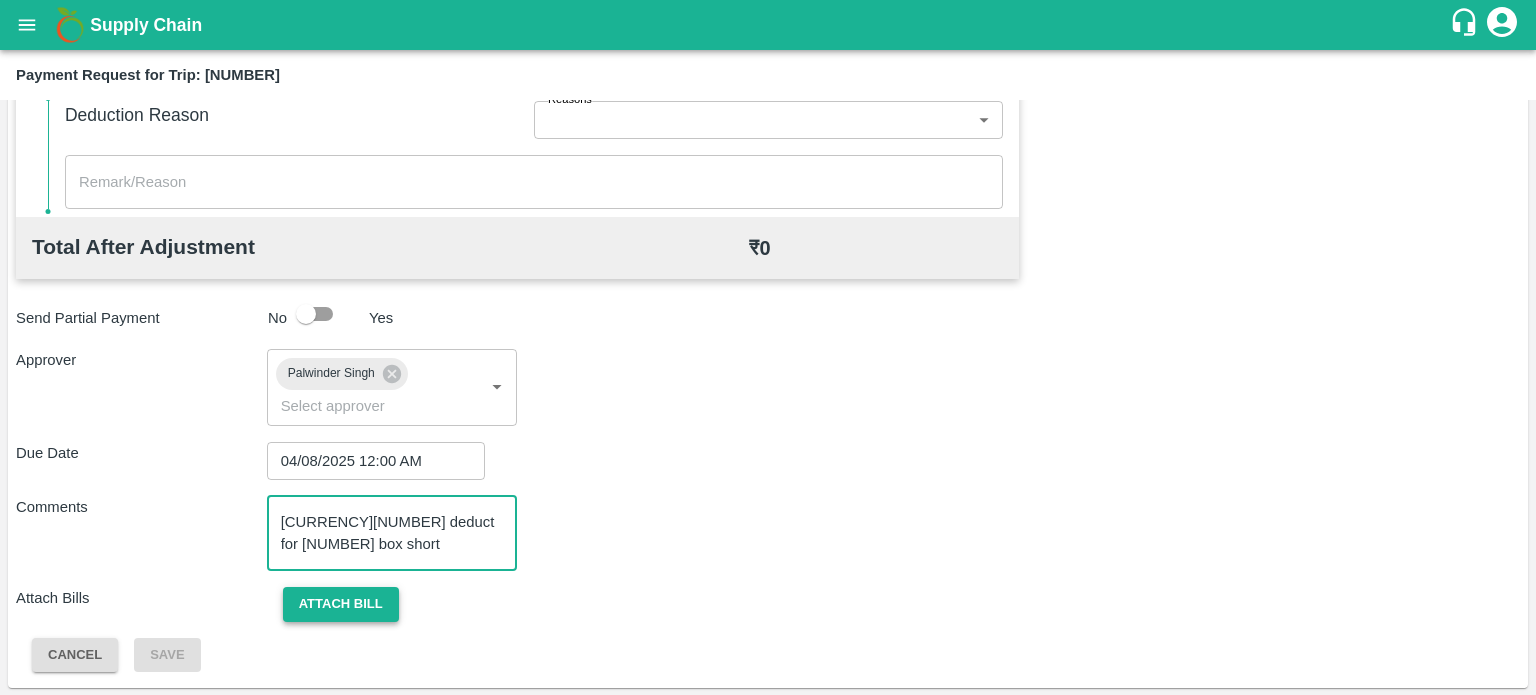 type on "Rs.2000 deduct for 4 box short" 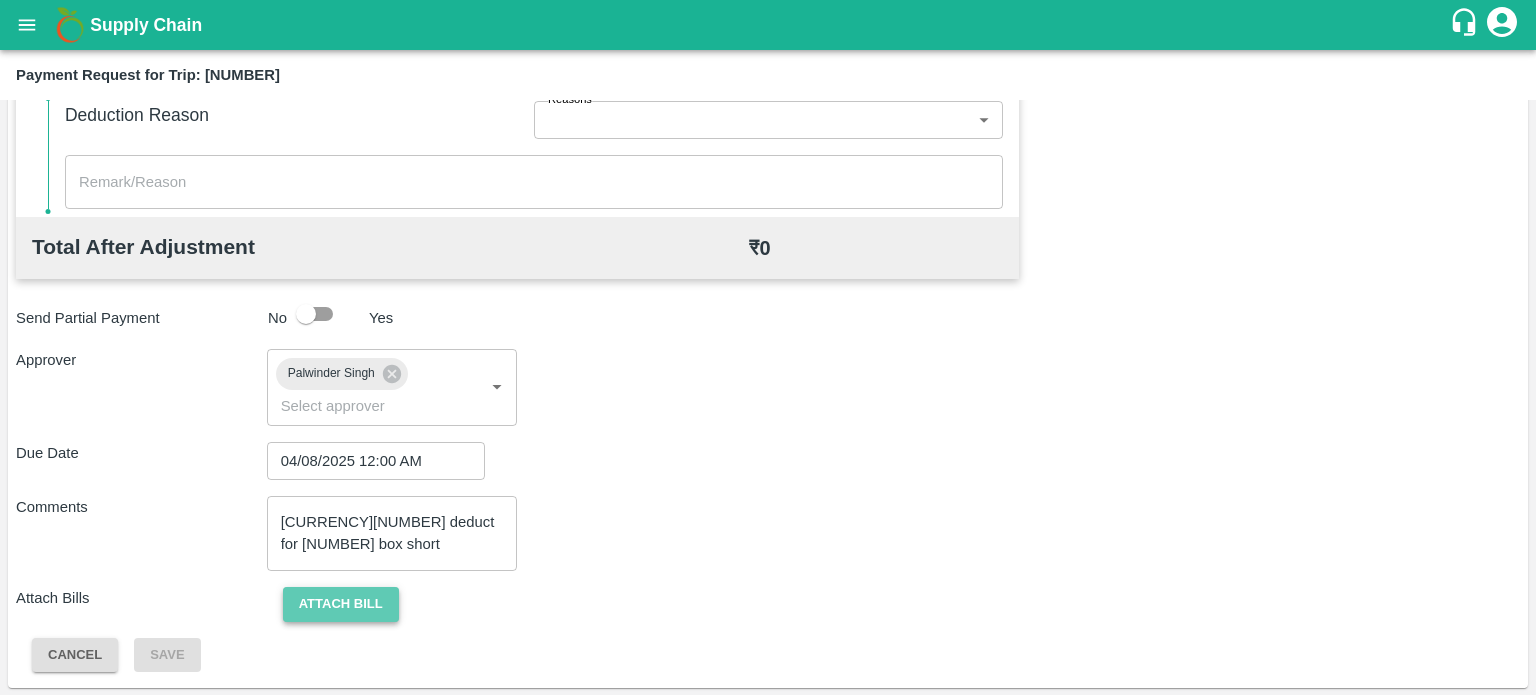 click on "Attach bill" at bounding box center [341, 604] 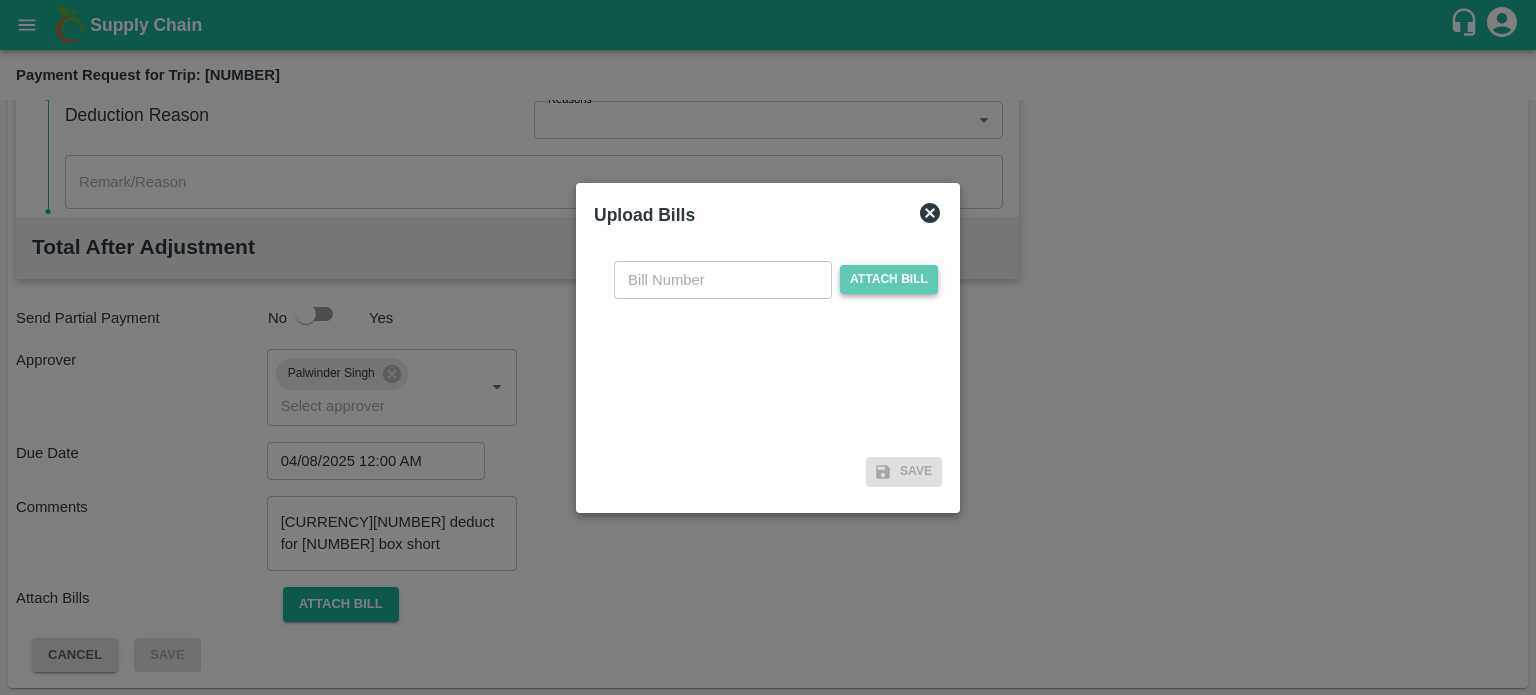 click on "Attach bill" at bounding box center (889, 279) 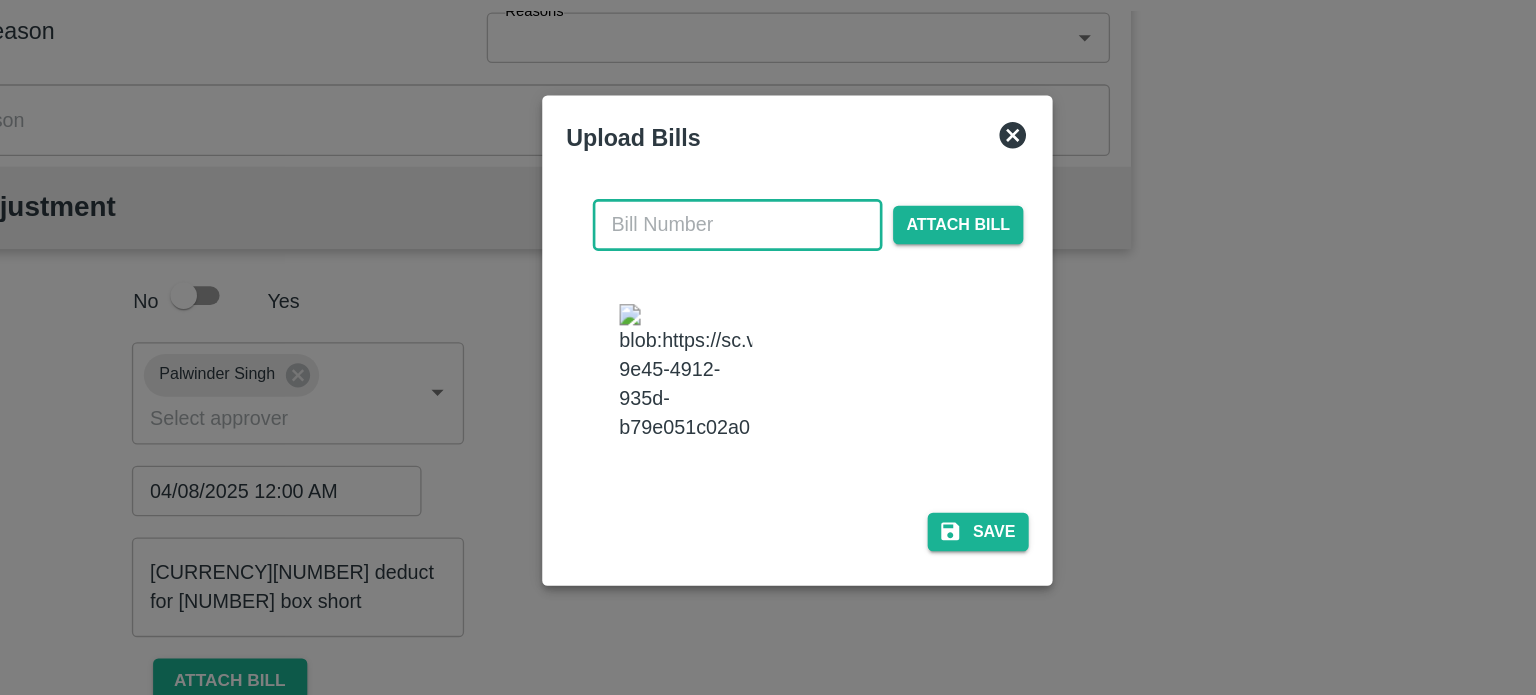 click at bounding box center (723, 260) 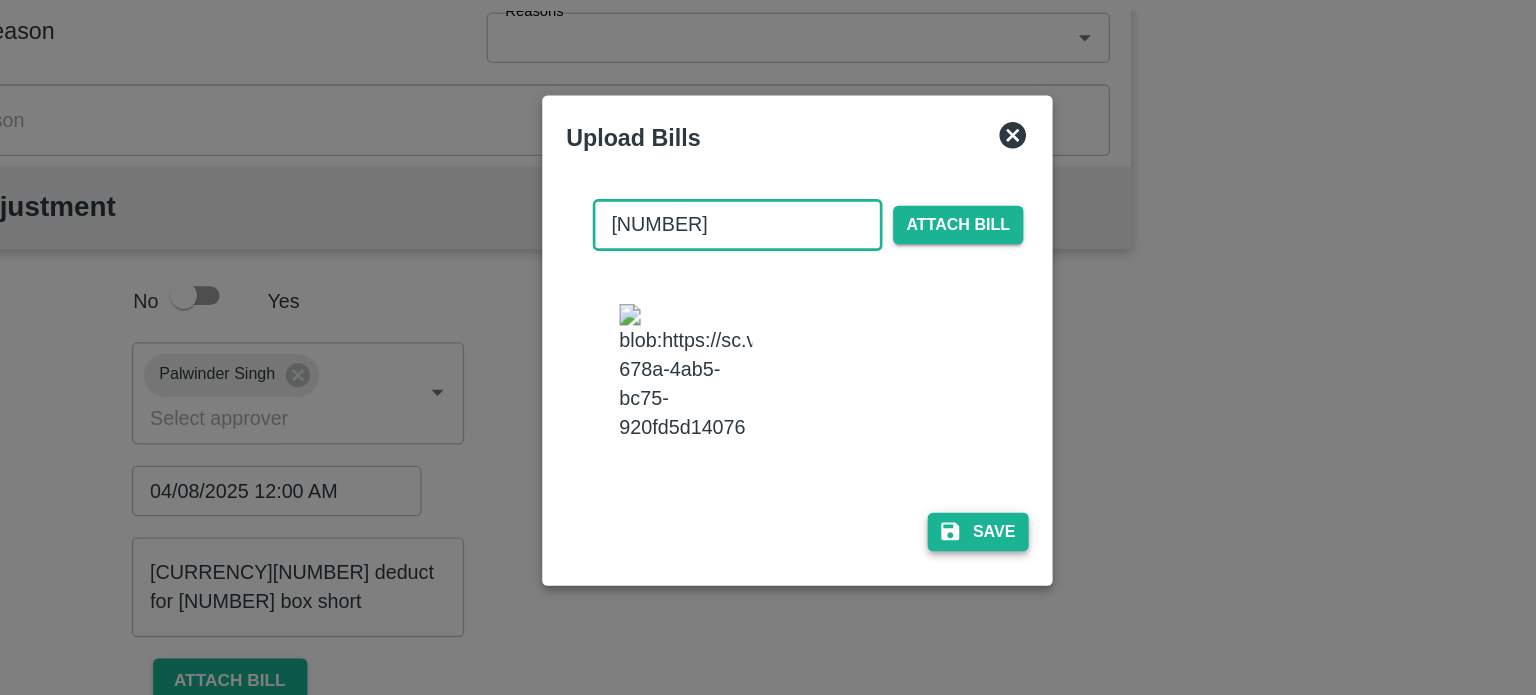 type on "917" 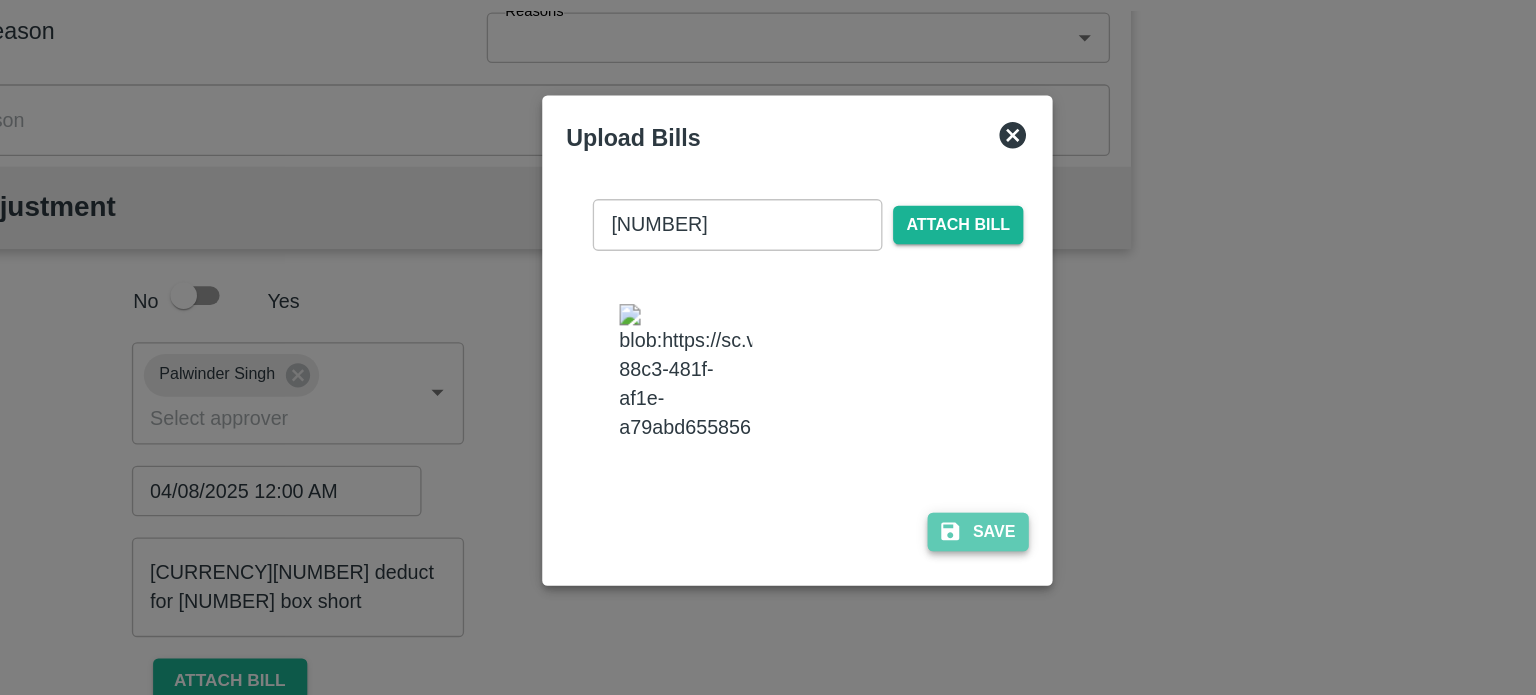 click on "Save" at bounding box center [904, 491] 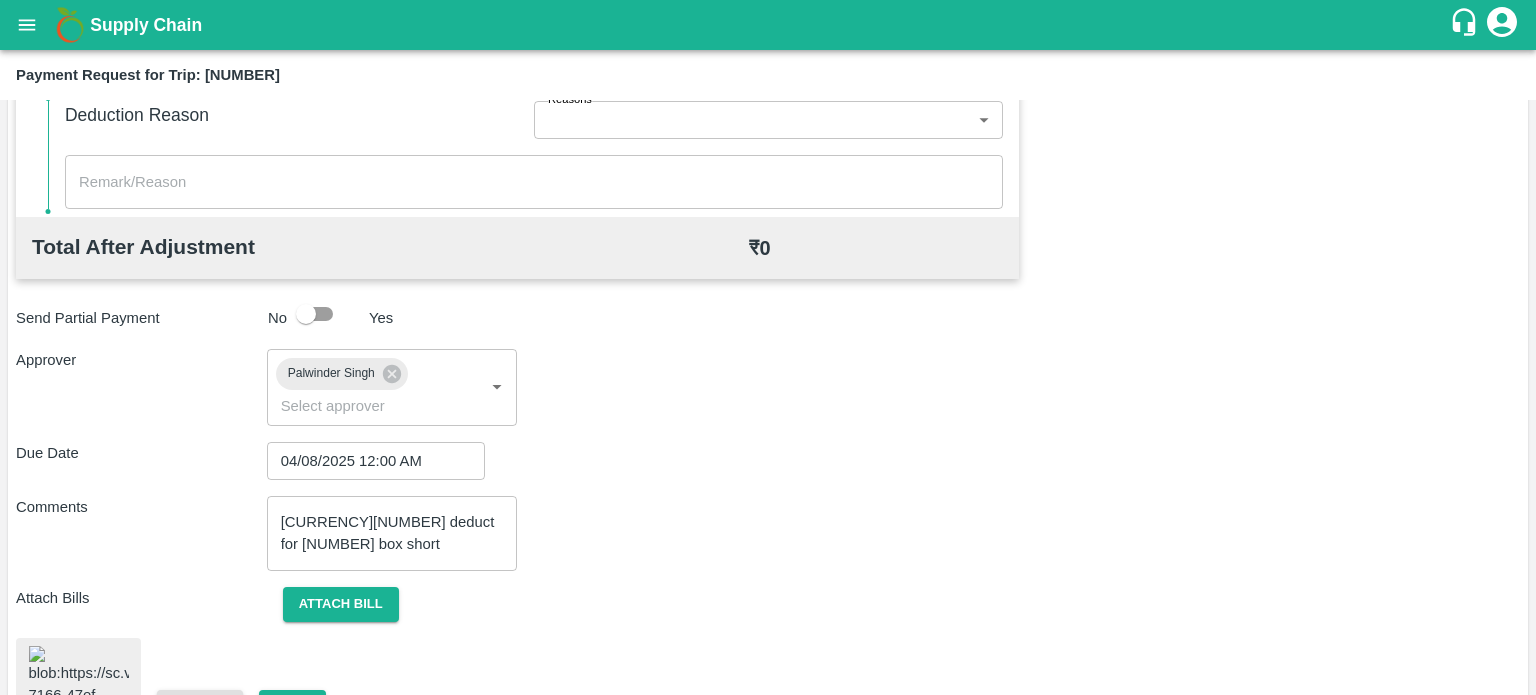 scroll, scrollTop: 972, scrollLeft: 0, axis: vertical 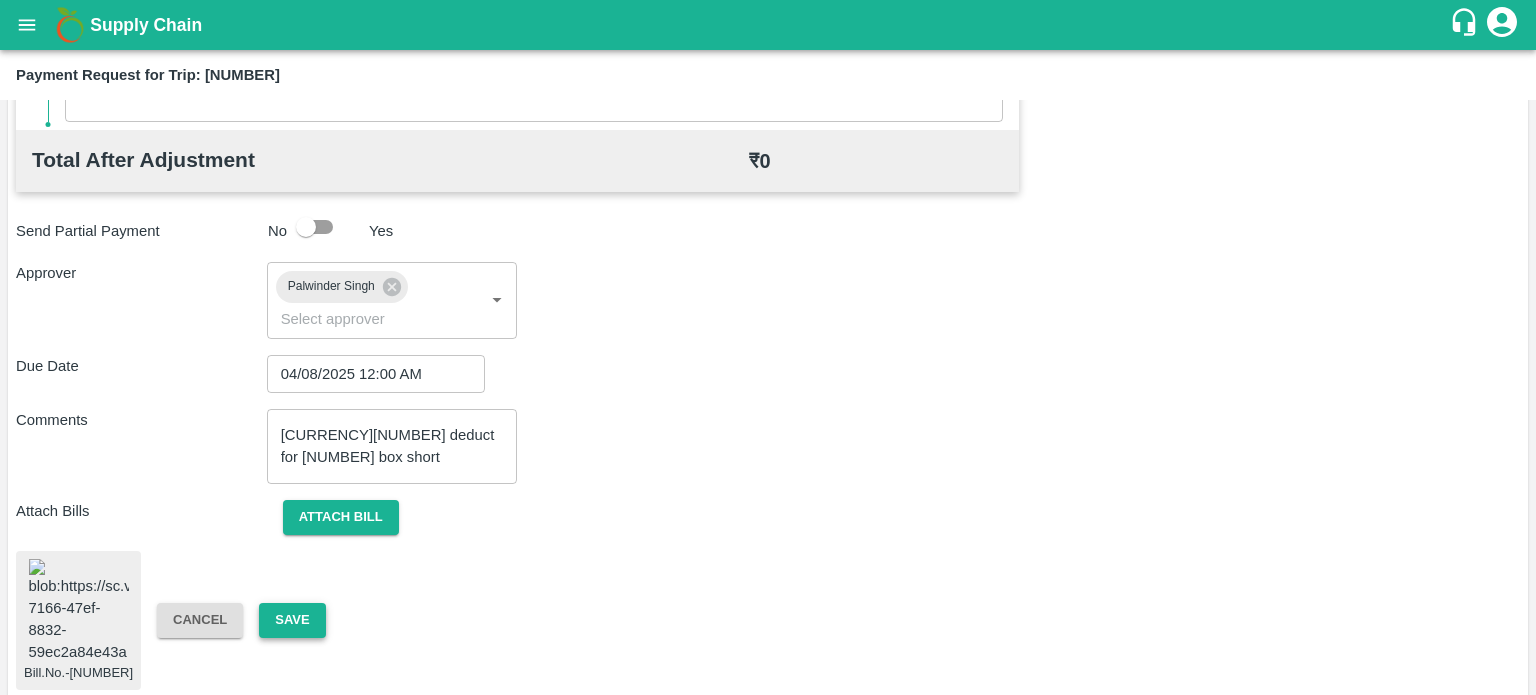 click on "Save" at bounding box center (292, 620) 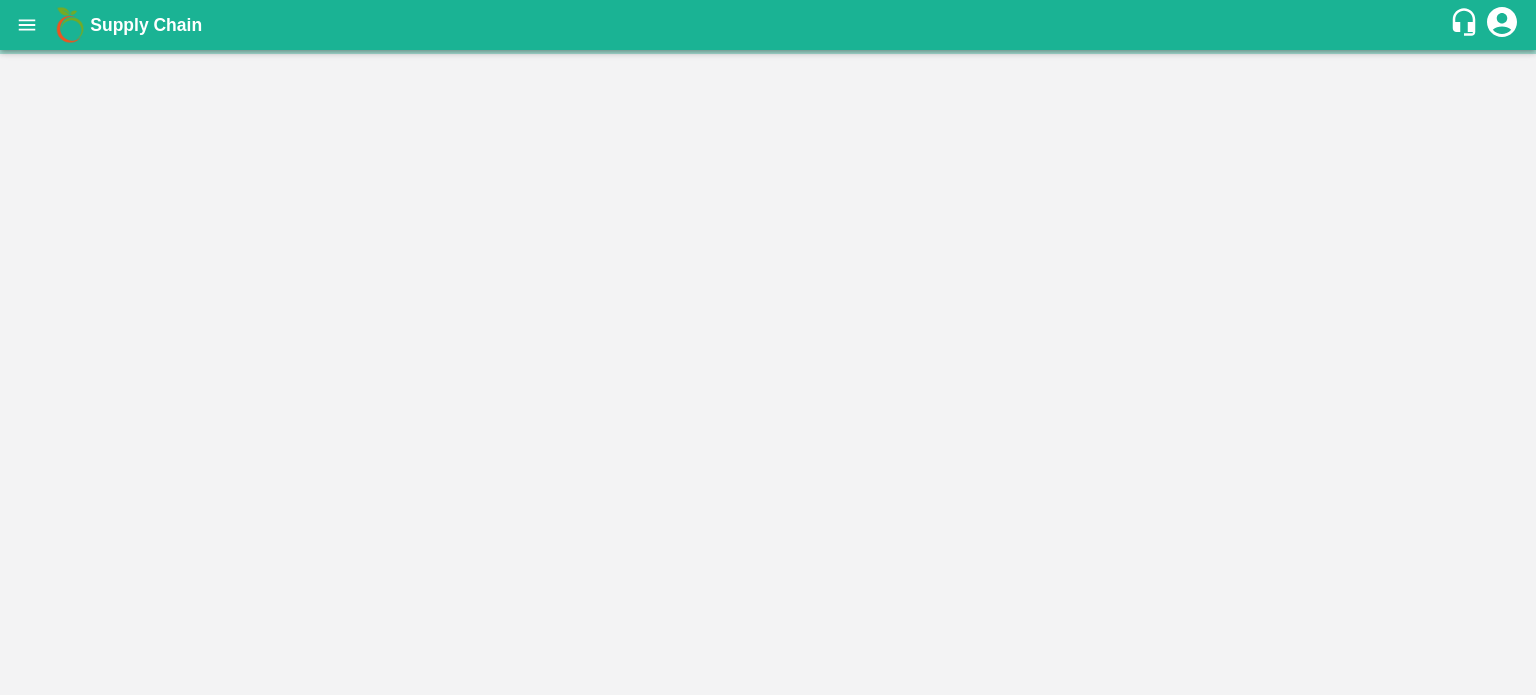 scroll, scrollTop: 0, scrollLeft: 0, axis: both 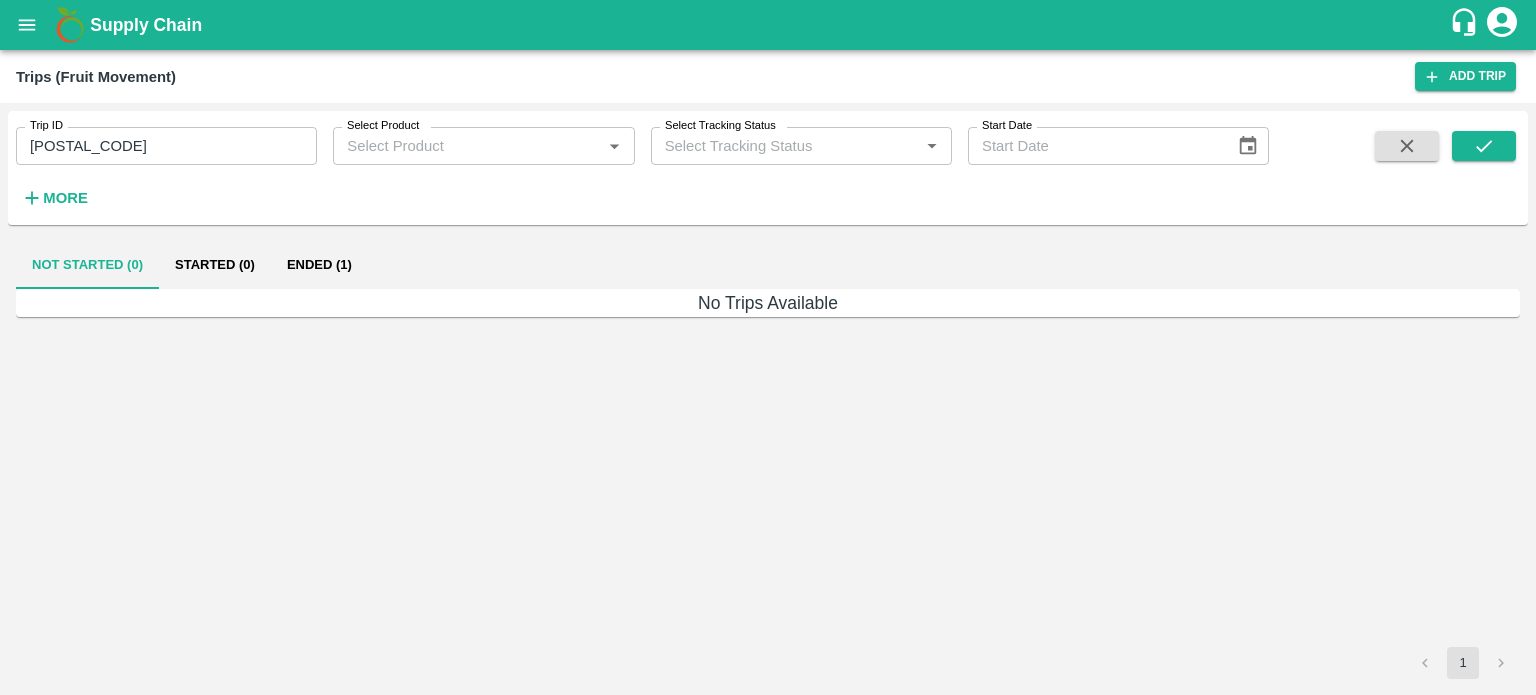 type 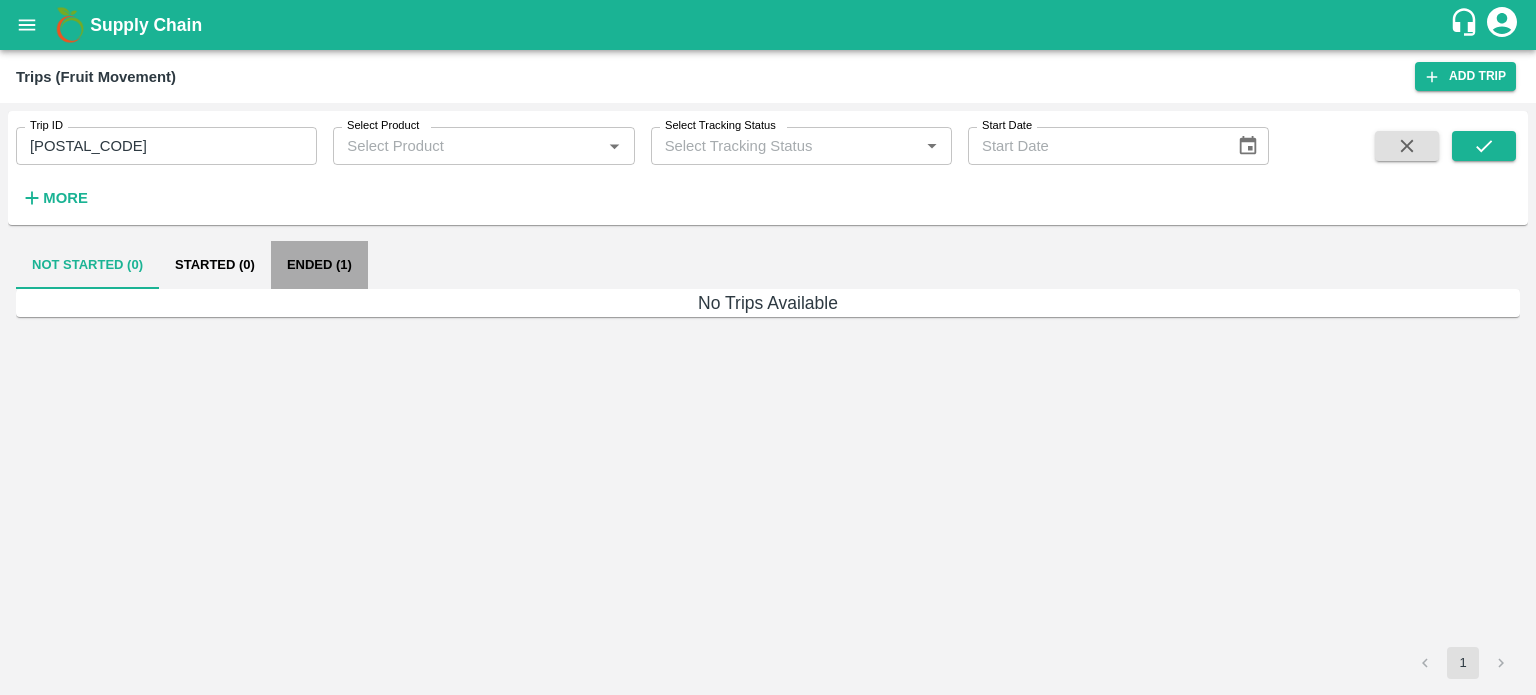 click on "Ended (1)" at bounding box center (319, 265) 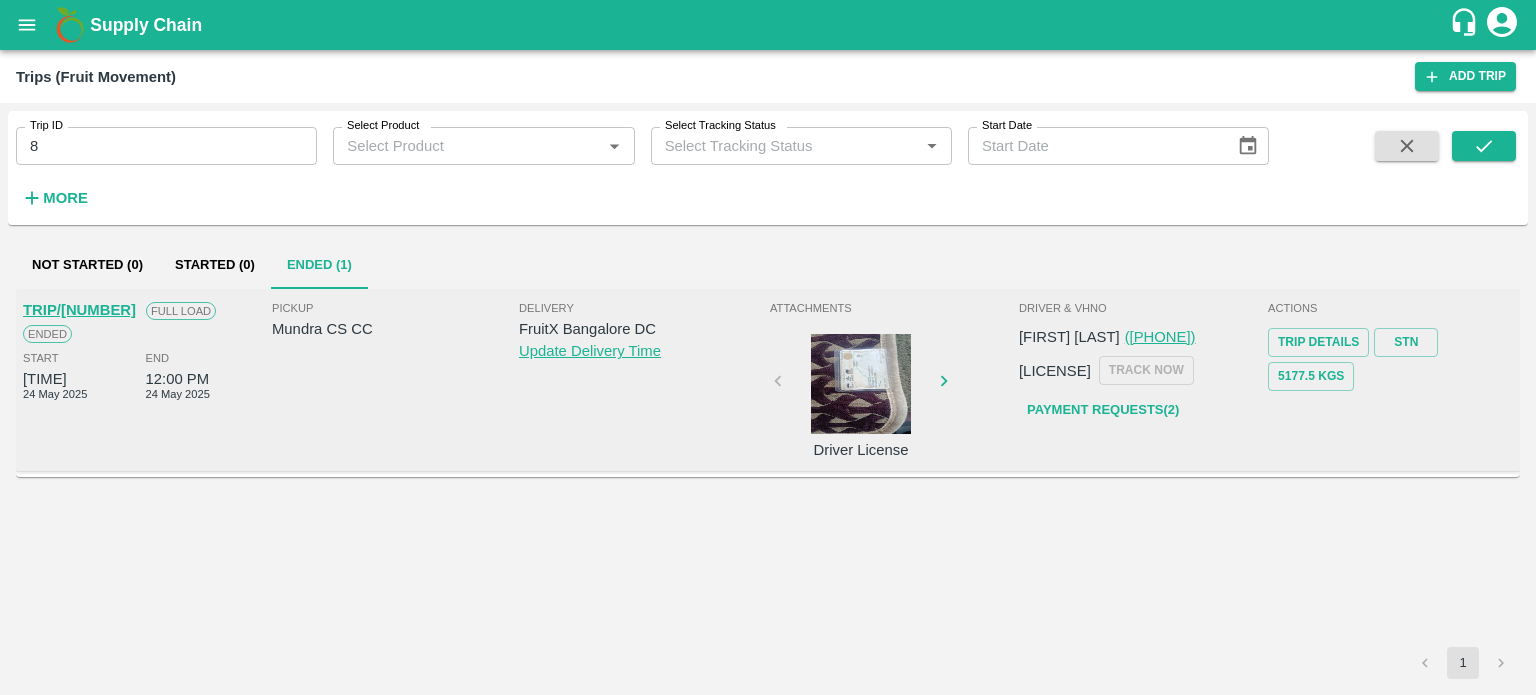 type on "8" 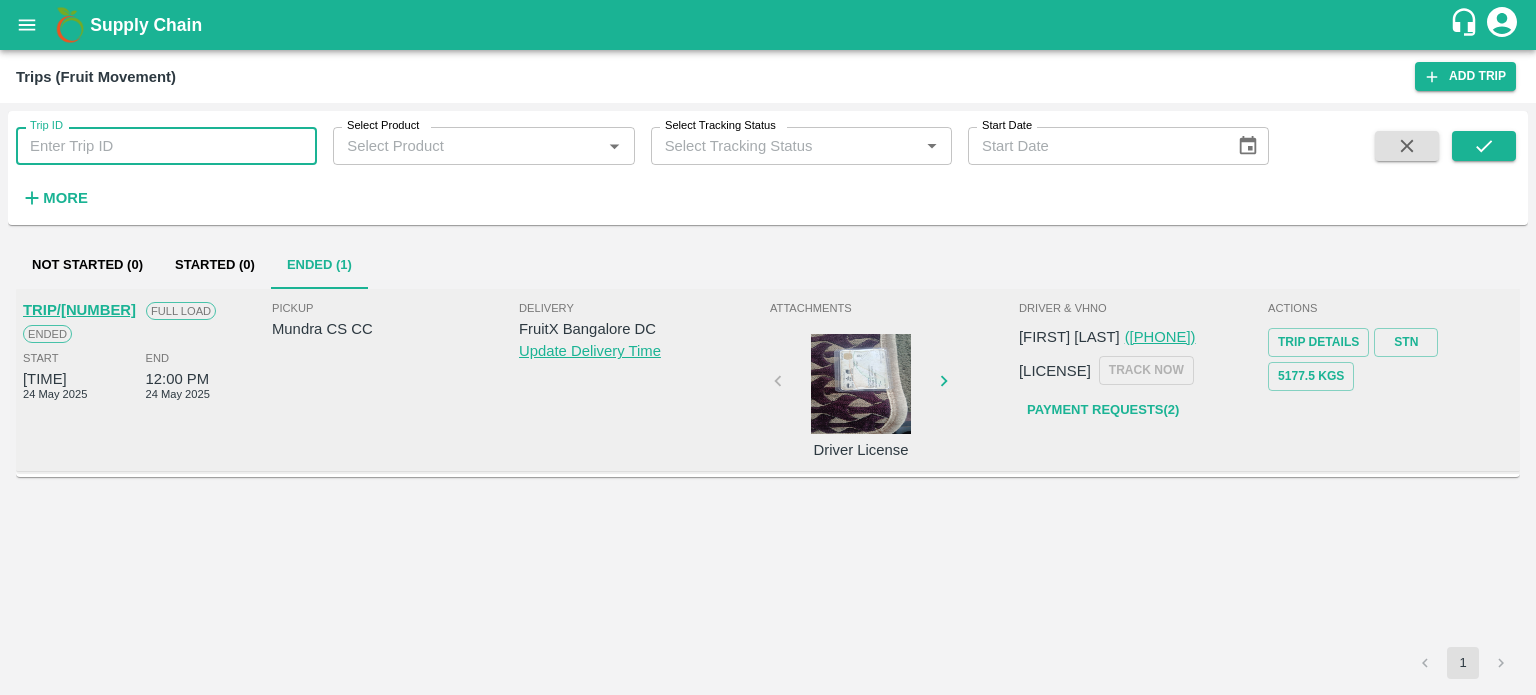 click on "Trip ID" at bounding box center (166, 146) 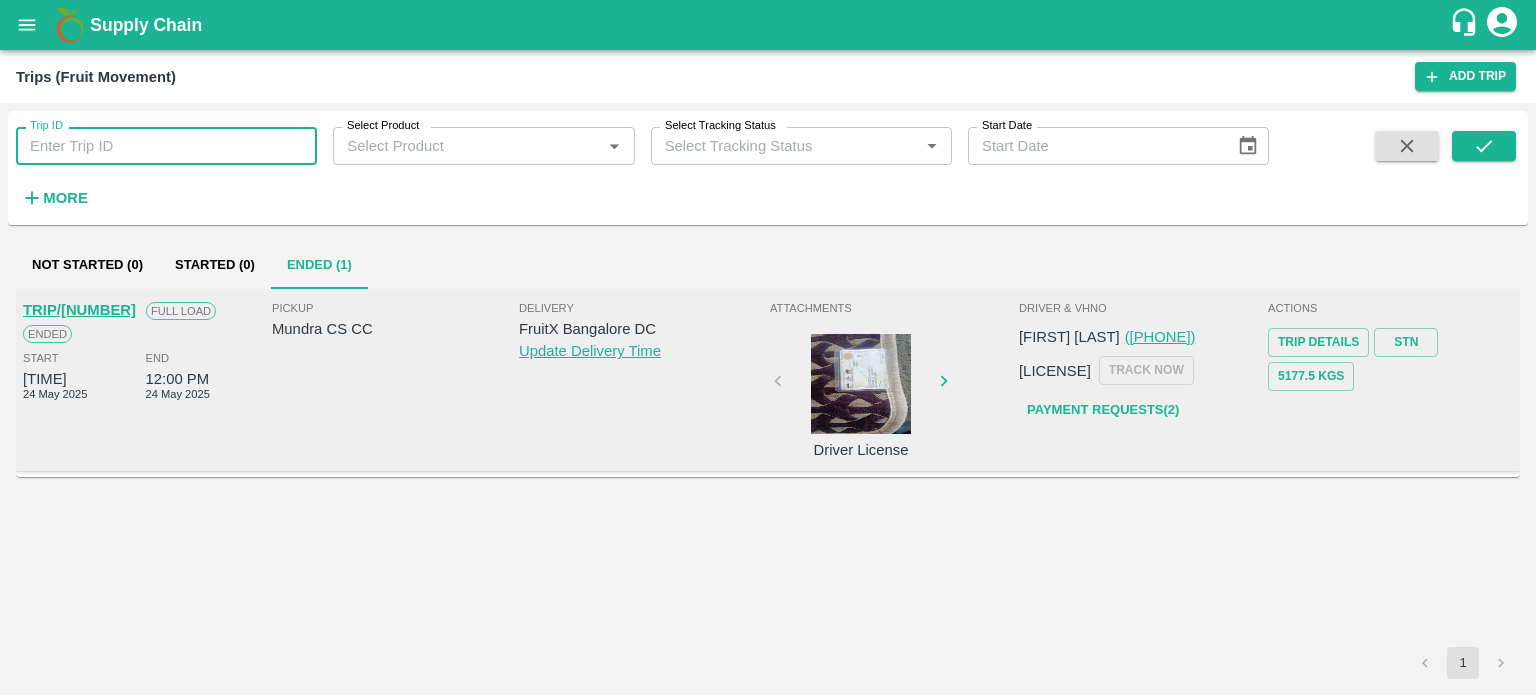 click on "Trip ID" at bounding box center [166, 146] 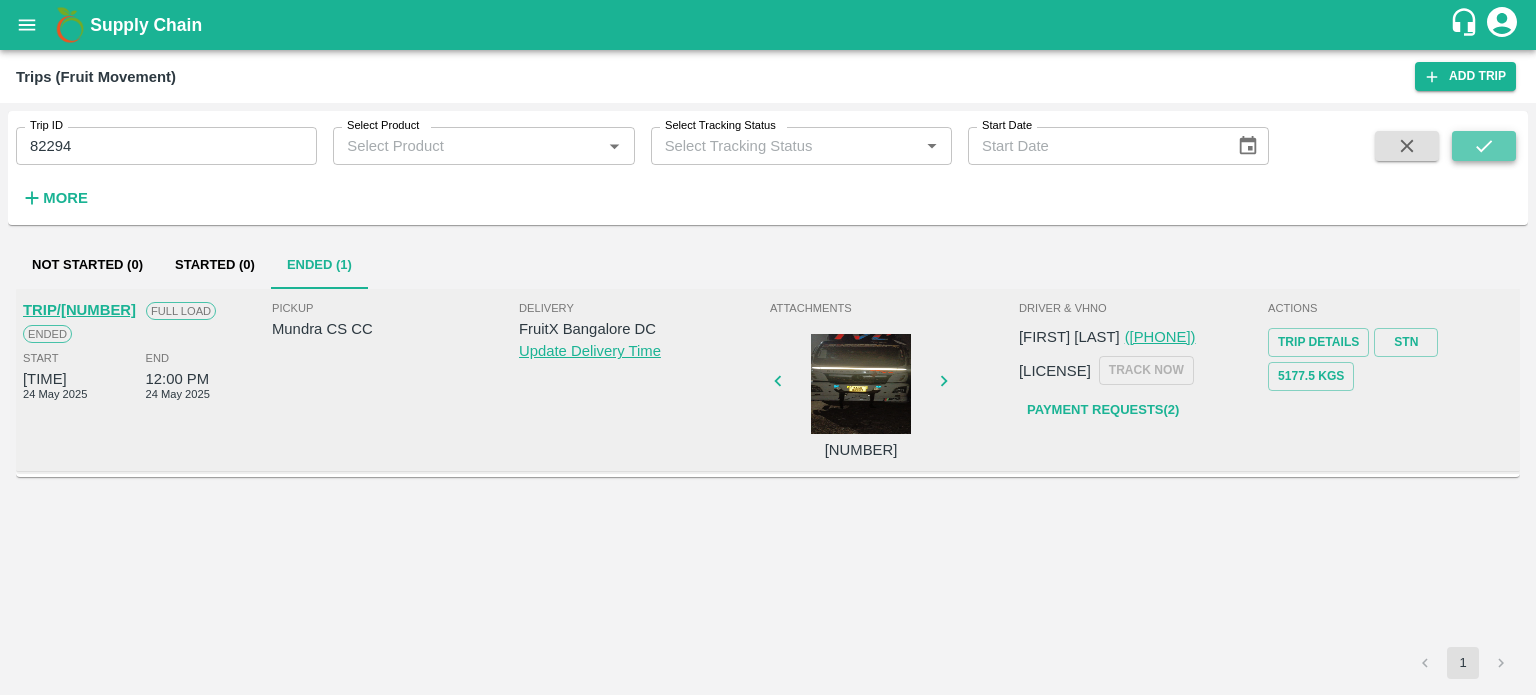 click 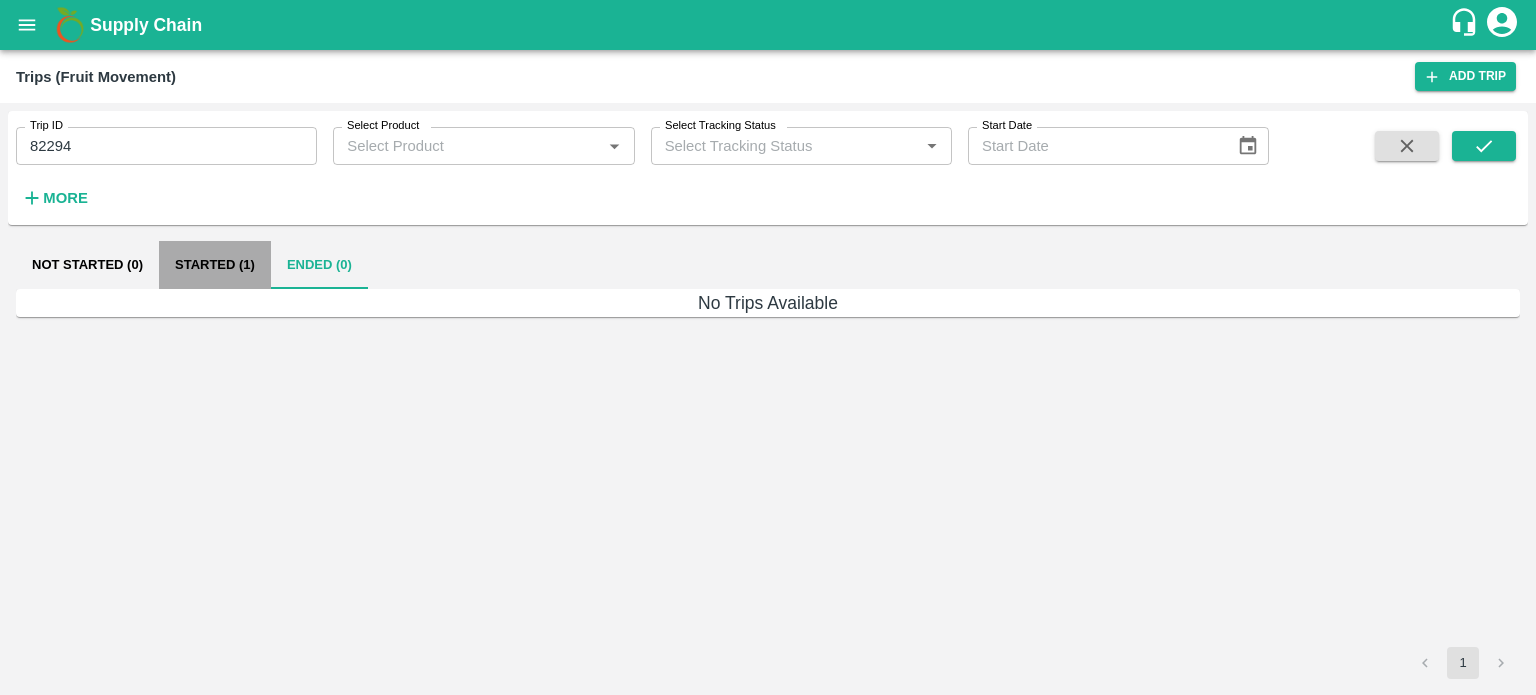 click on "Started (1)" at bounding box center (215, 265) 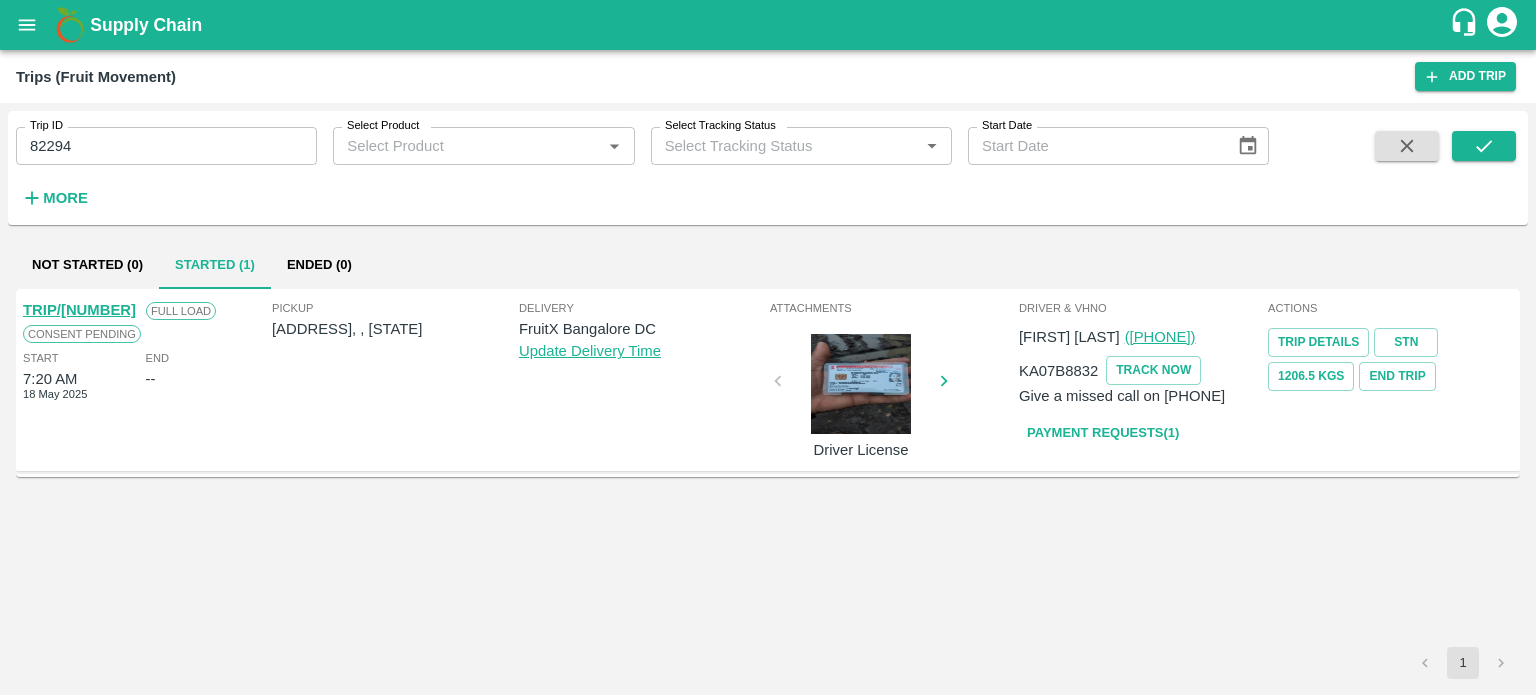 click at bounding box center (861, 384) 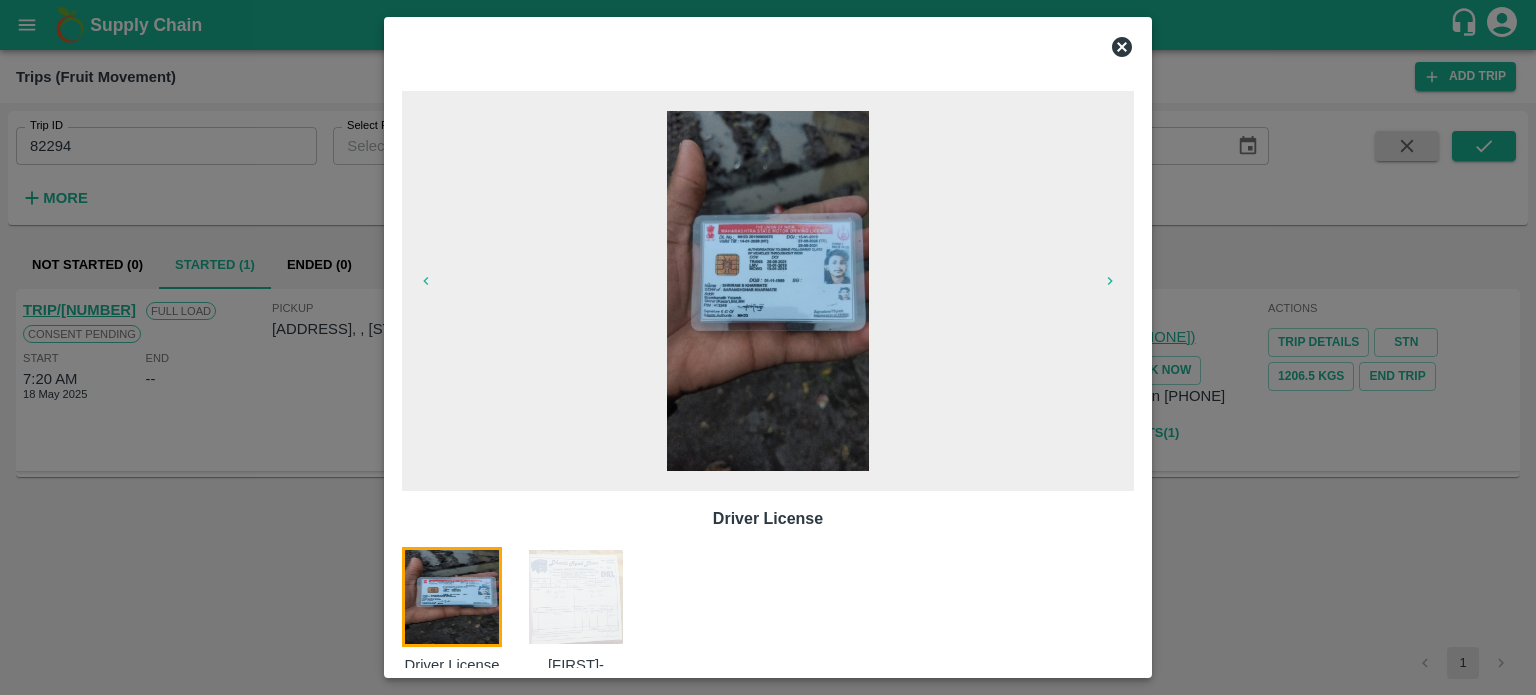 click at bounding box center [576, 597] 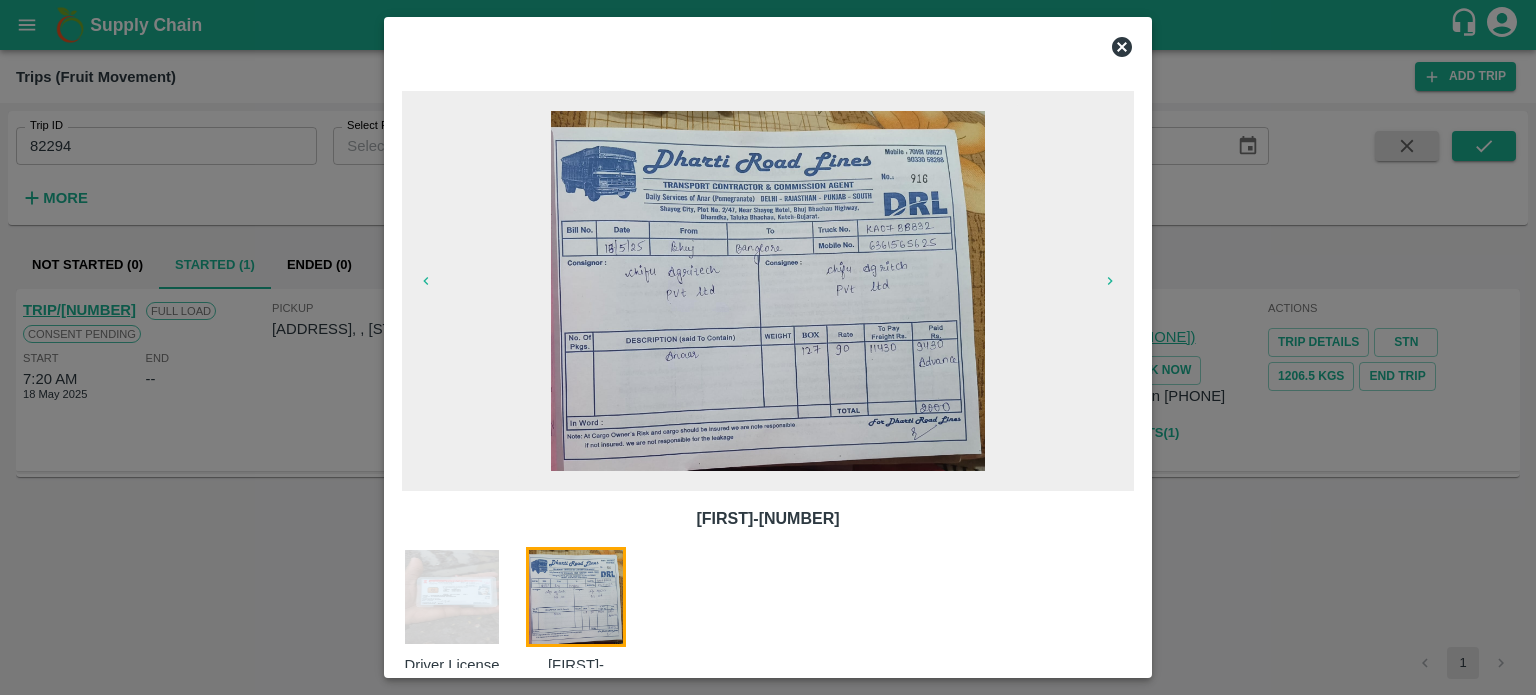 scroll, scrollTop: 32, scrollLeft: 0, axis: vertical 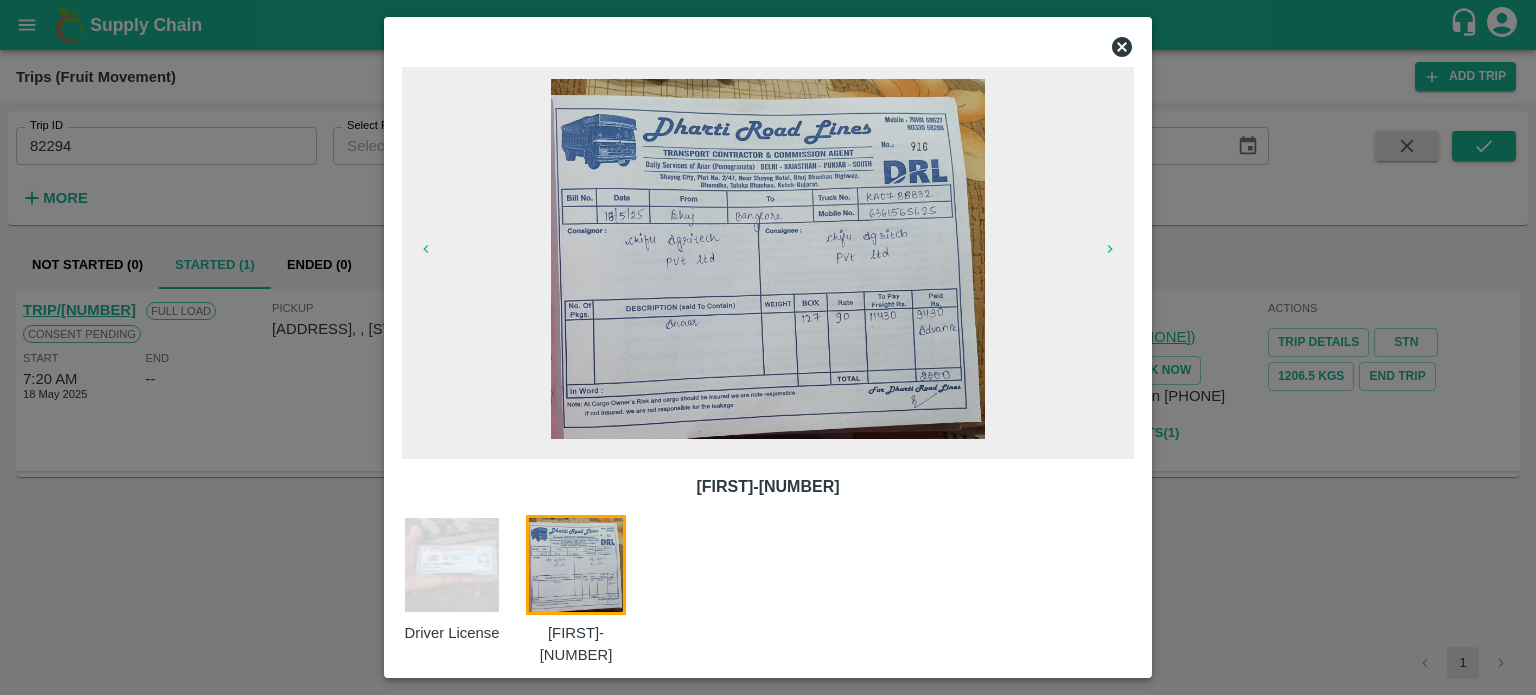 click at bounding box center (768, 347) 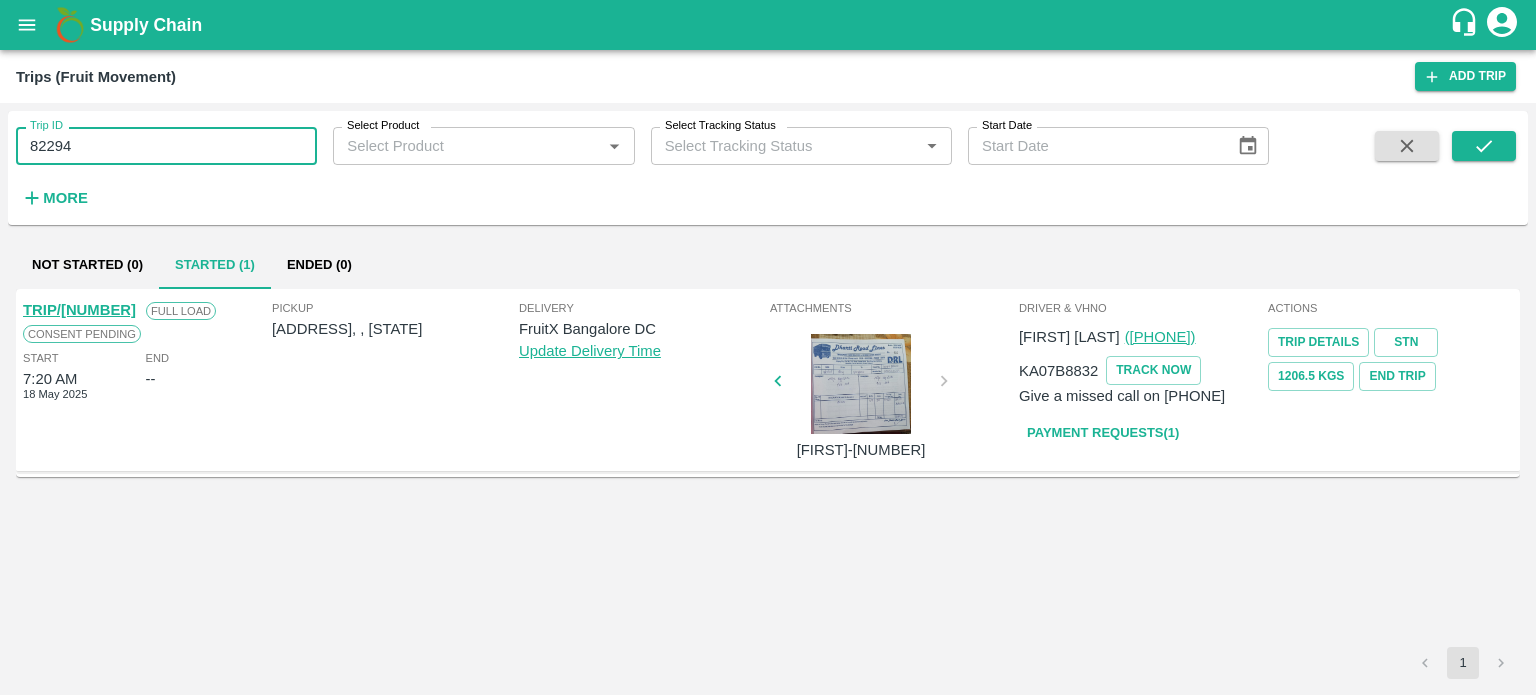click on "82294" at bounding box center (166, 146) 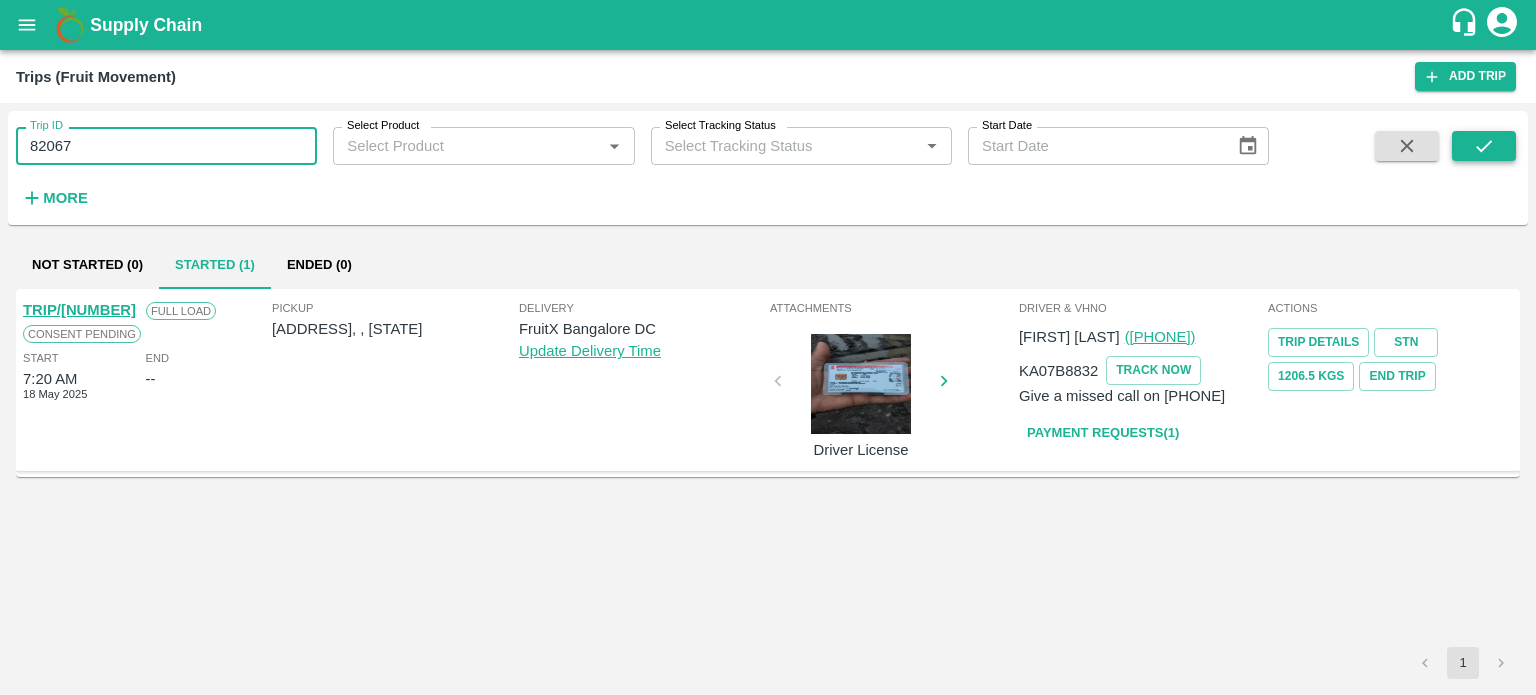 type on "82067" 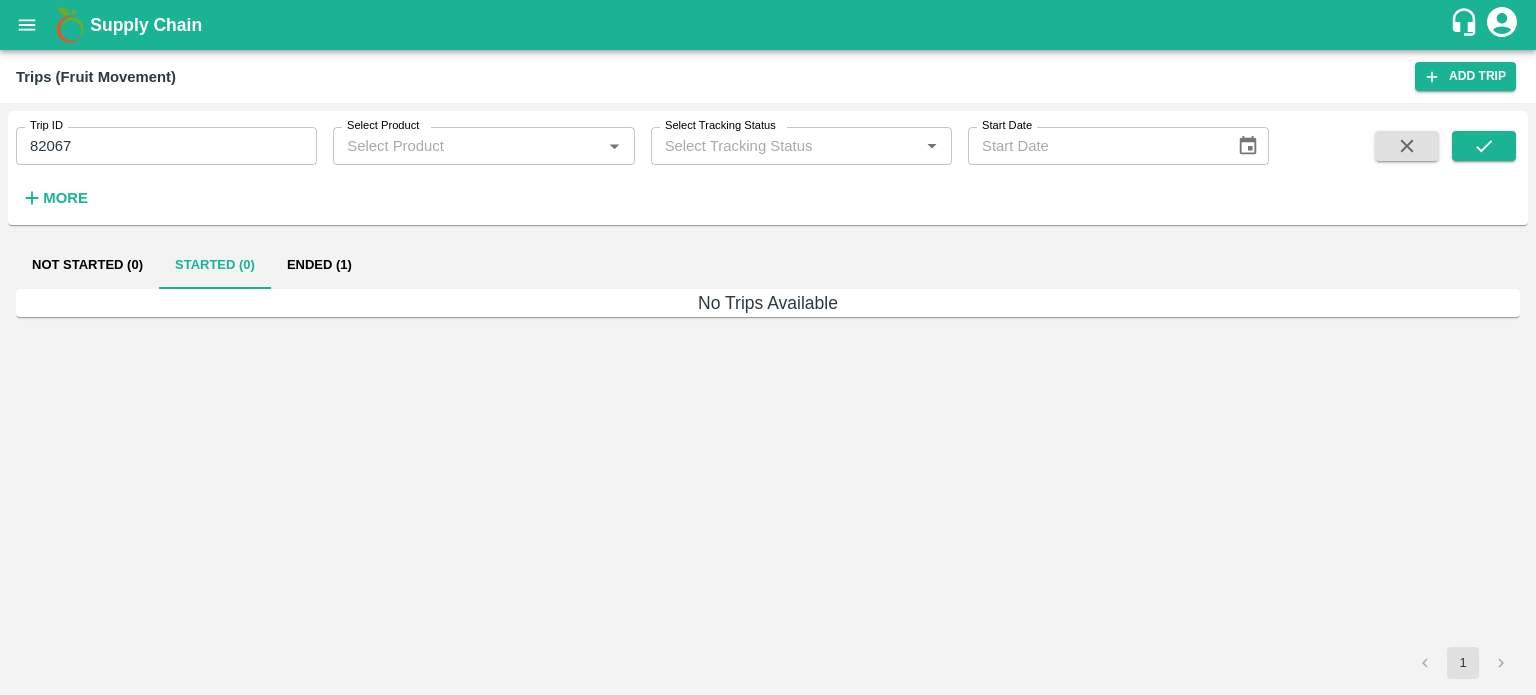 click on "Ended (1)" at bounding box center (319, 265) 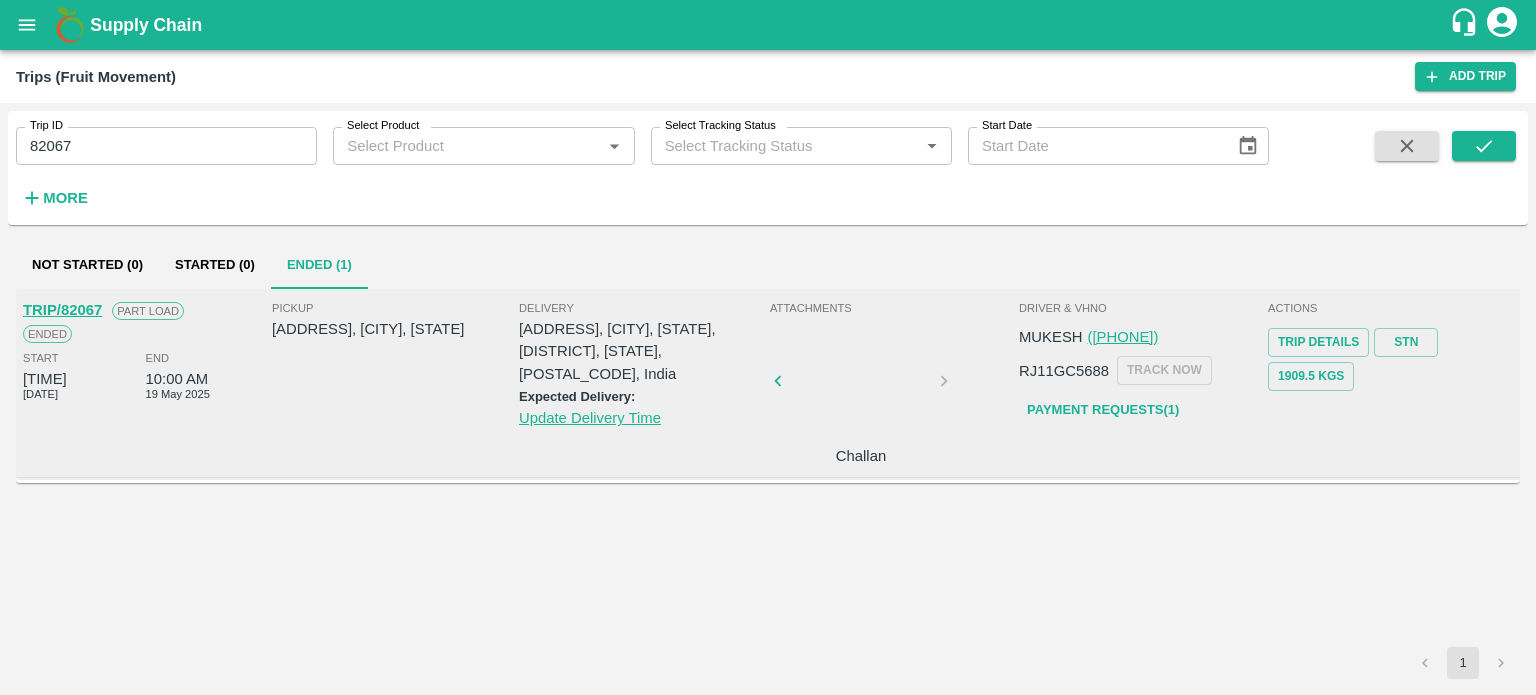 click at bounding box center [861, 387] 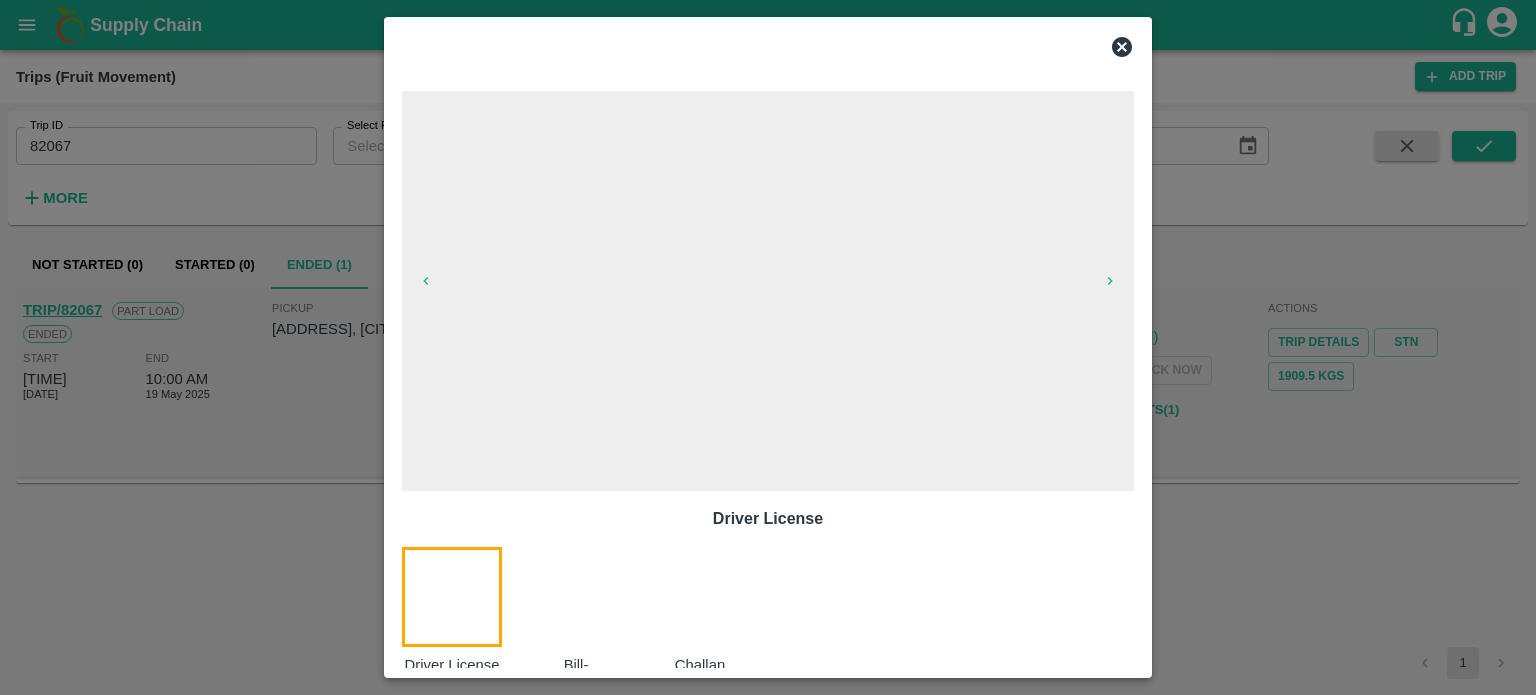 click at bounding box center [588, 611] 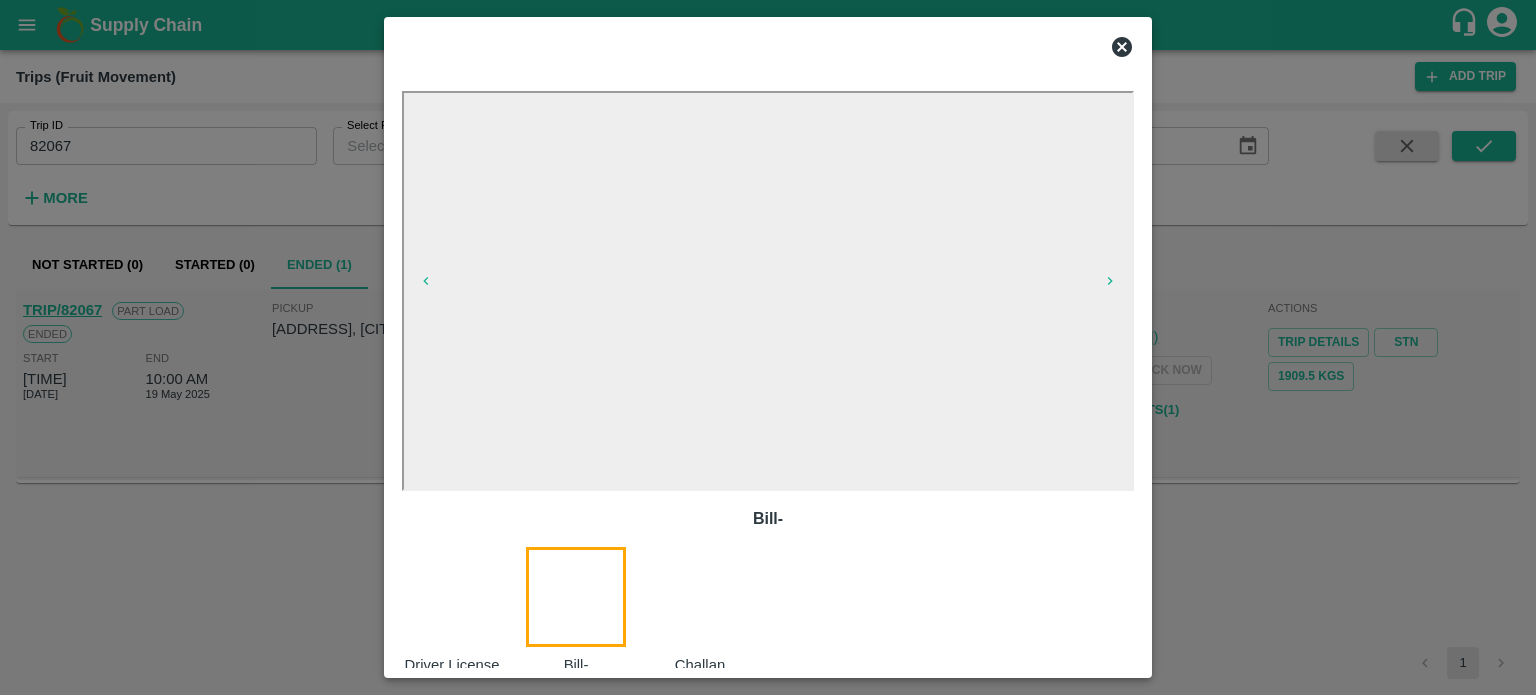 scroll, scrollTop: 32, scrollLeft: 0, axis: vertical 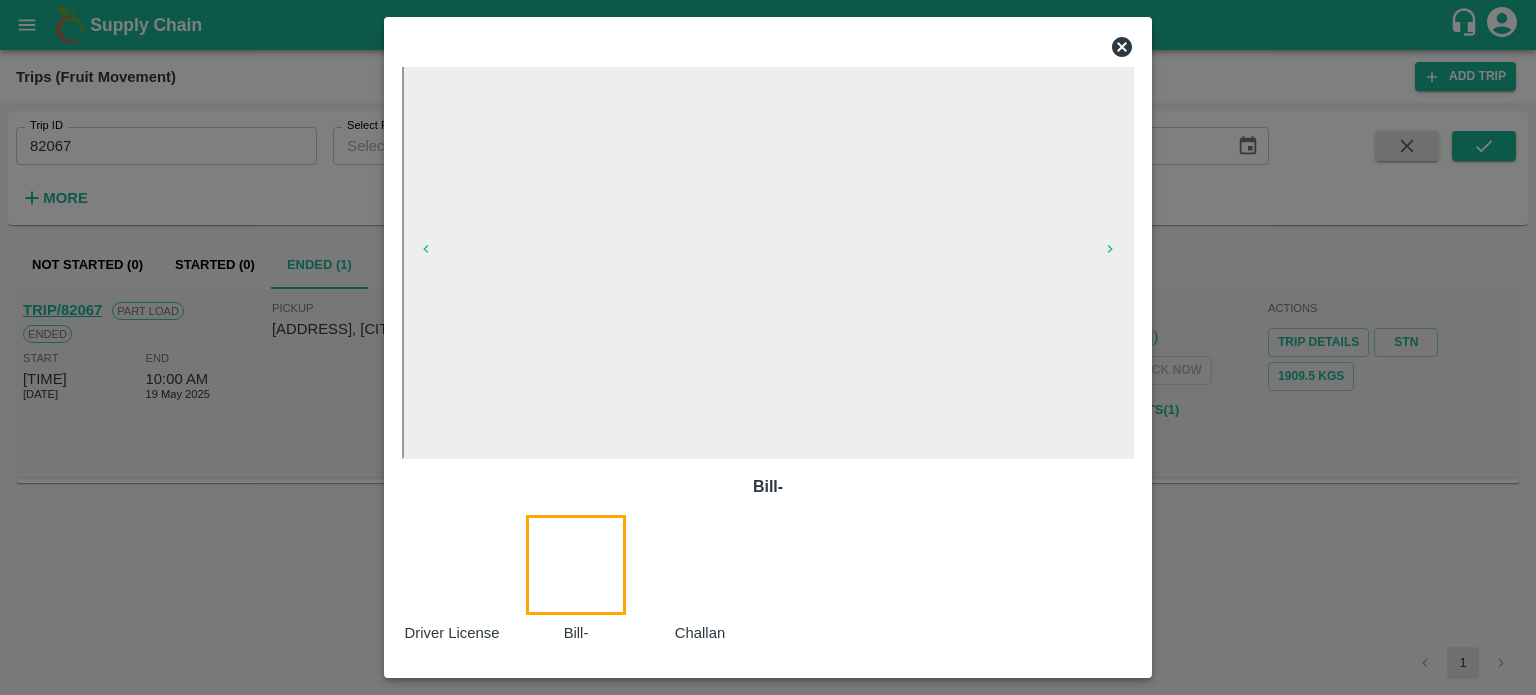 click at bounding box center (712, 579) 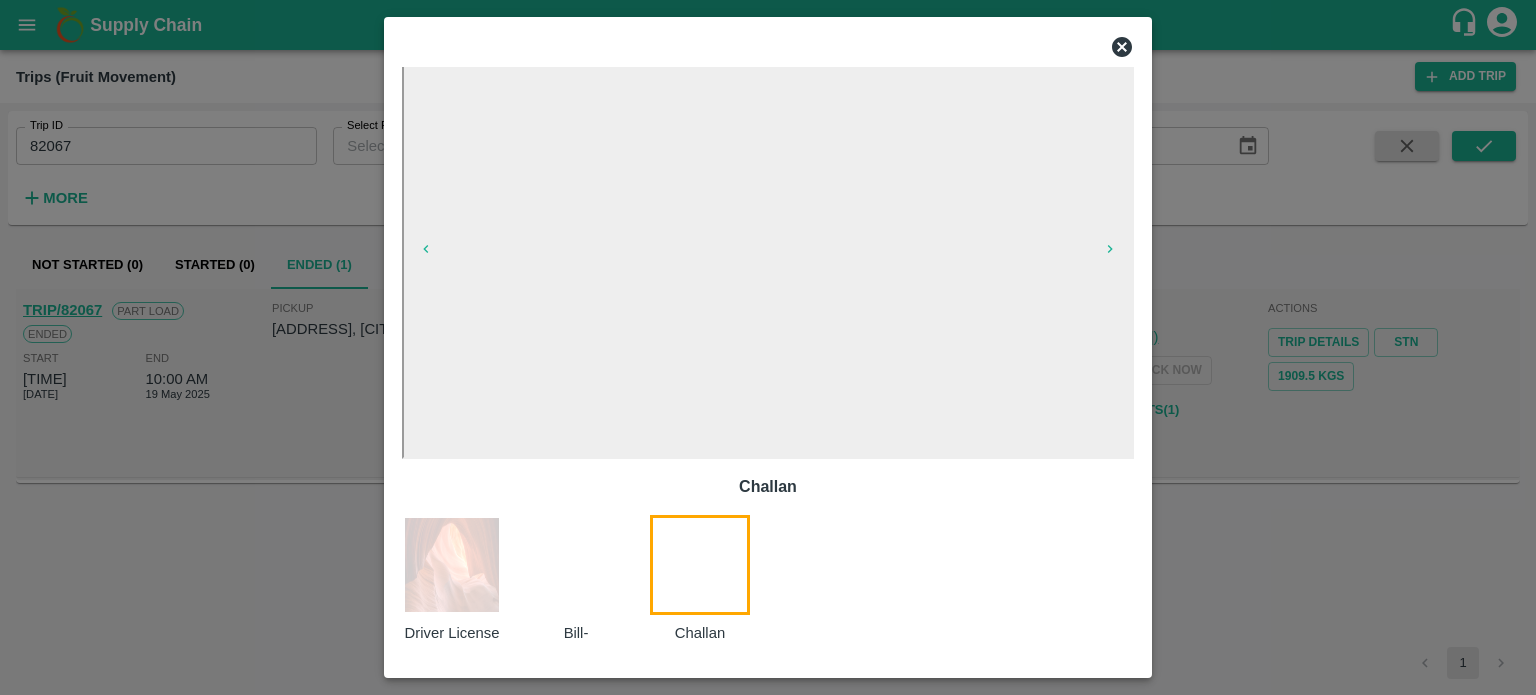 click at bounding box center [768, 347] 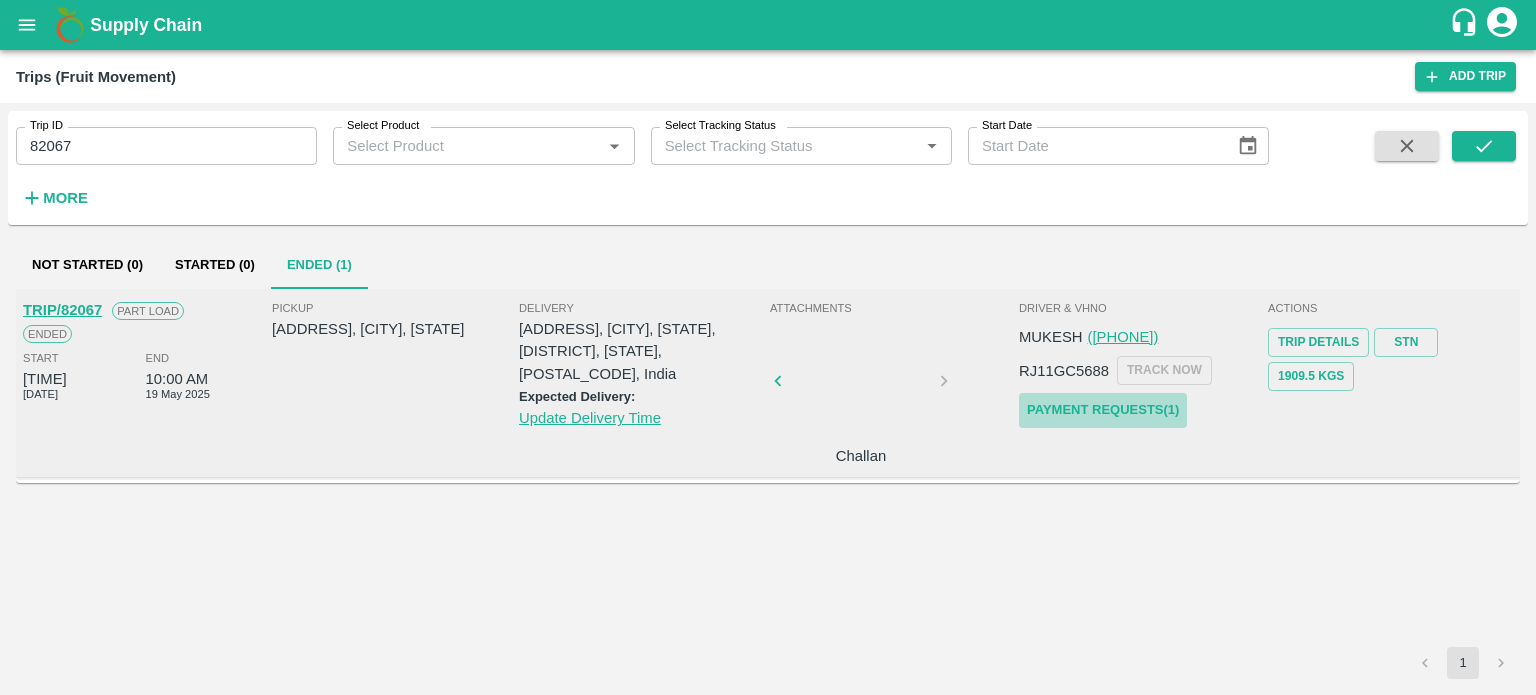 click on "Payment Requests( 1 )" at bounding box center [1103, 410] 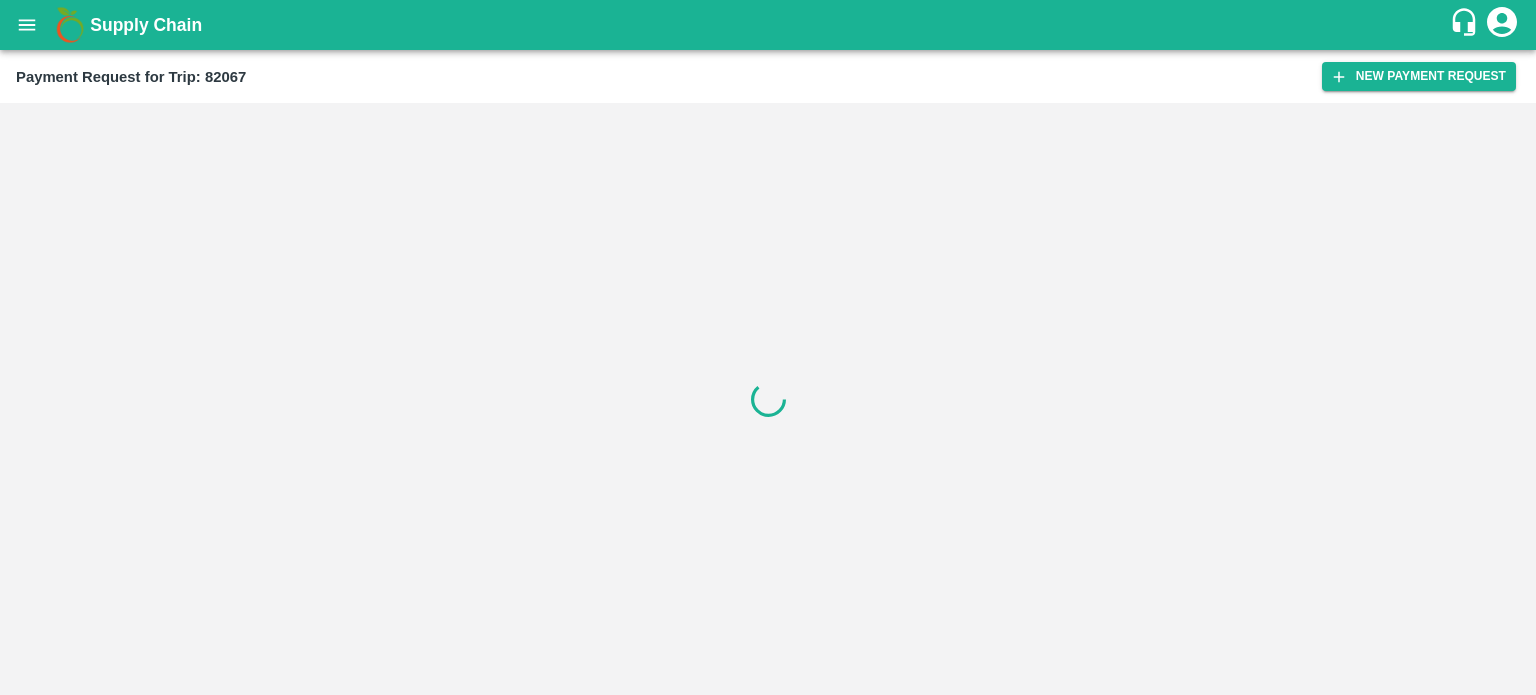 scroll, scrollTop: 0, scrollLeft: 0, axis: both 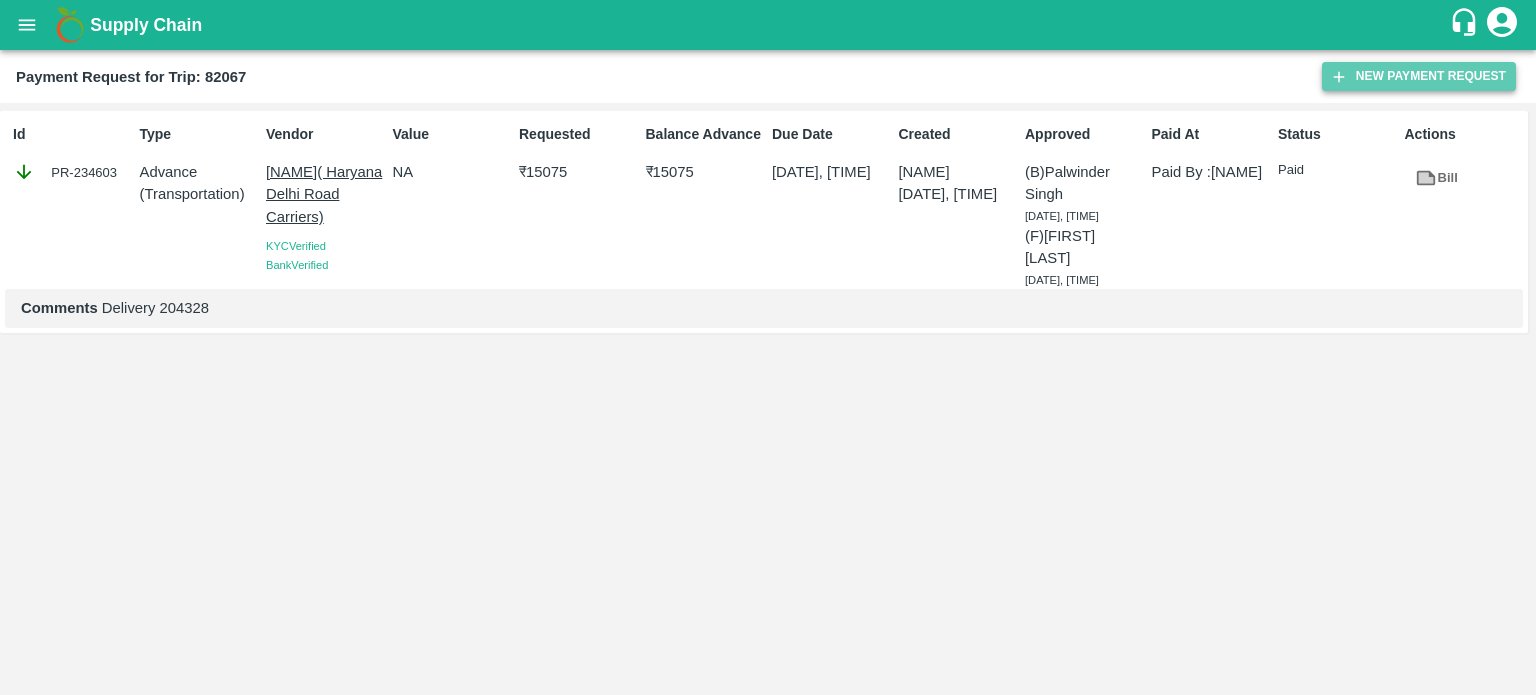 click on "New Payment Request" at bounding box center [1419, 76] 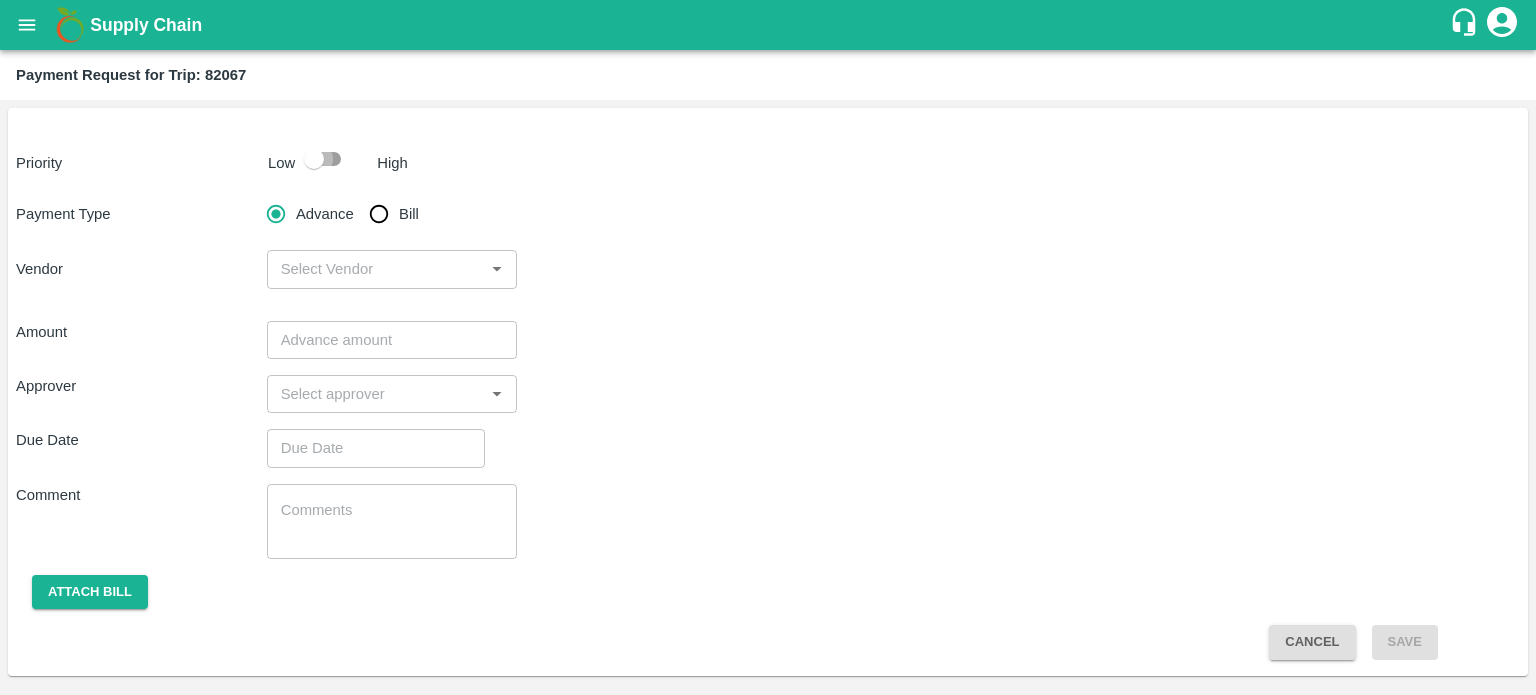 click at bounding box center (314, 159) 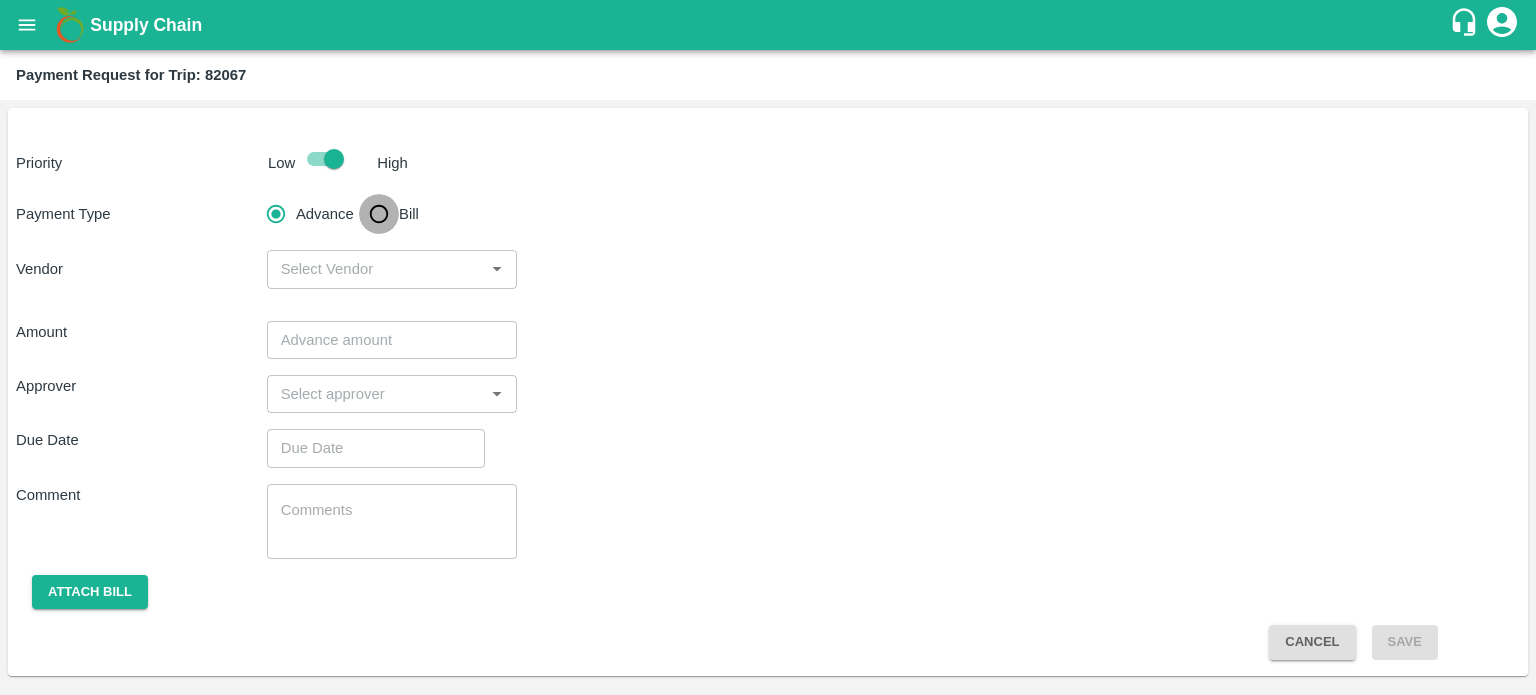 click on "Bill" at bounding box center (379, 214) 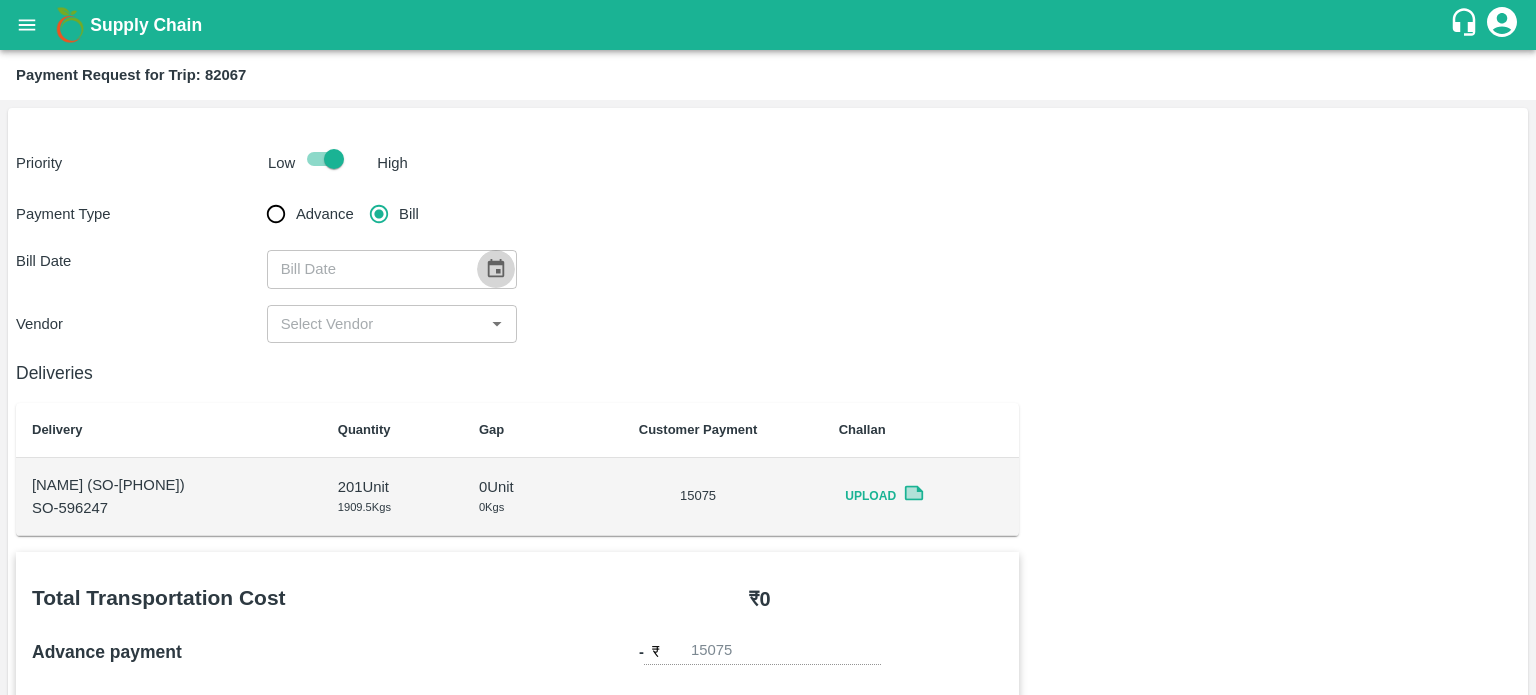 click 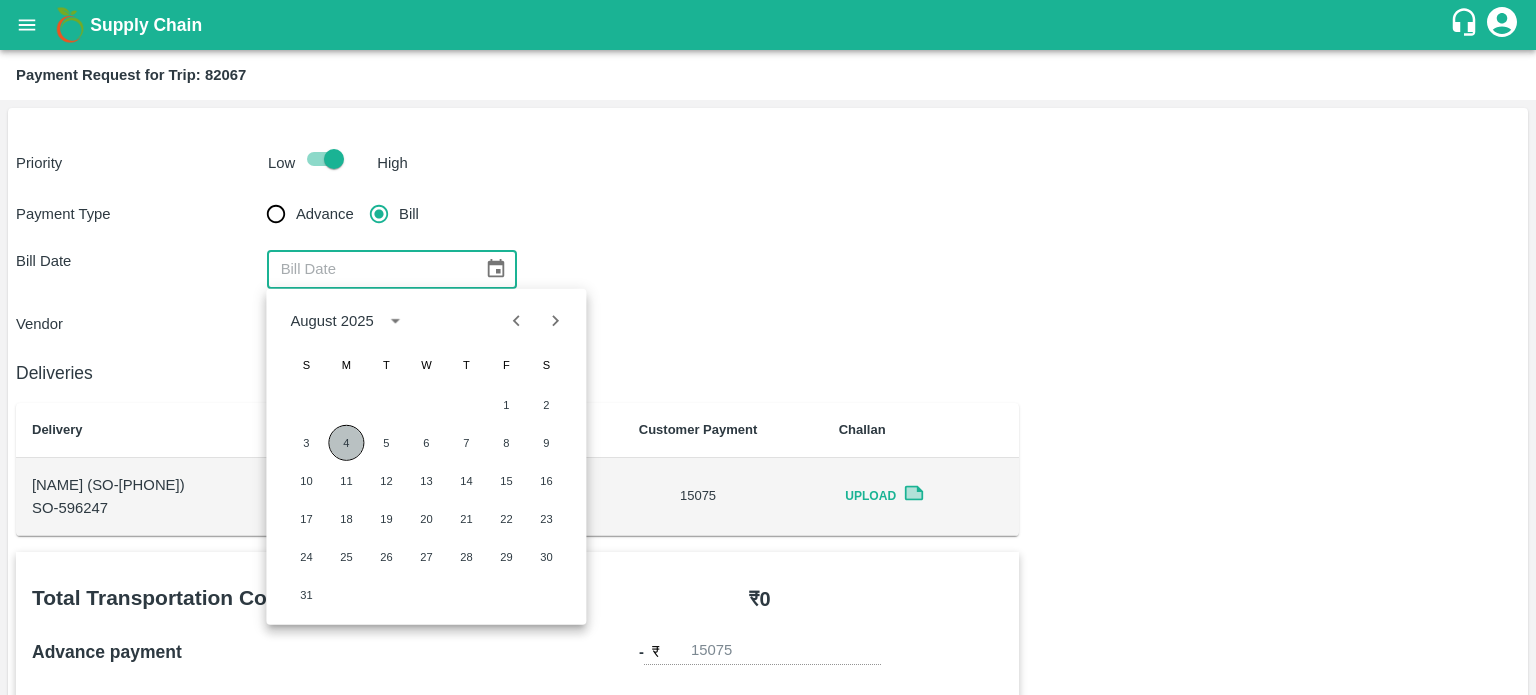 click on "4" at bounding box center [346, 443] 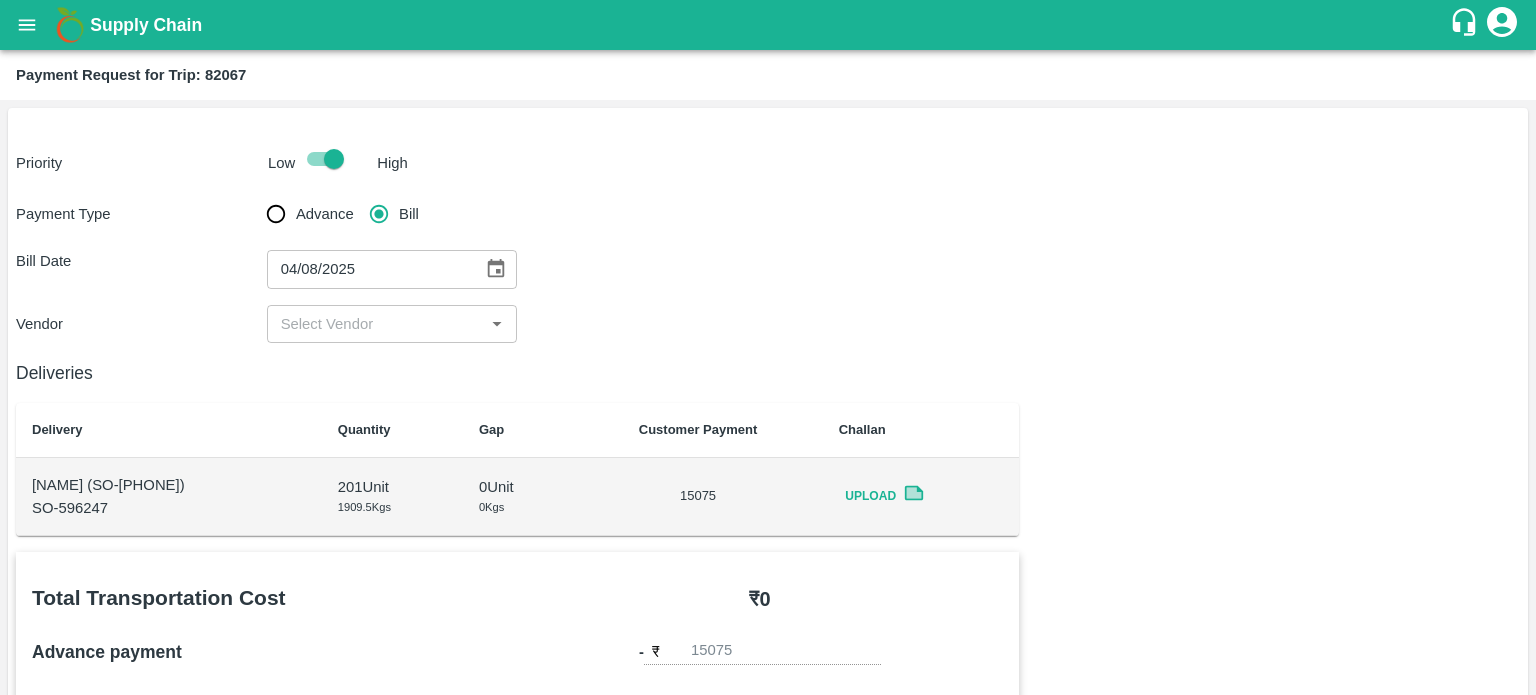drag, startPoint x: 348, startPoint y: 303, endPoint x: 351, endPoint y: 315, distance: 12.369317 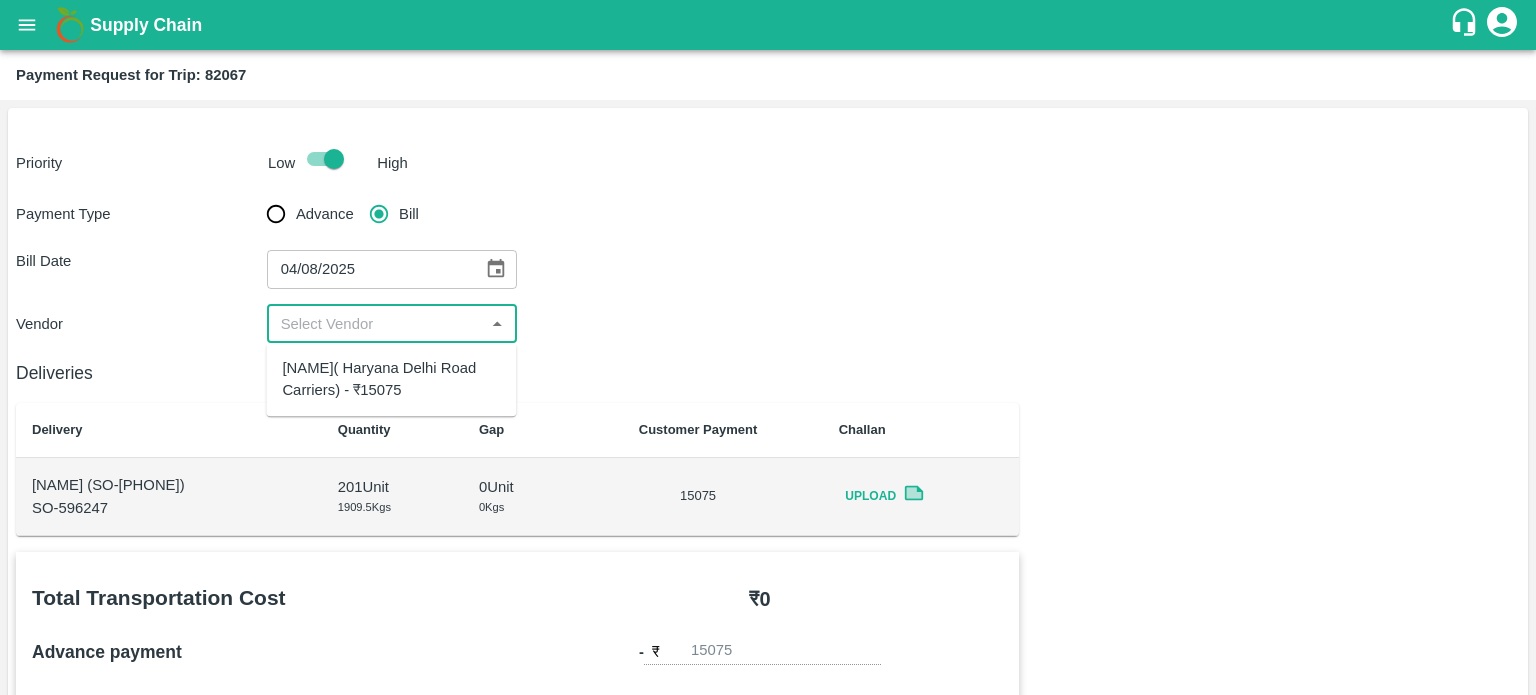 click at bounding box center (376, 324) 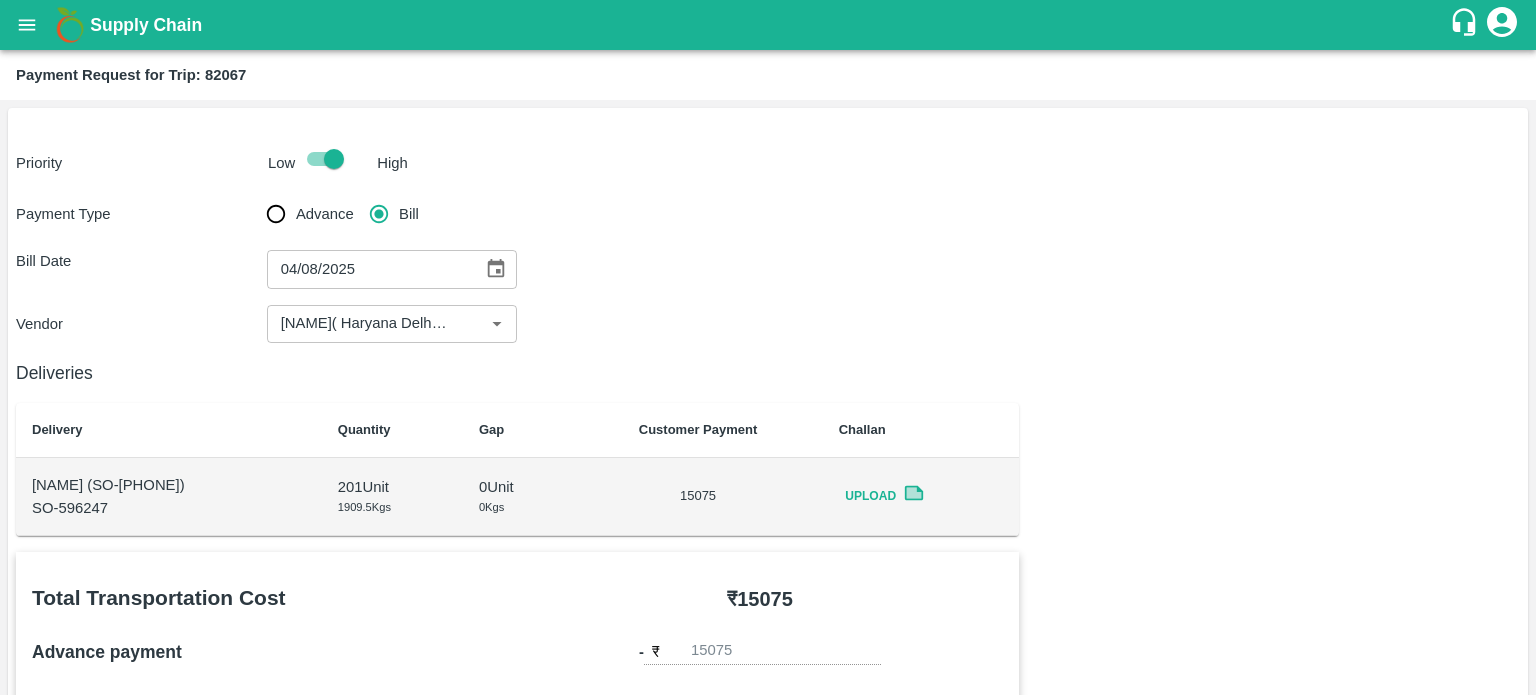 click 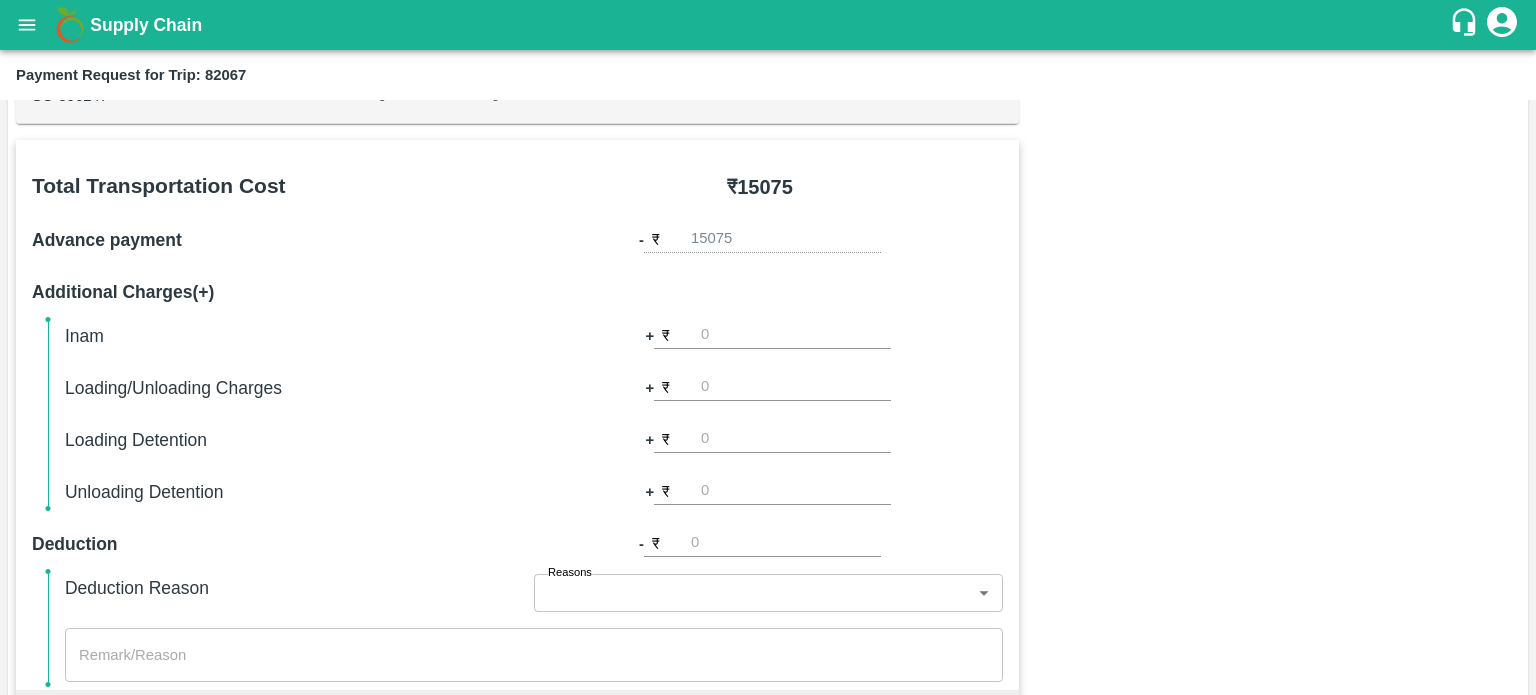 scroll, scrollTop: 411, scrollLeft: 0, axis: vertical 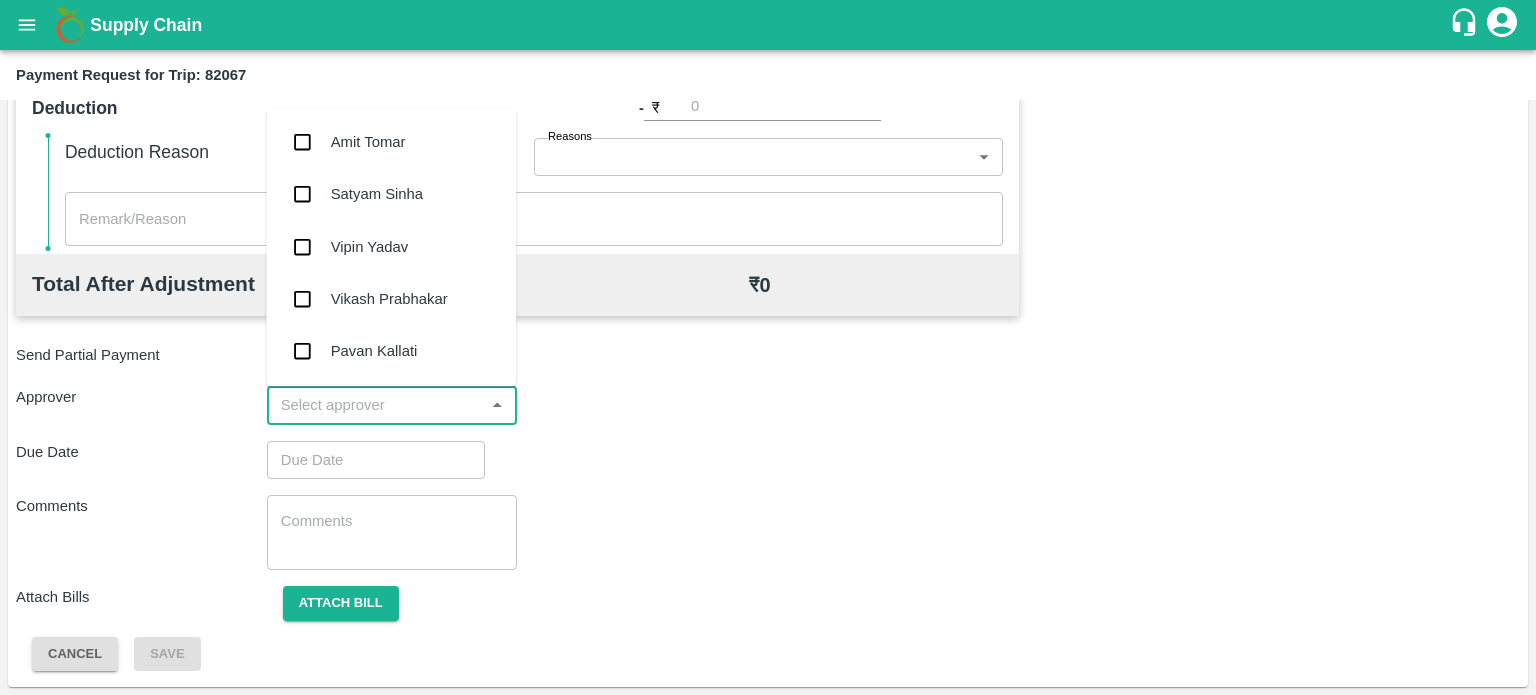 click at bounding box center (376, 405) 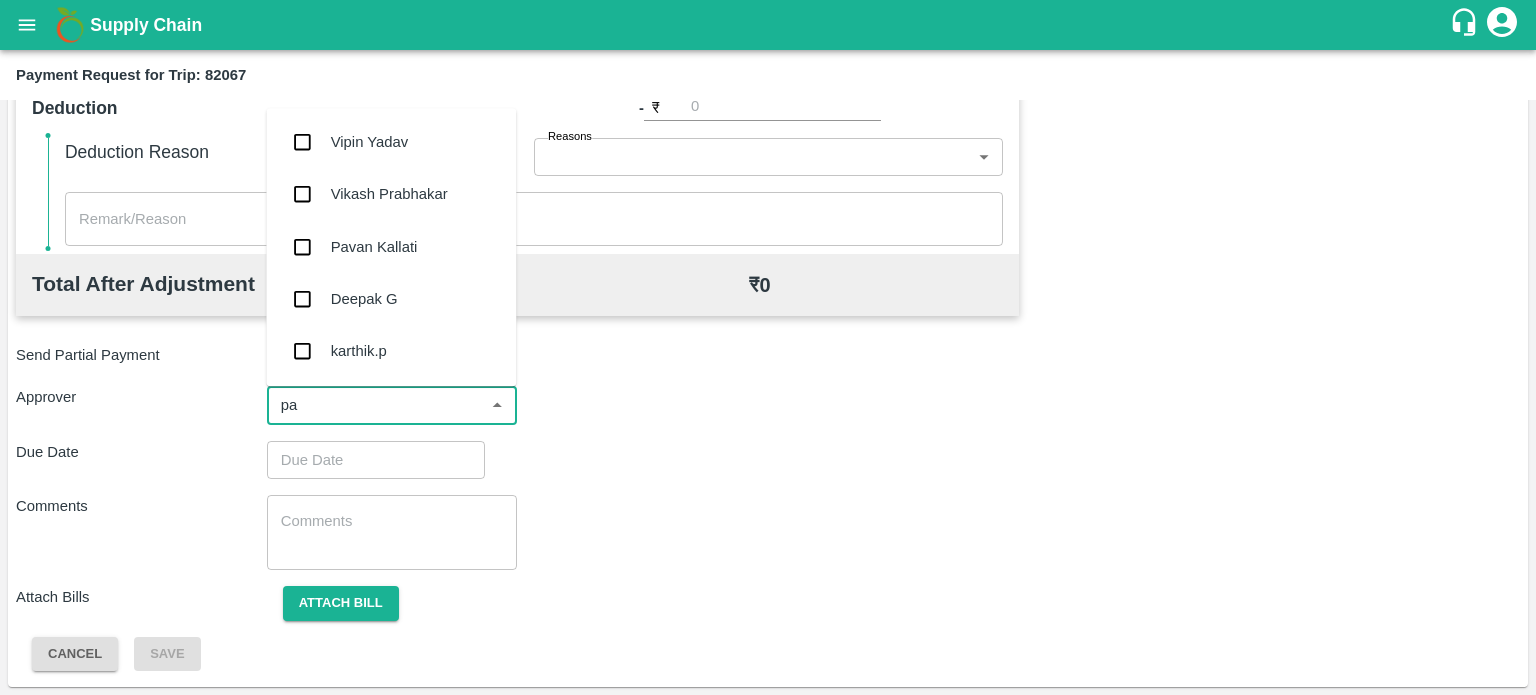 type on "pal" 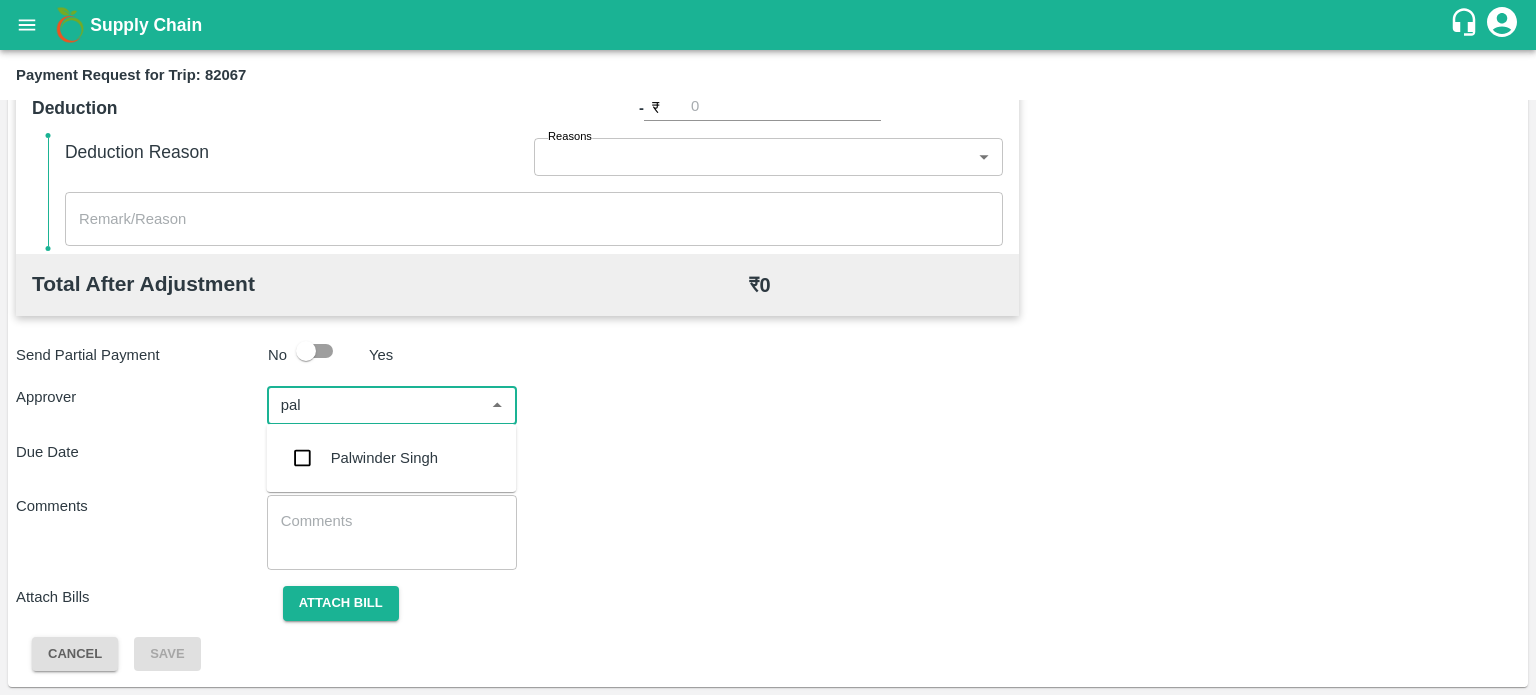 click on "Palwinder Singh" at bounding box center (391, 458) 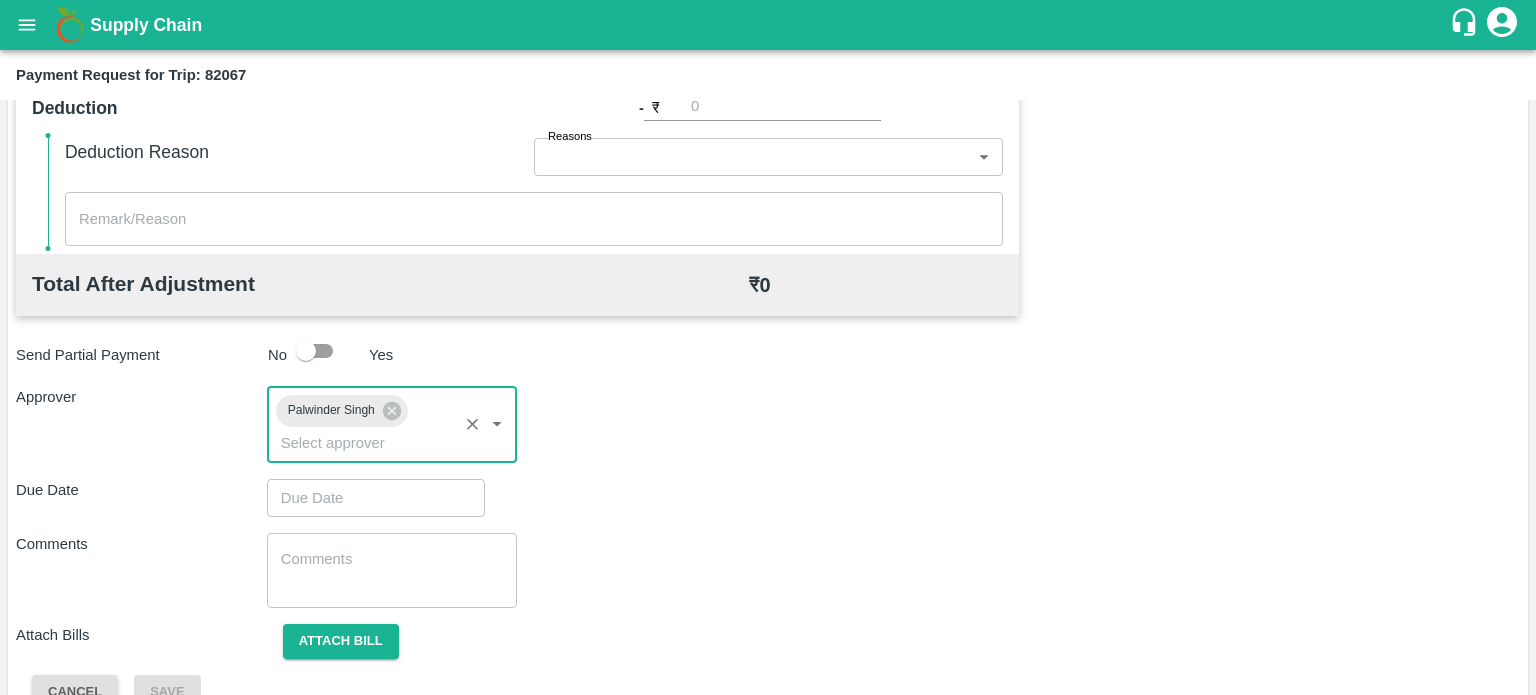 type on "DD/MM/YYYY hh:mm aa" 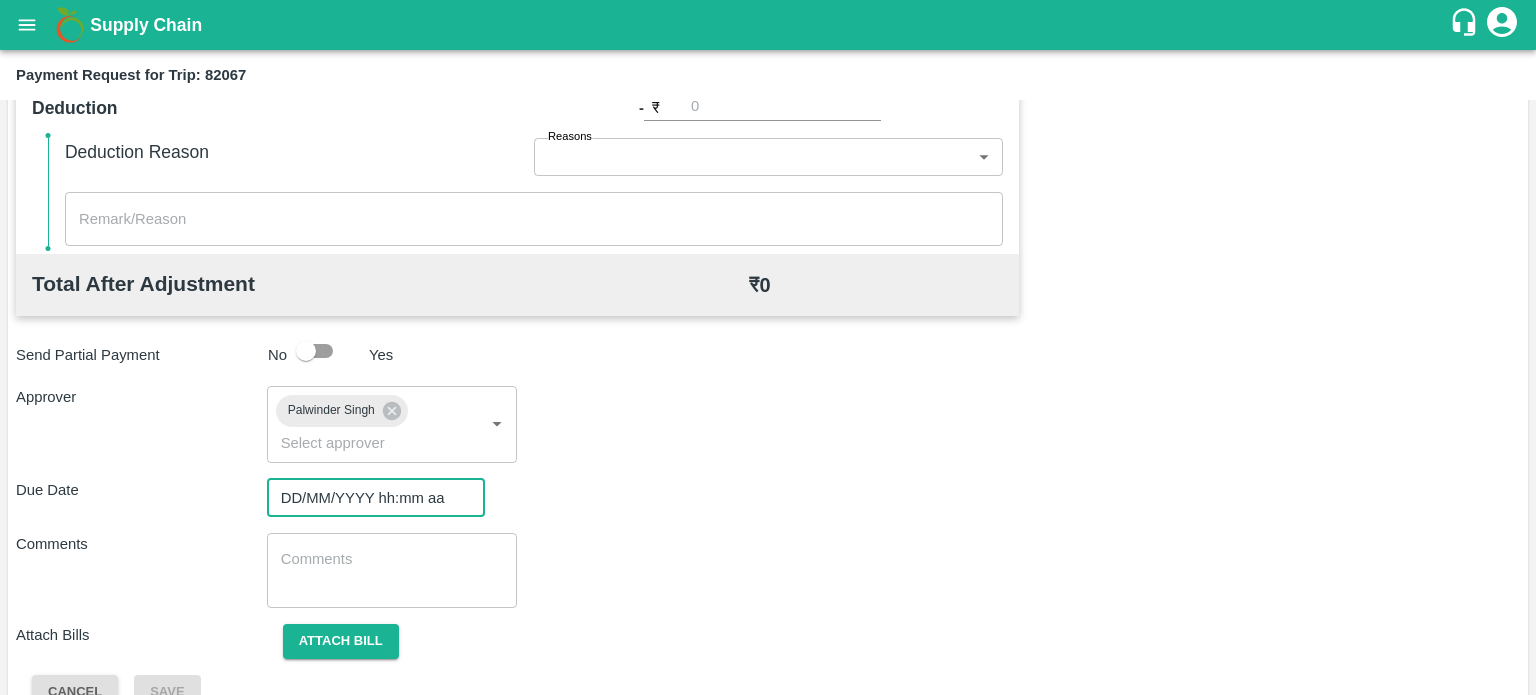 click on "DD/MM/YYYY hh:mm aa" at bounding box center [369, 498] 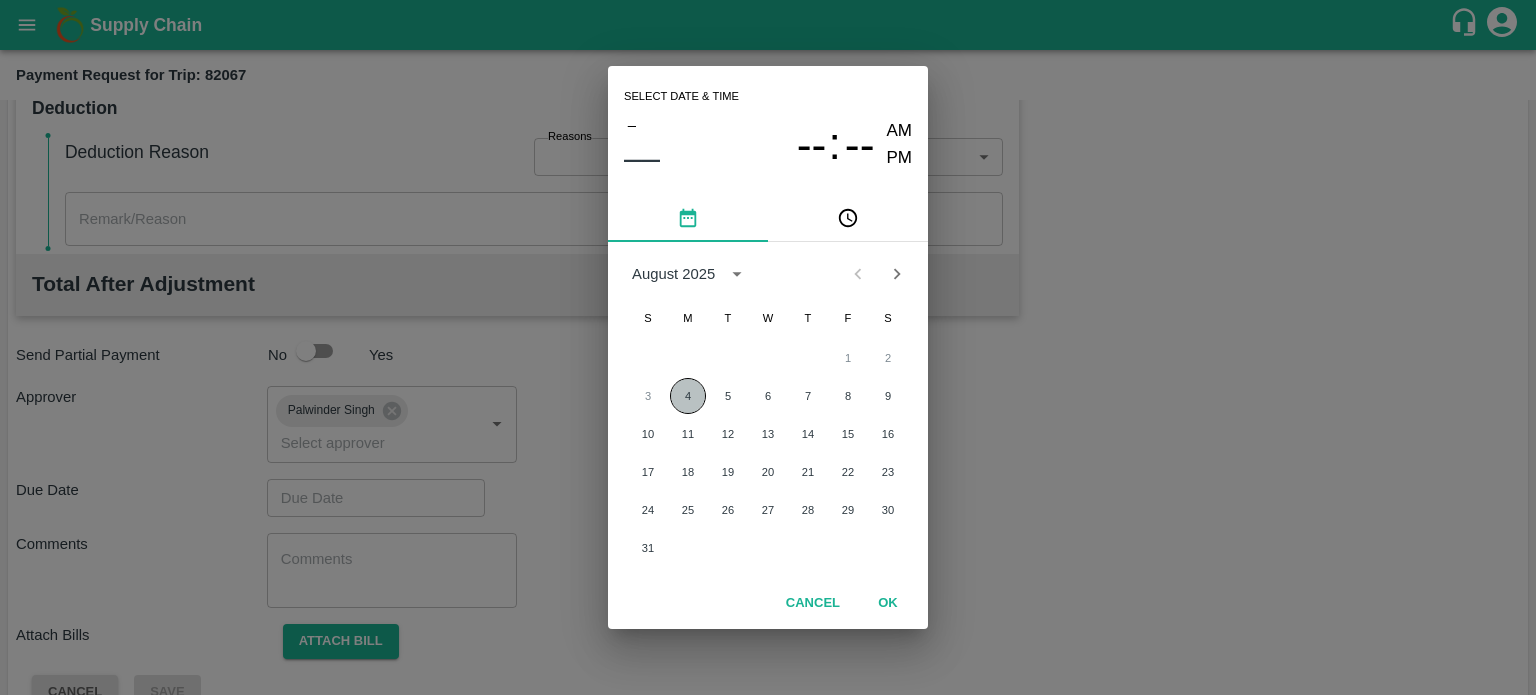 click on "4" at bounding box center [688, 396] 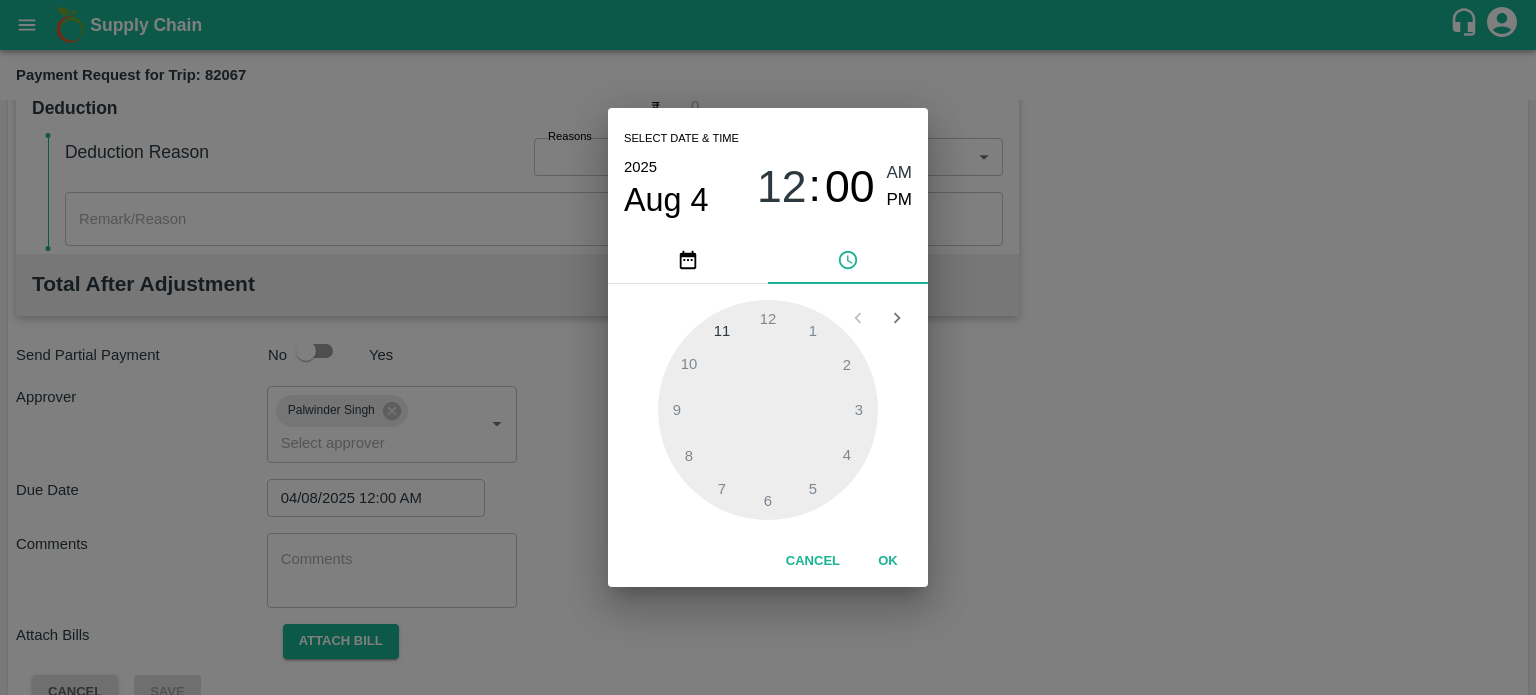 click on "OK" at bounding box center [888, 561] 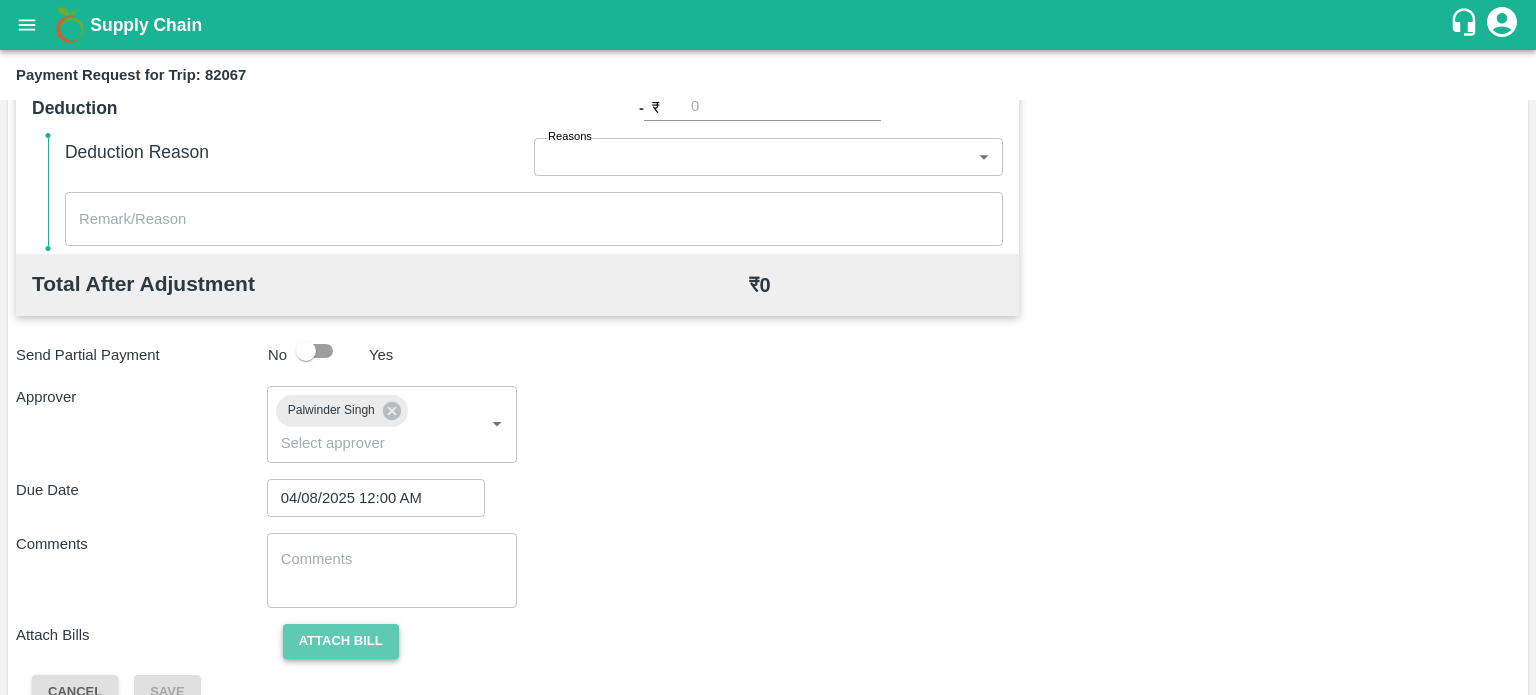 click on "Attach bill" at bounding box center [341, 641] 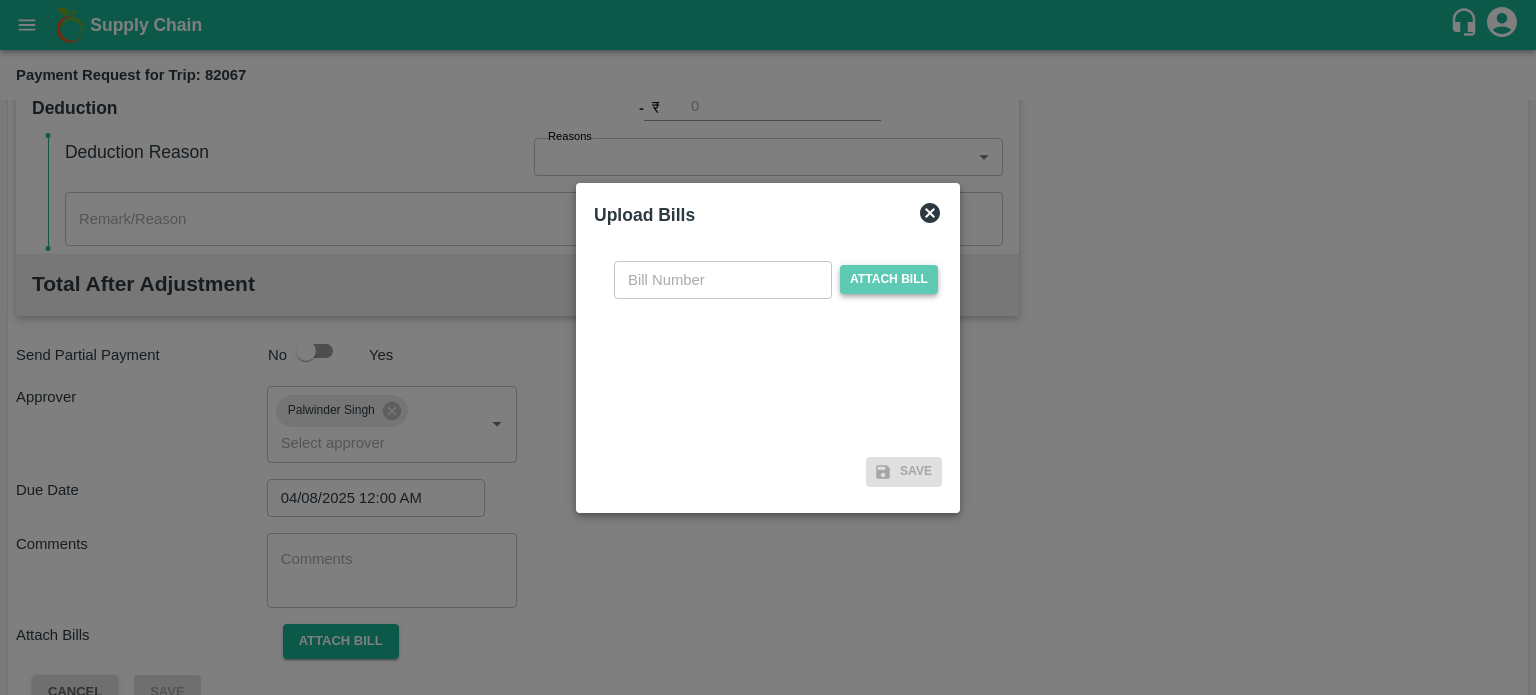 click on "Attach bill" at bounding box center [889, 279] 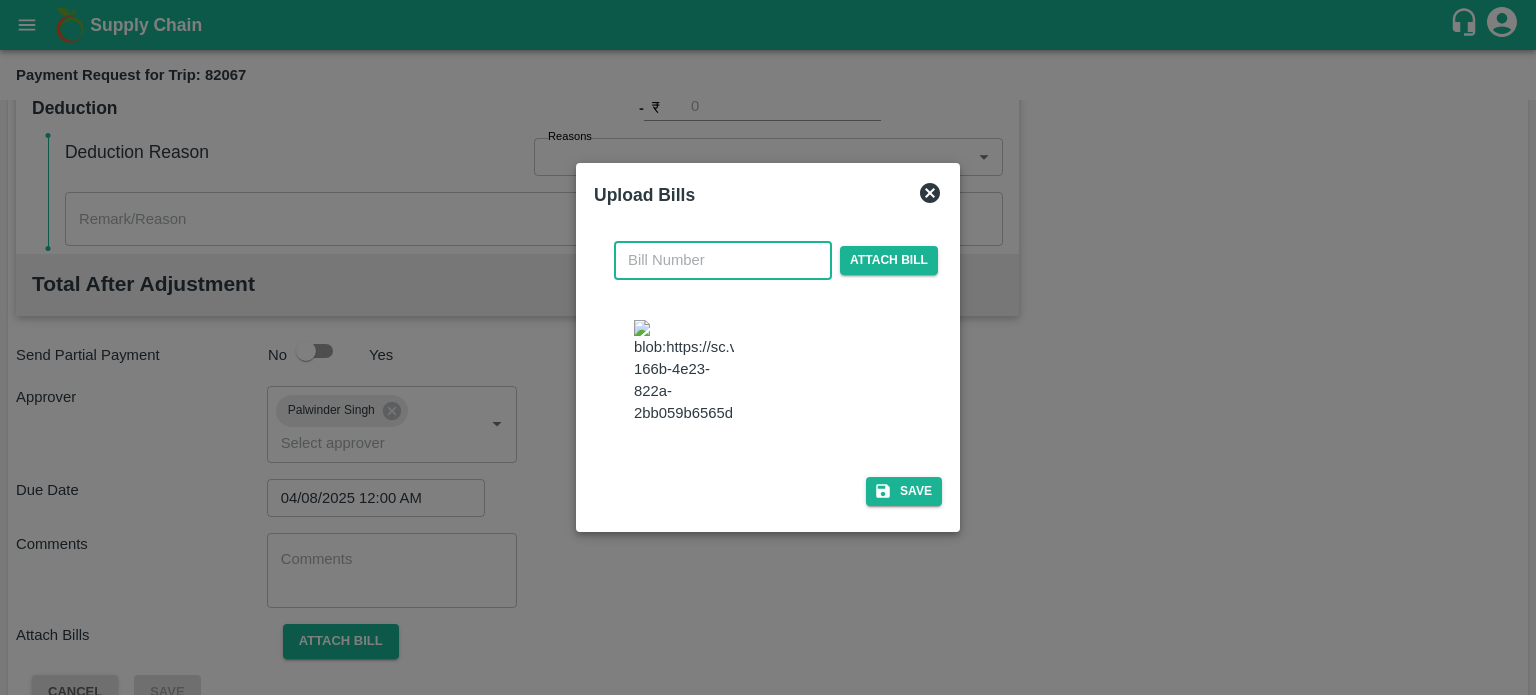 click at bounding box center (723, 260) 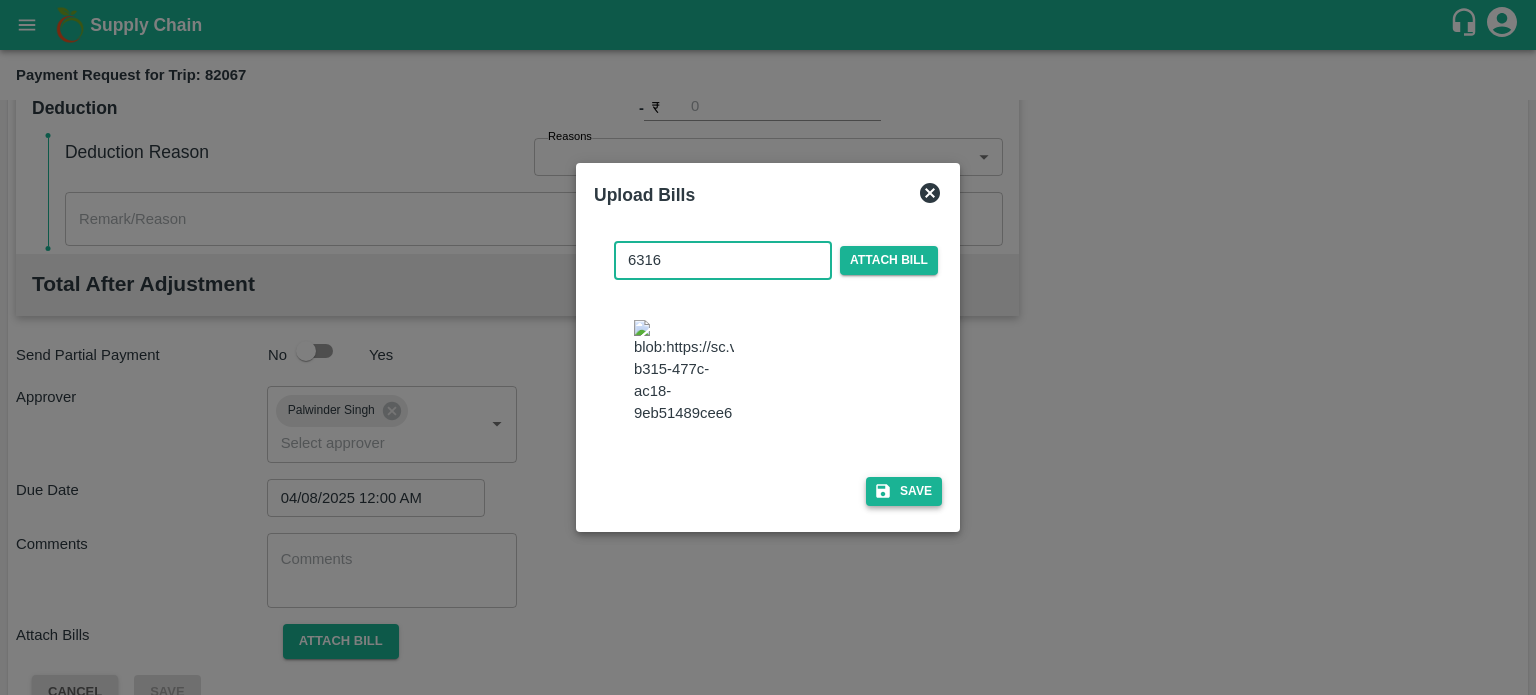 type on "6316" 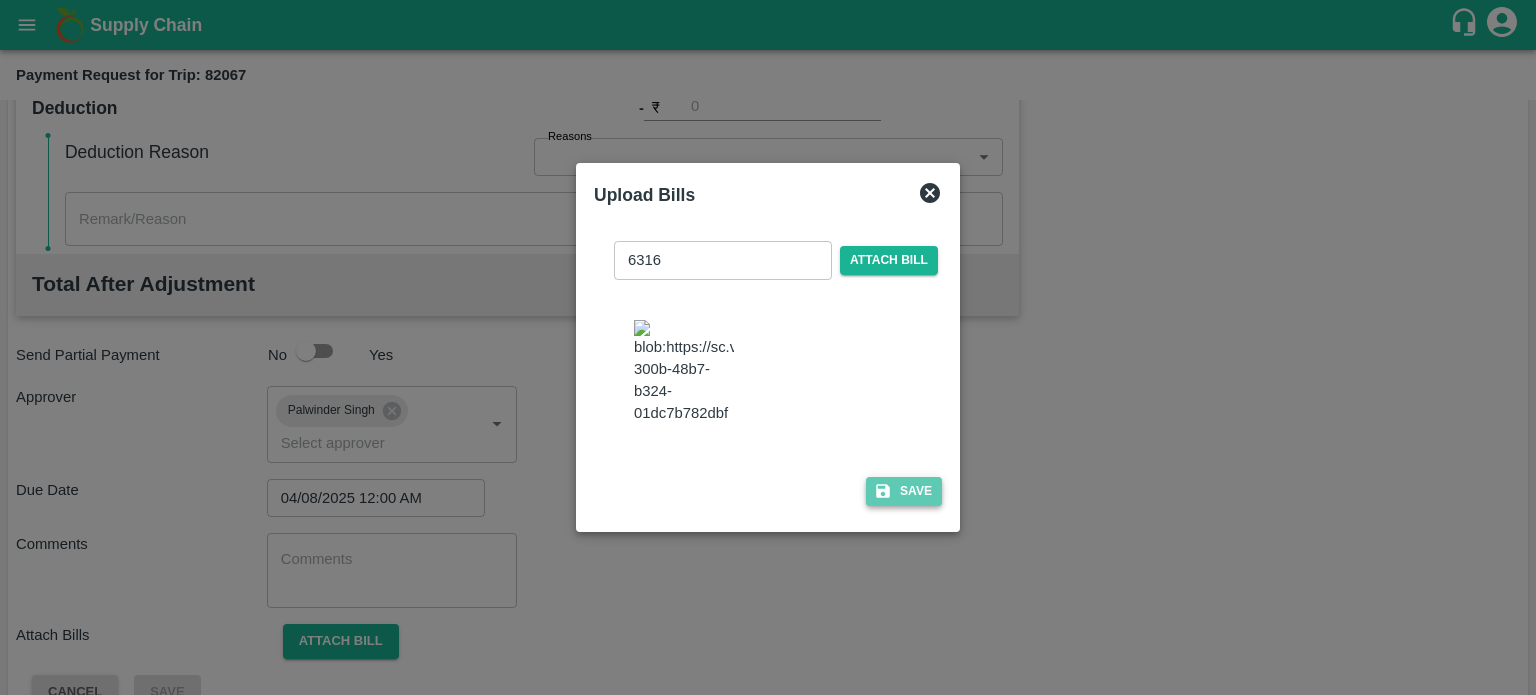 click on "Save" at bounding box center (904, 491) 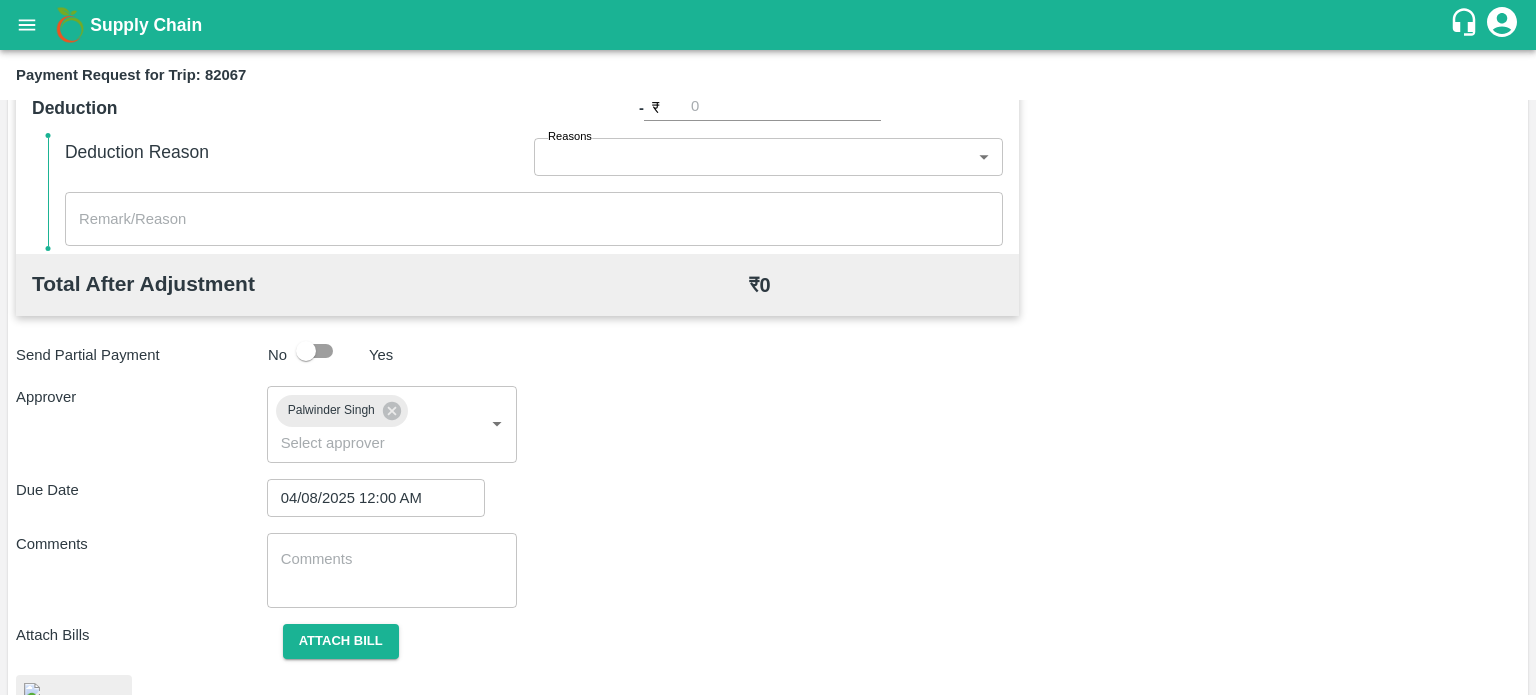 scroll, scrollTop: 980, scrollLeft: 0, axis: vertical 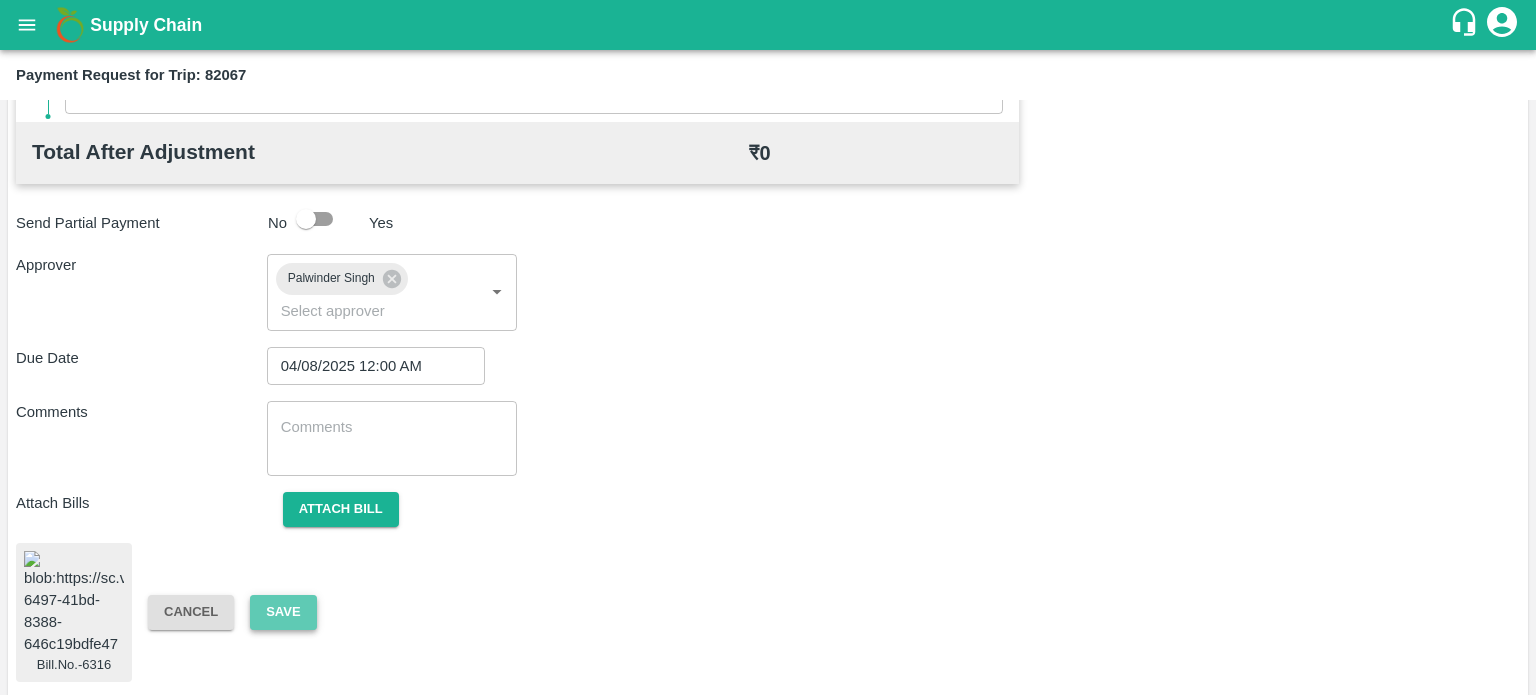 click on "Save" at bounding box center (283, 612) 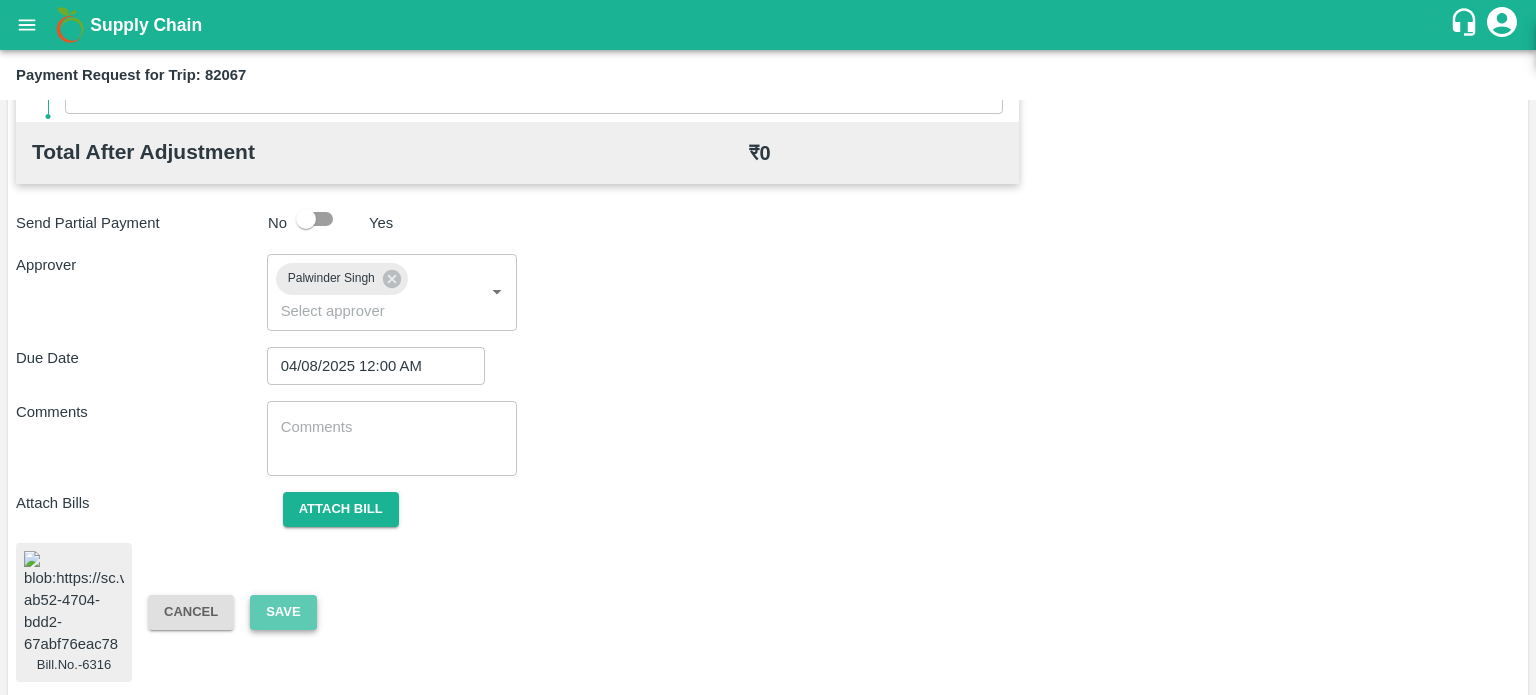 click on "Save" at bounding box center [283, 612] 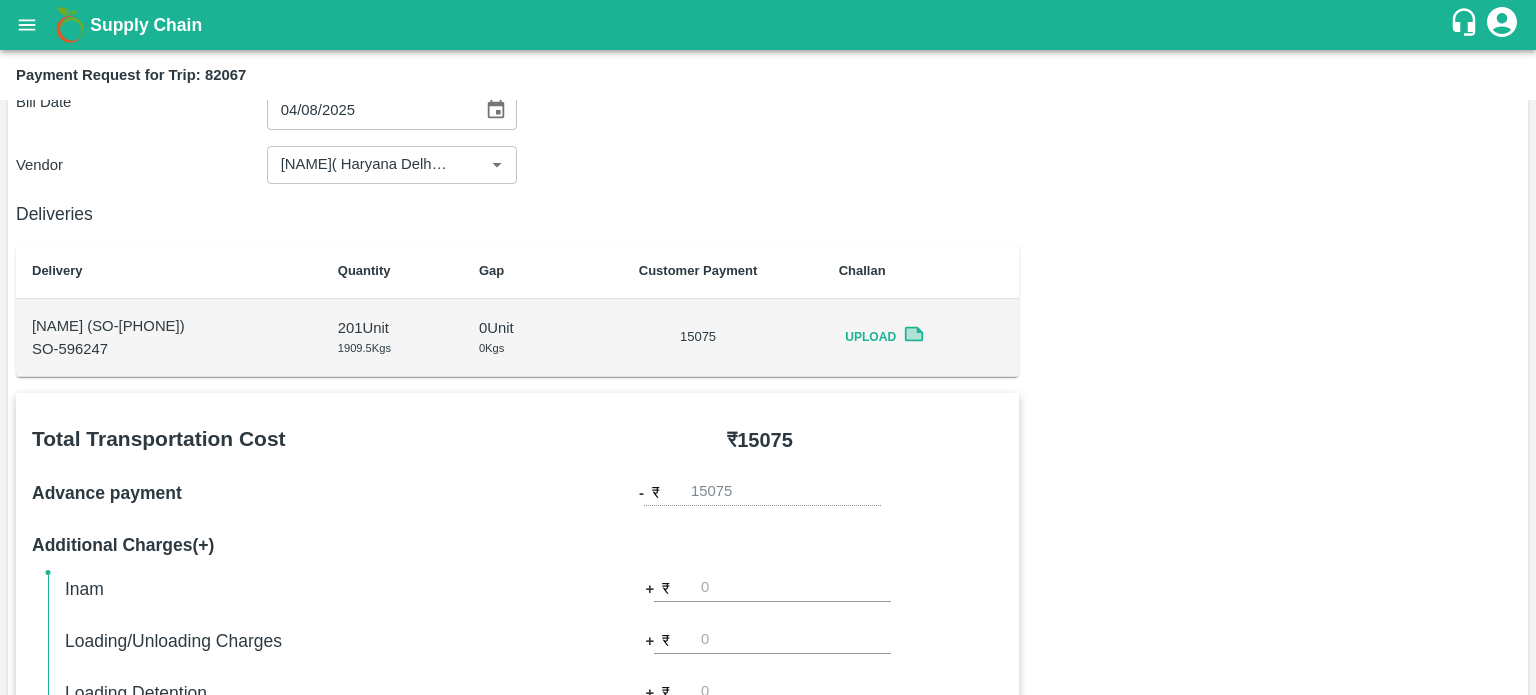 scroll, scrollTop: 0, scrollLeft: 0, axis: both 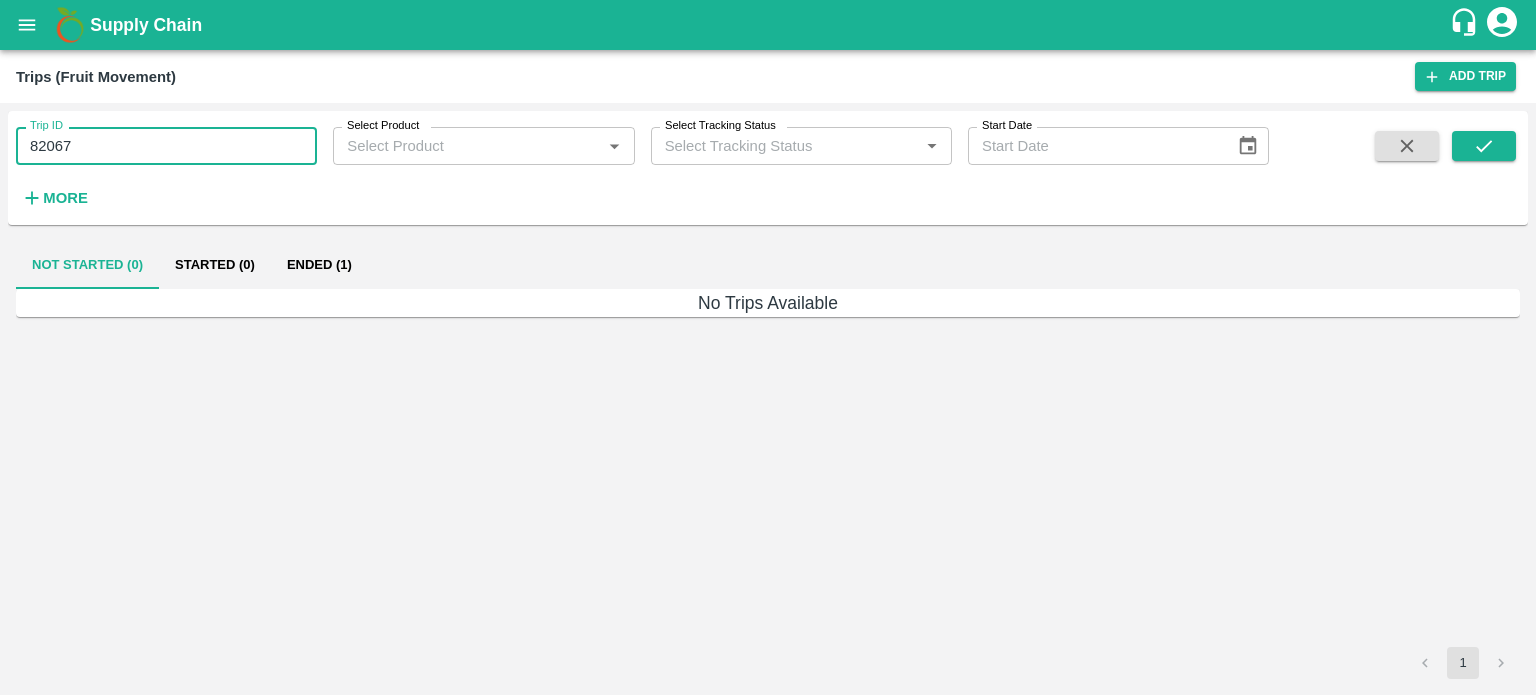 click on "82067" at bounding box center [166, 146] 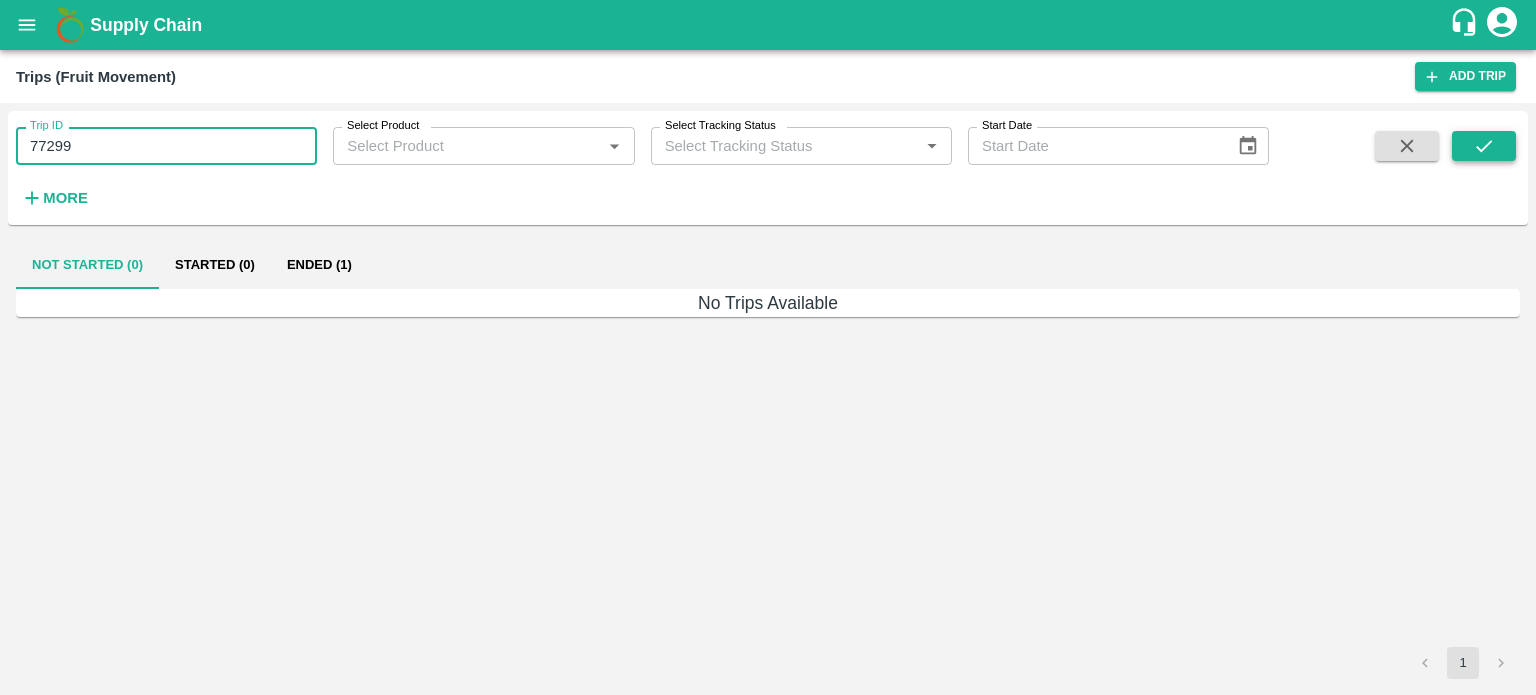 type on "77299" 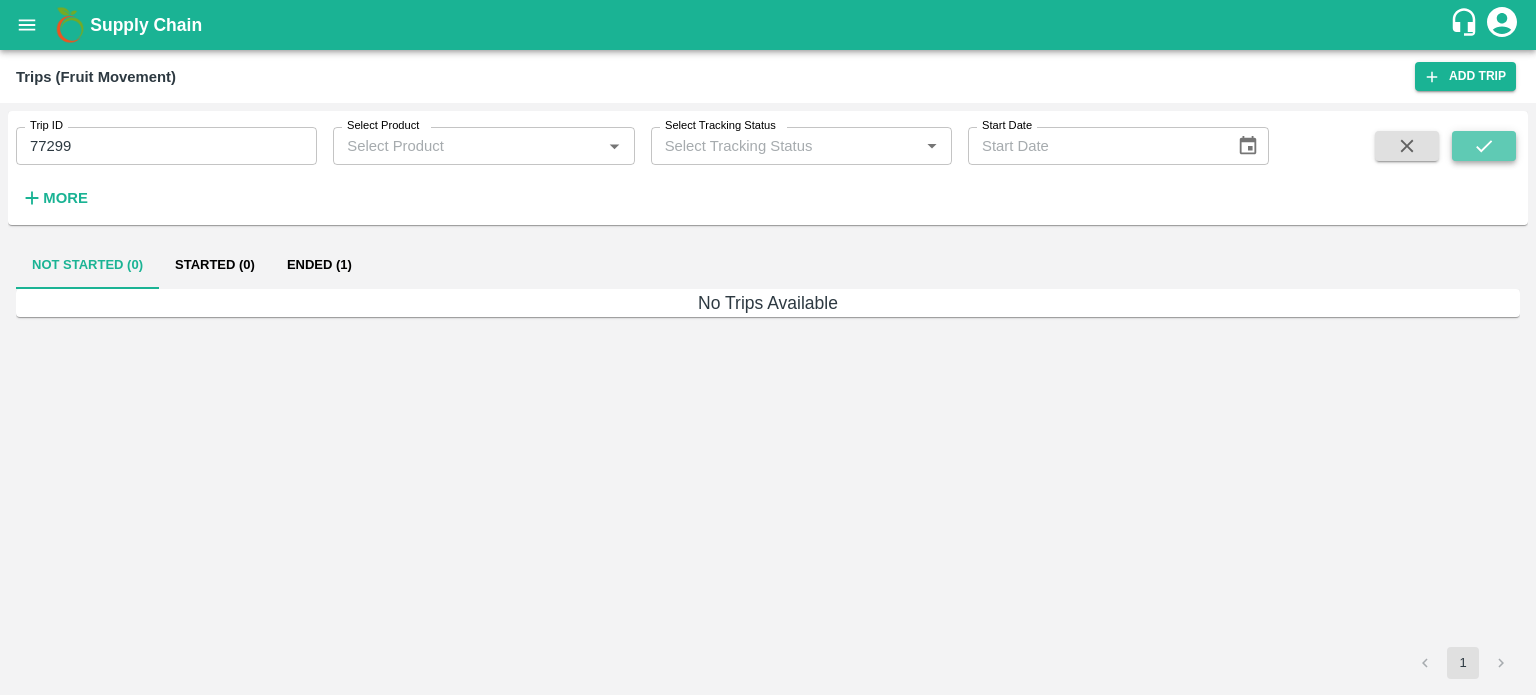 click at bounding box center [1484, 146] 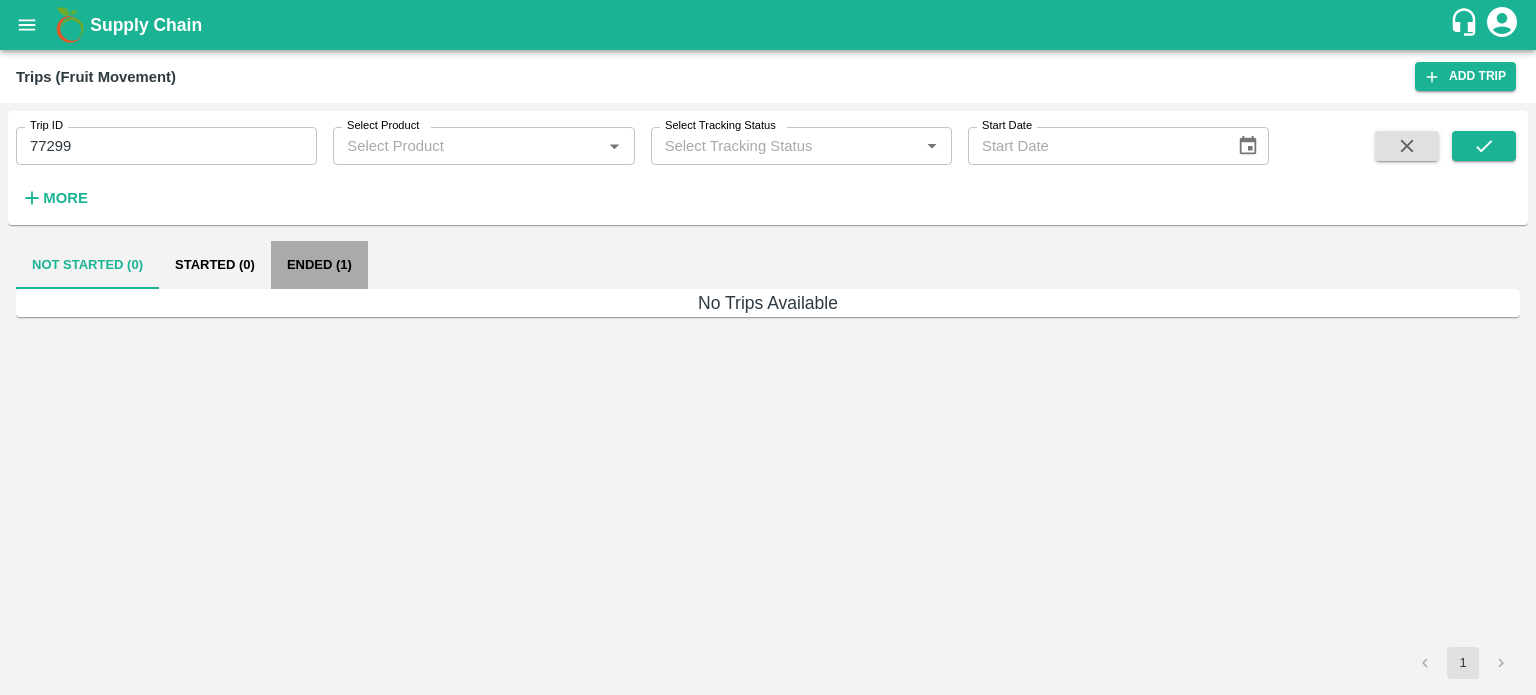 click on "Ended (1)" at bounding box center [319, 265] 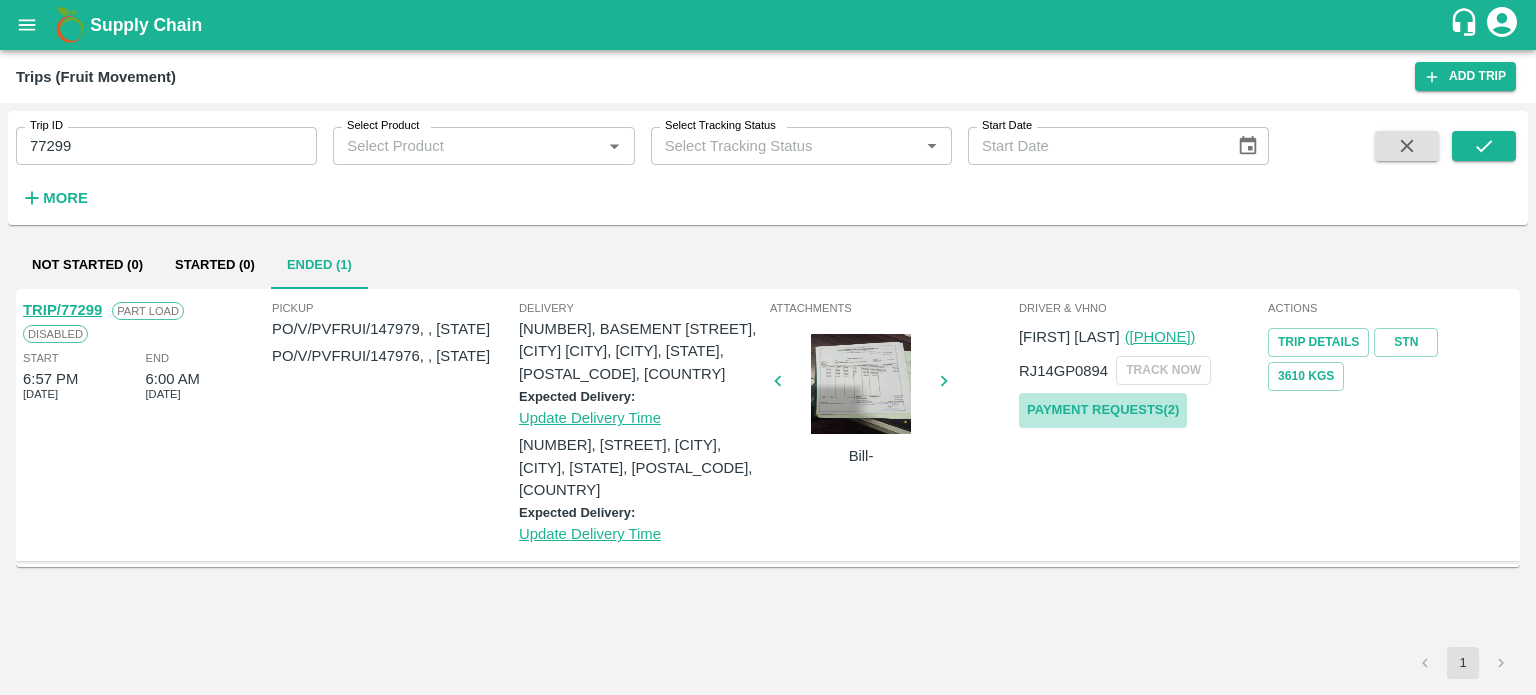 click on "Payment Requests( 2 )" at bounding box center [1103, 410] 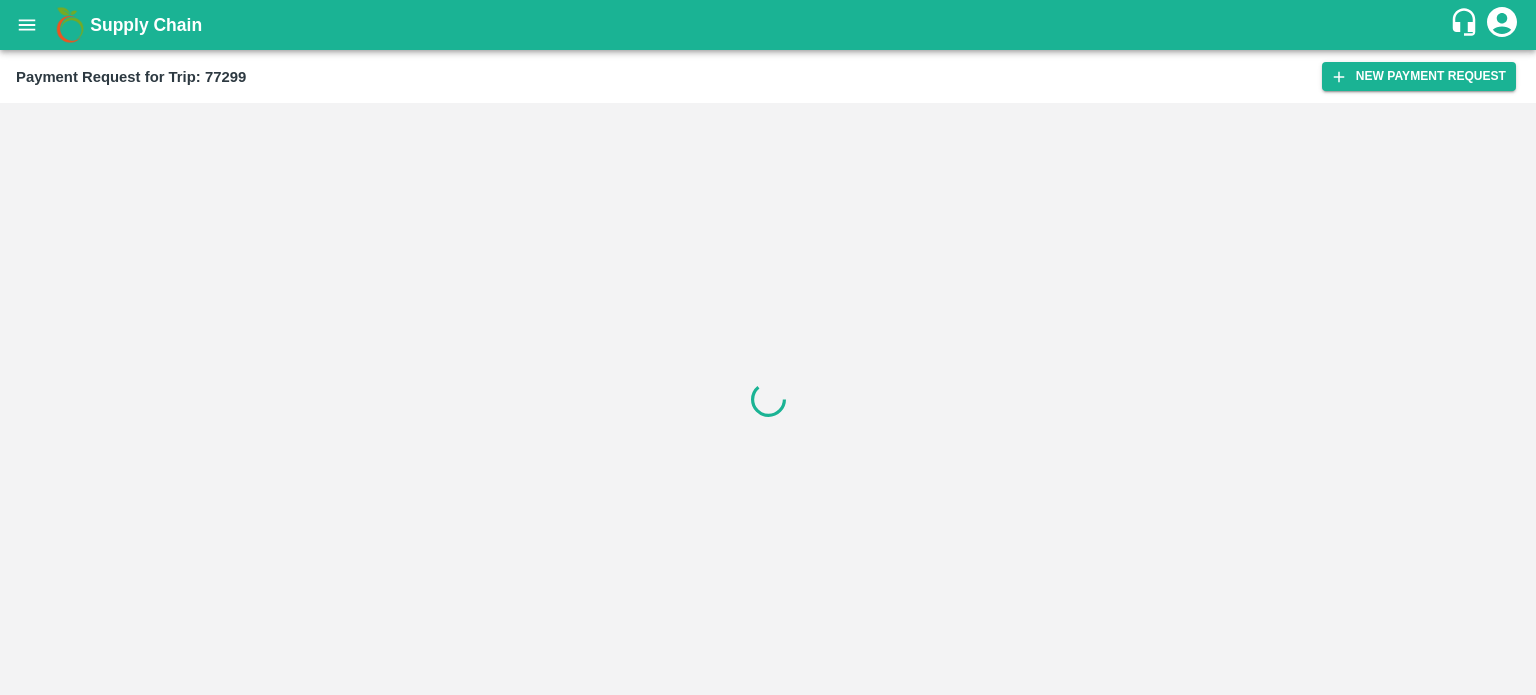 scroll, scrollTop: 0, scrollLeft: 0, axis: both 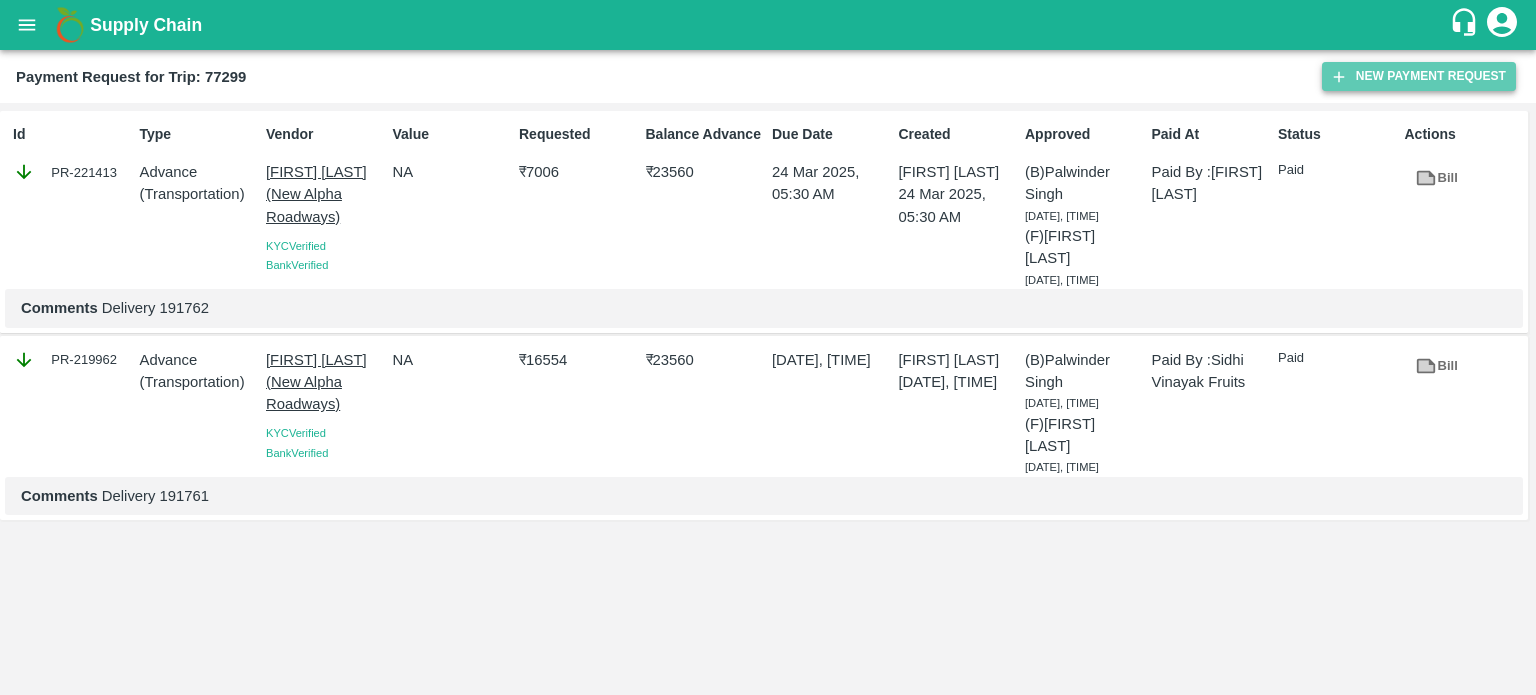 click on "New Payment Request" at bounding box center [1419, 76] 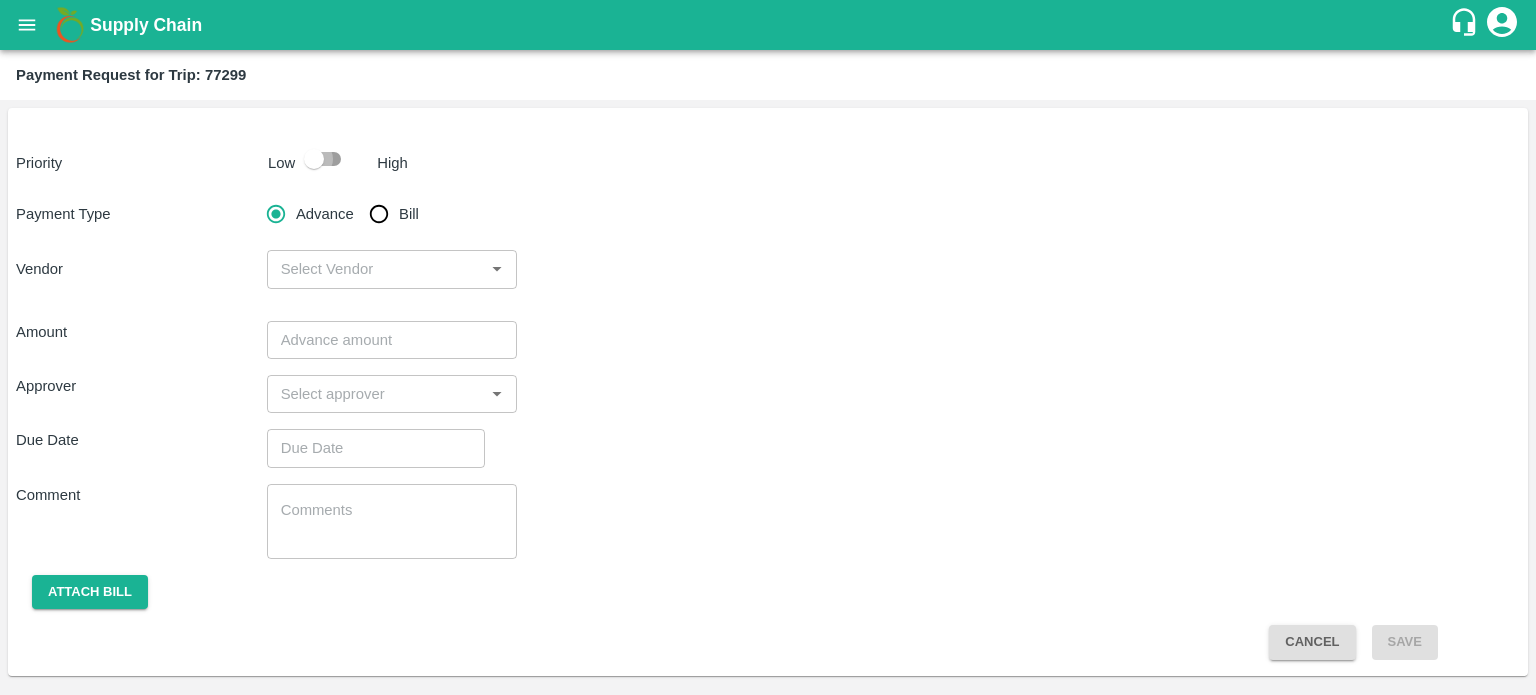 click at bounding box center (314, 159) 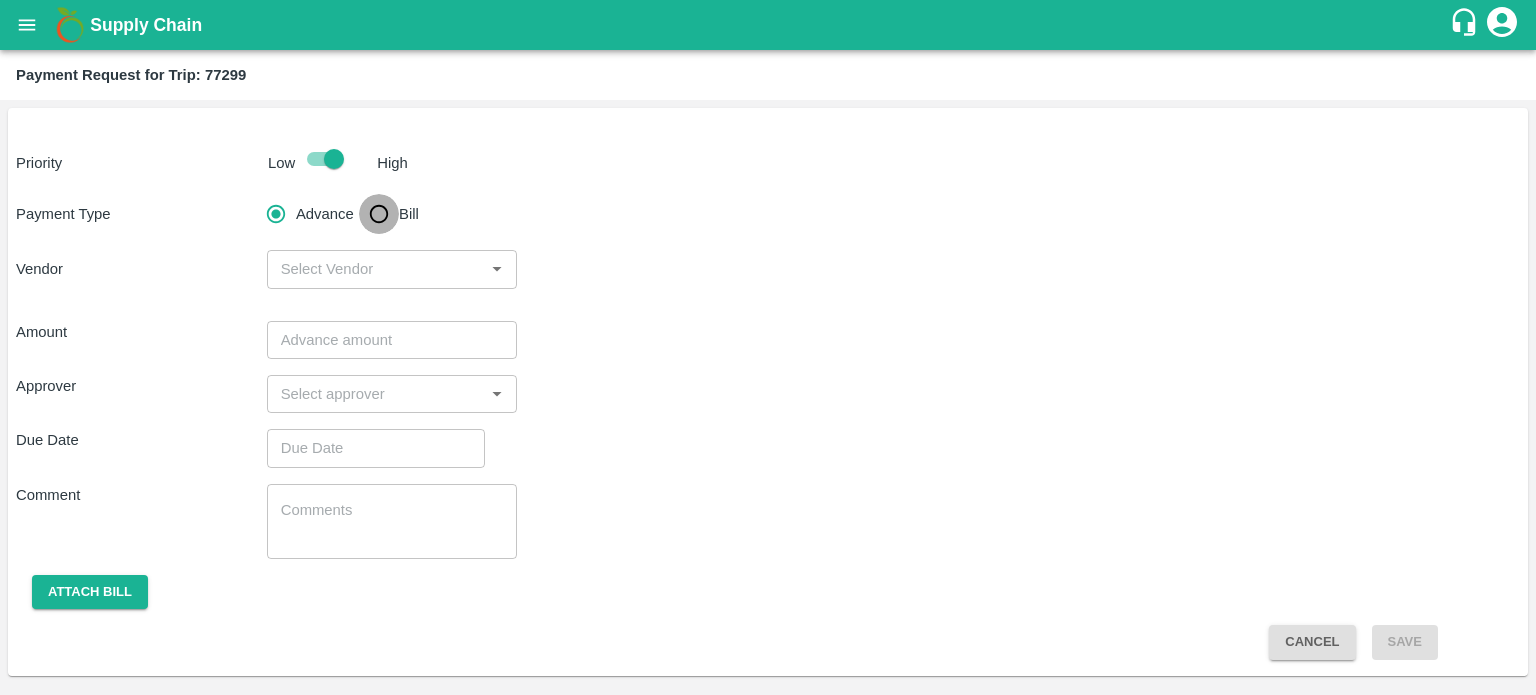 click on "Bill" at bounding box center (379, 214) 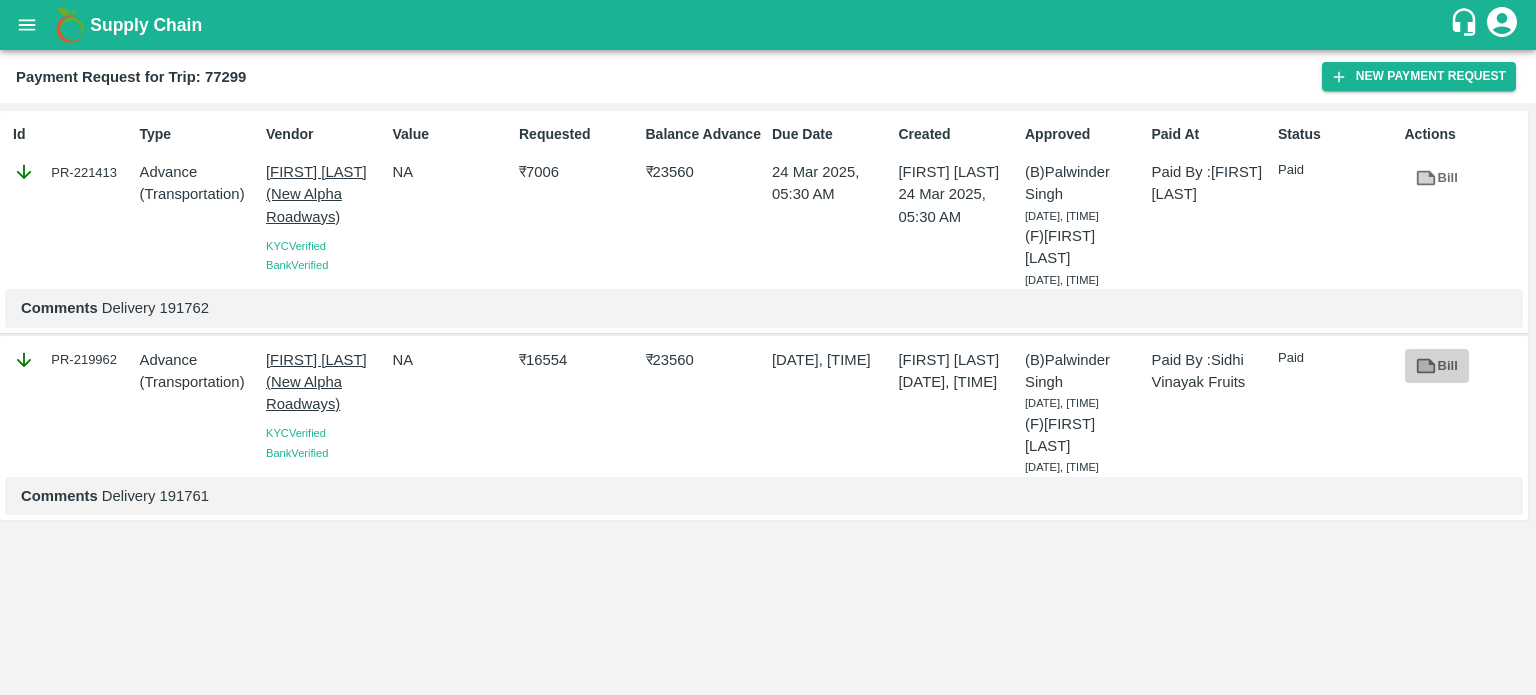 click 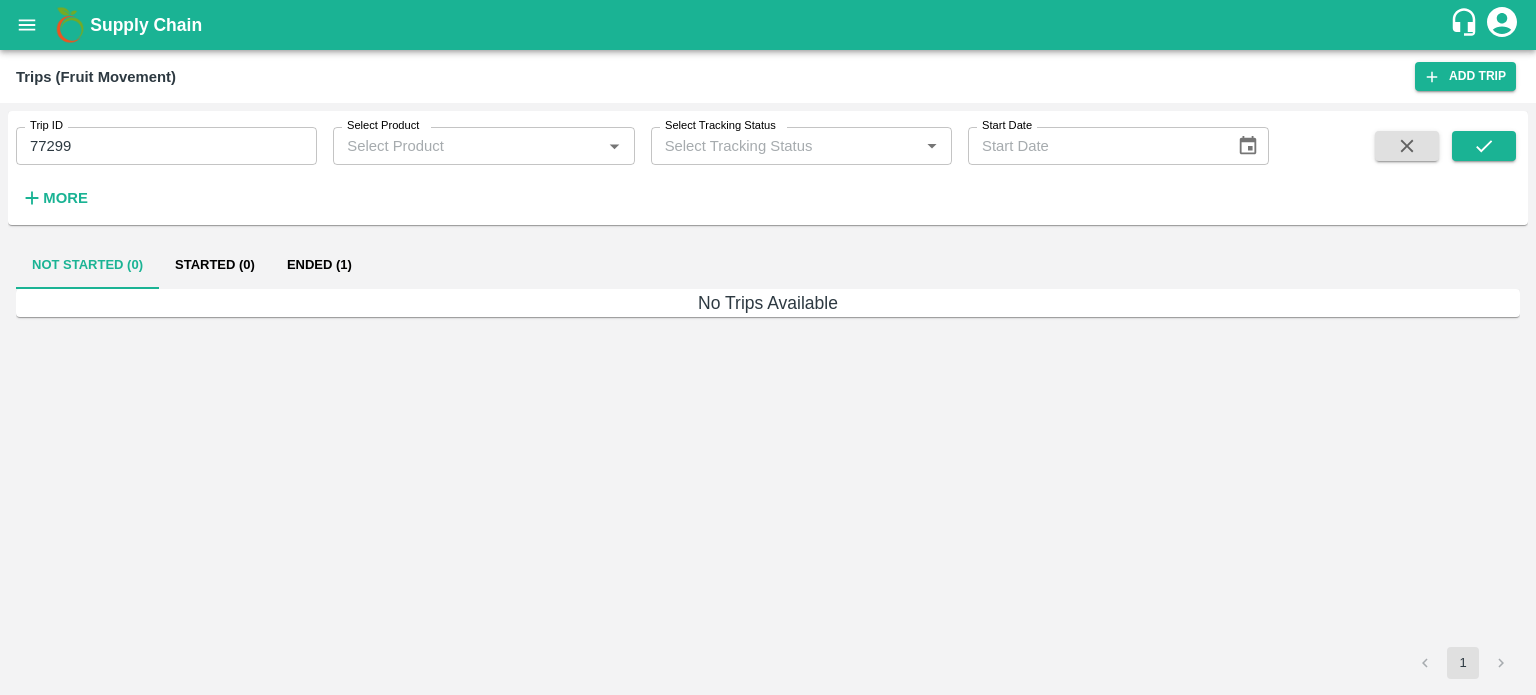 scroll, scrollTop: 0, scrollLeft: 0, axis: both 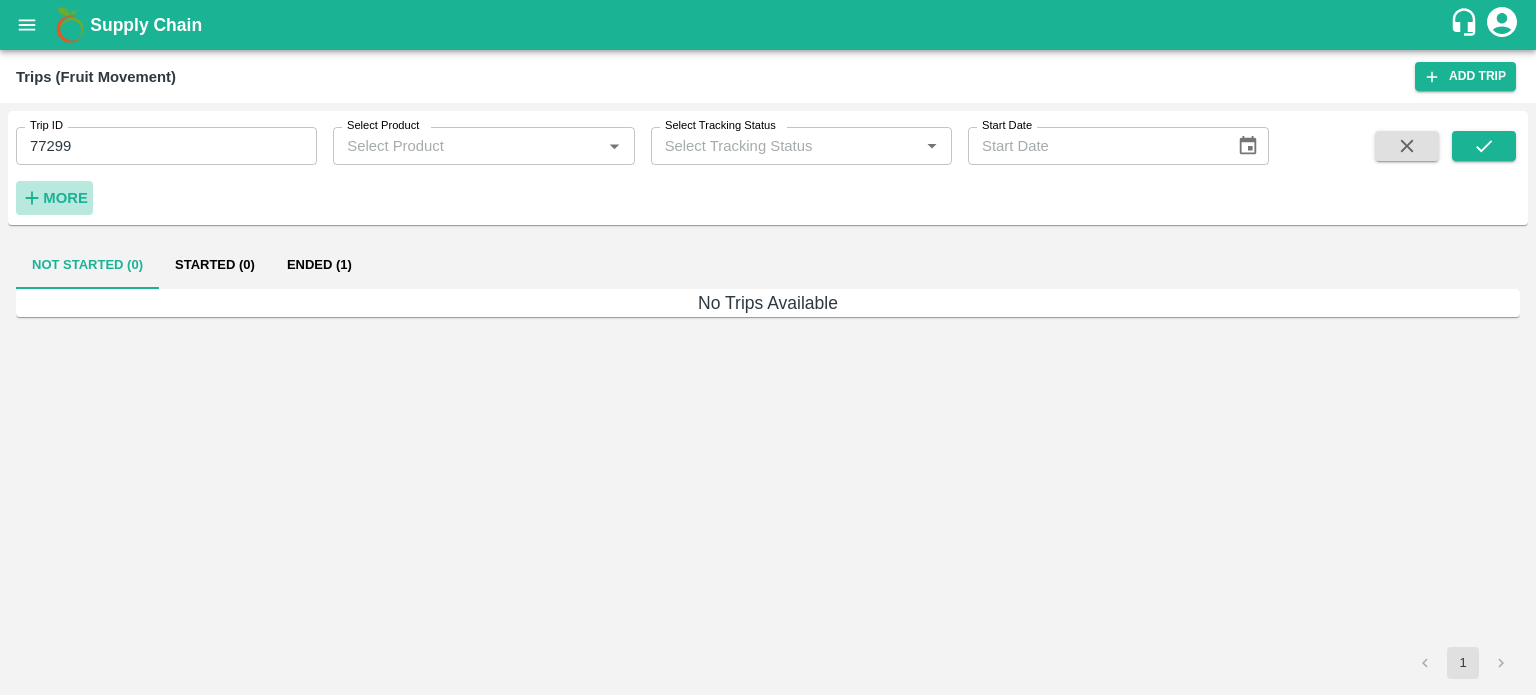 click on "More" at bounding box center (54, 198) 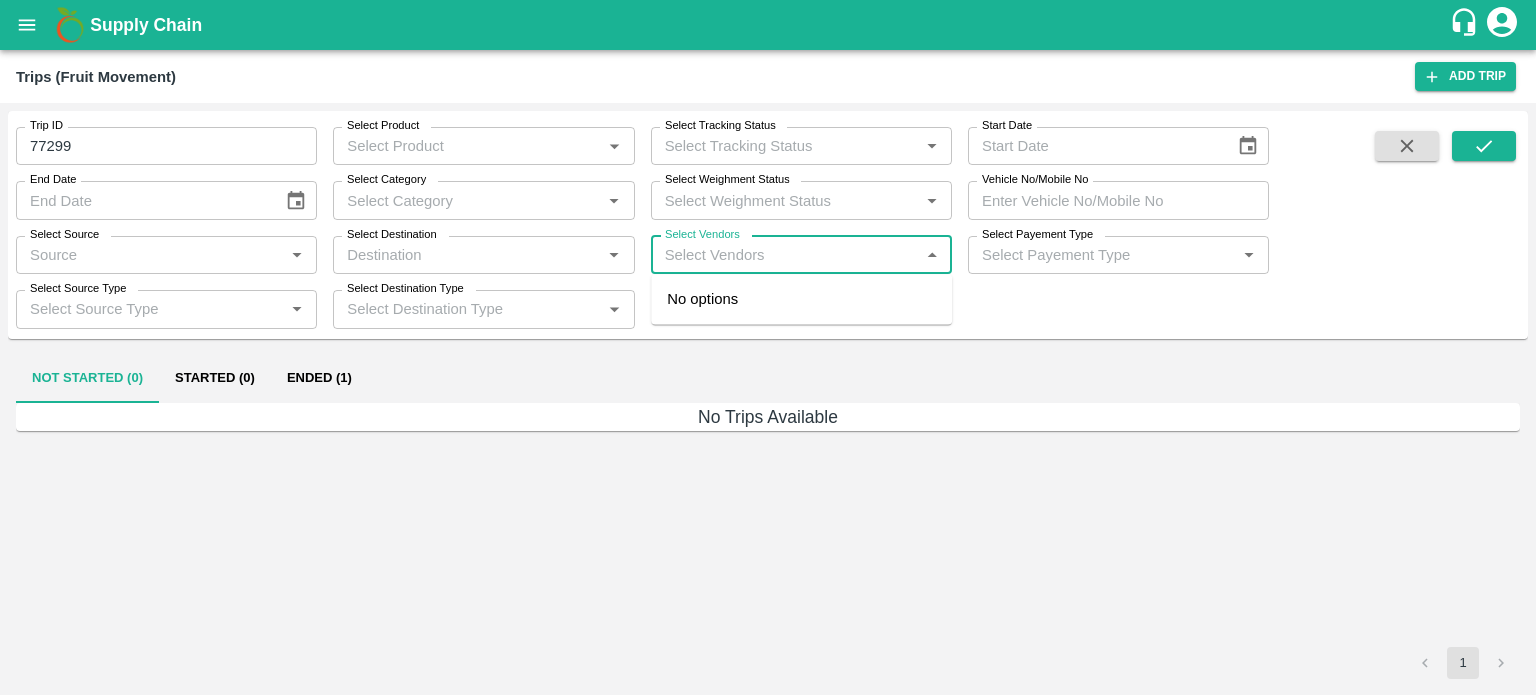 click on "Select Vendors" at bounding box center (785, 255) 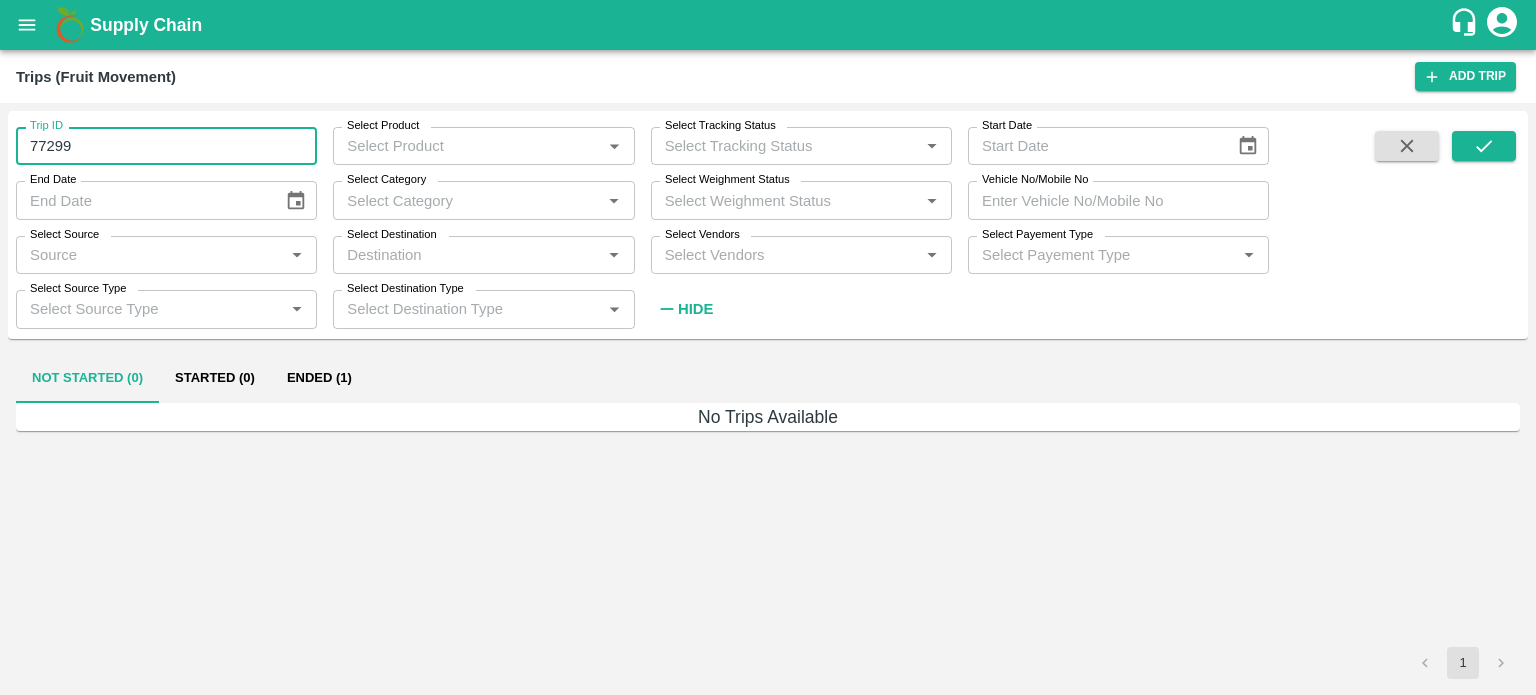 click on "77299" at bounding box center (166, 146) 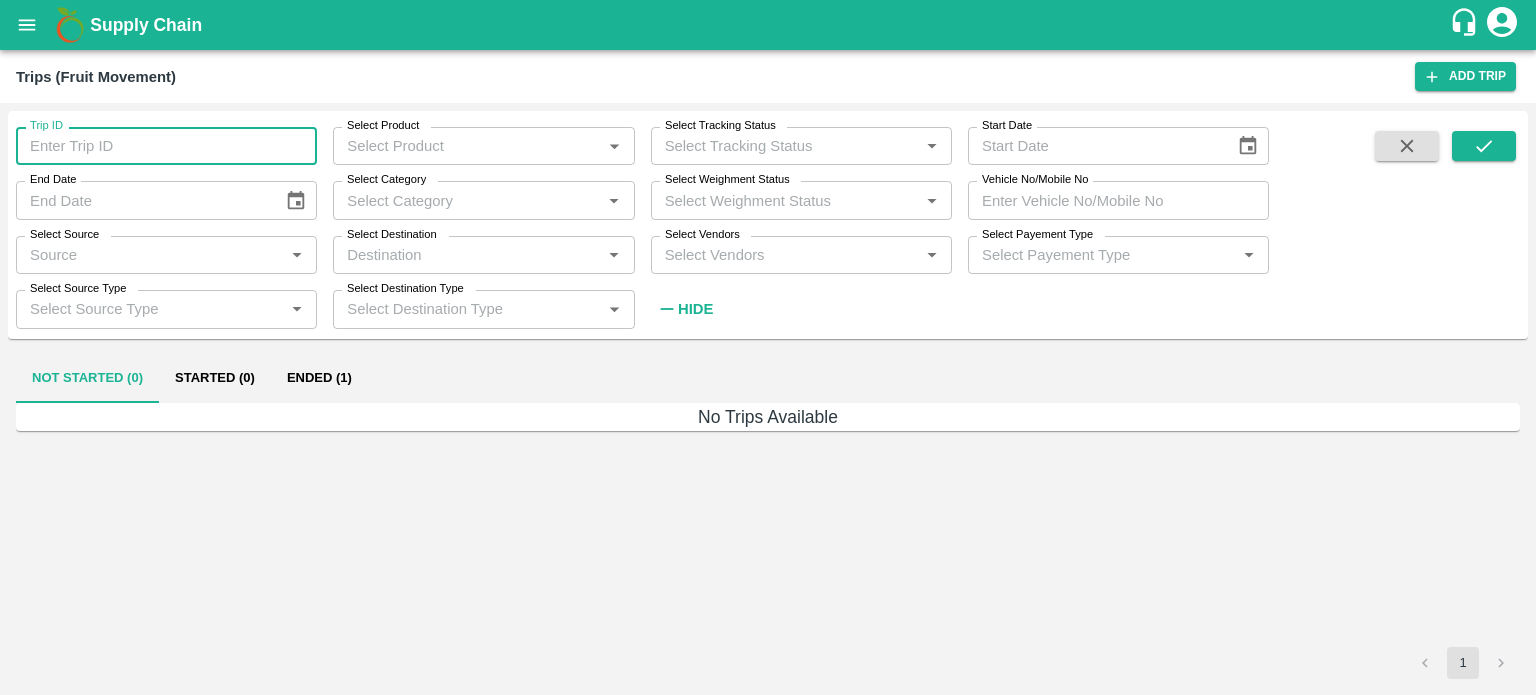 click on "Select Vendors   *" at bounding box center (801, 255) 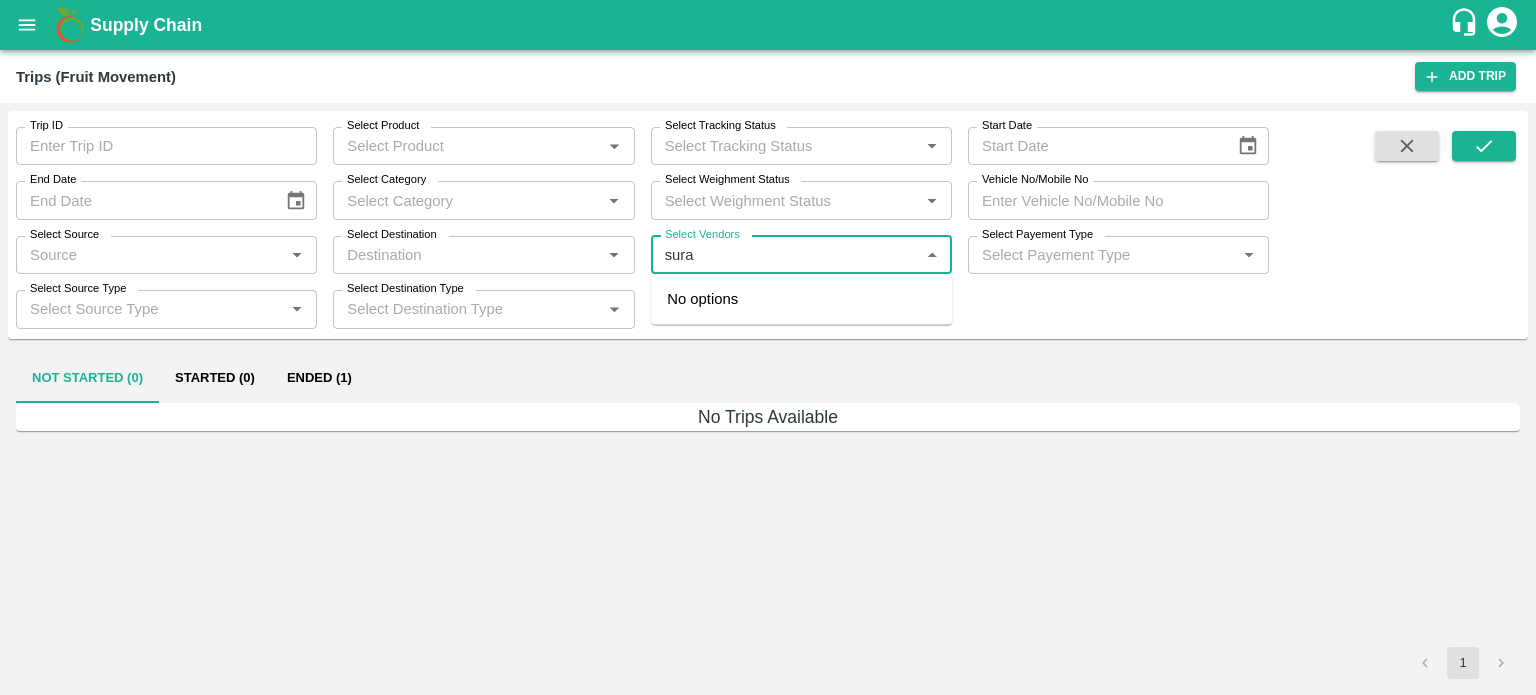 type on "suraj" 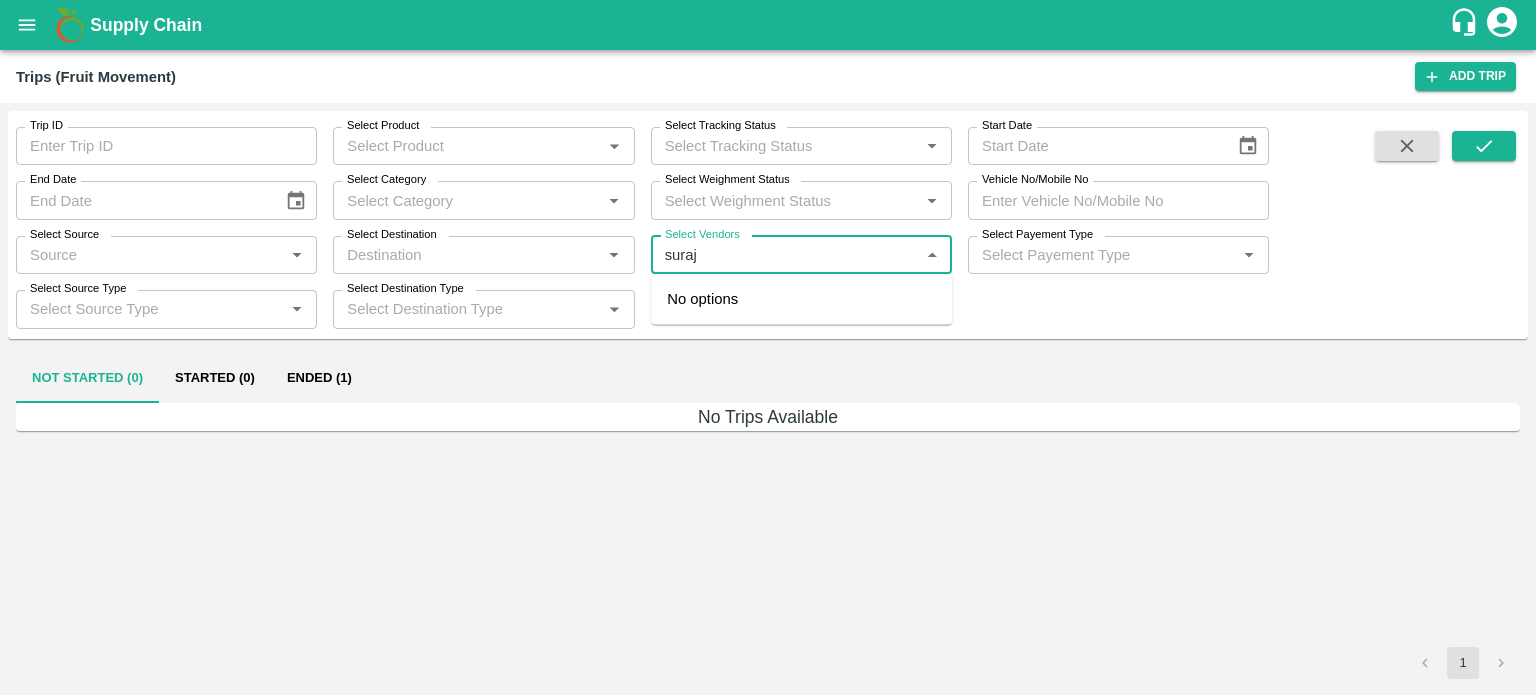 type 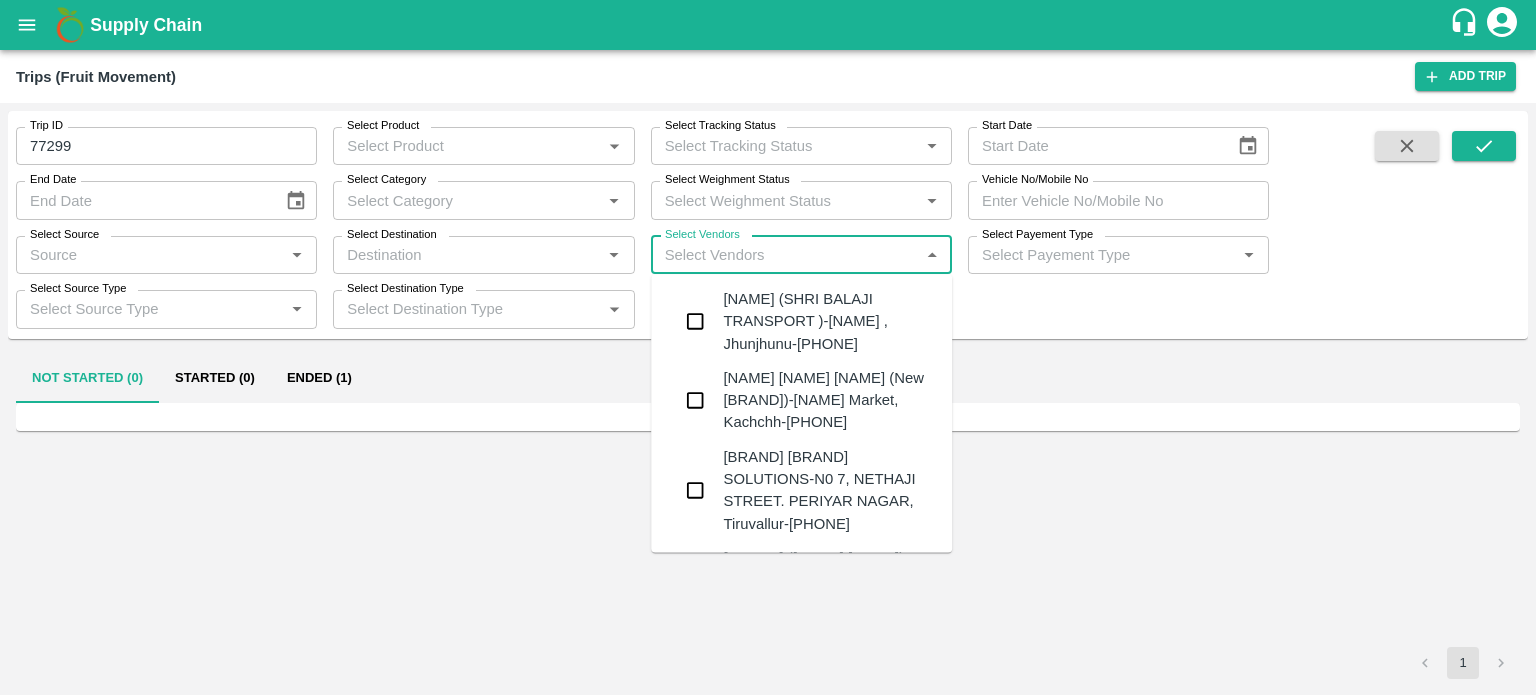 click on "[NAME] [NAME] [NAME] (New [BRAND])-[NAME] Market, Kachchh-[PHONE]" at bounding box center (829, 400) 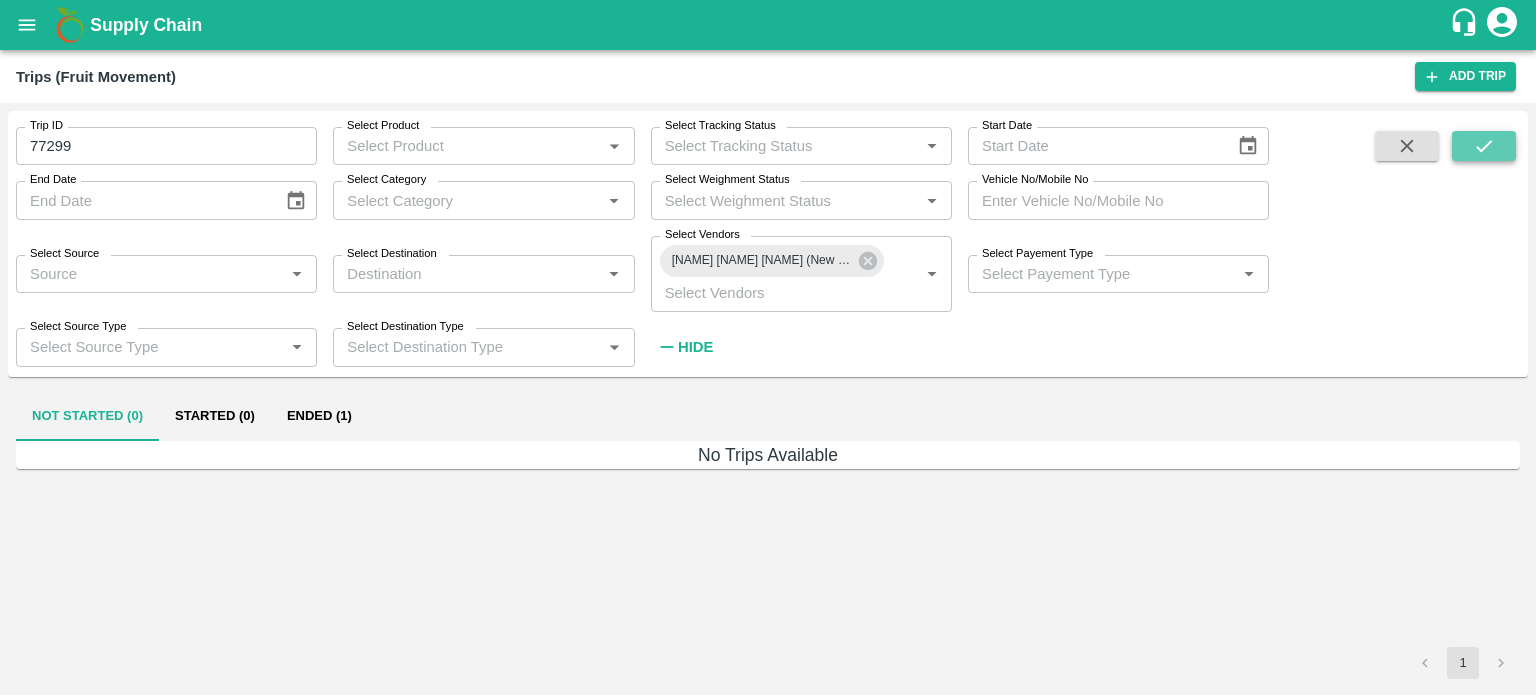 click at bounding box center (1484, 146) 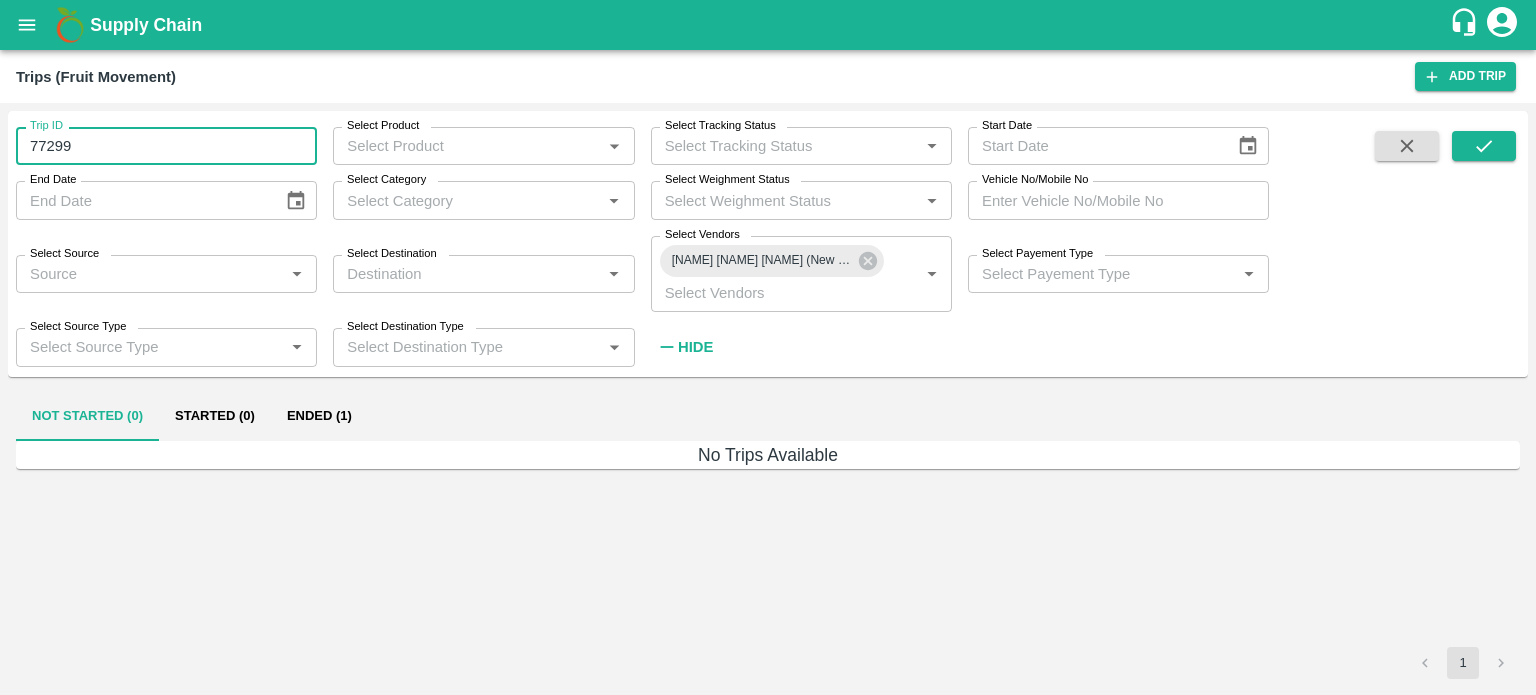 click on "77299" at bounding box center [166, 146] 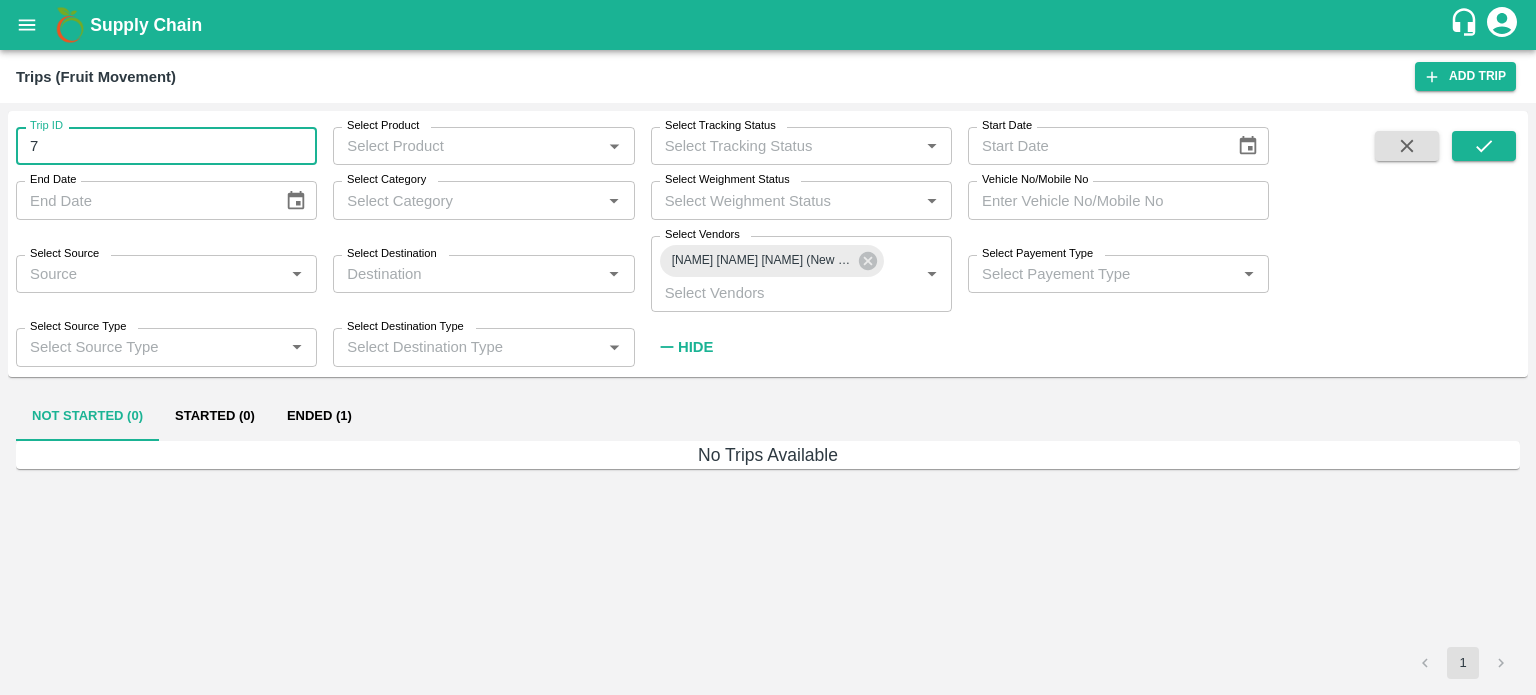 type on "7" 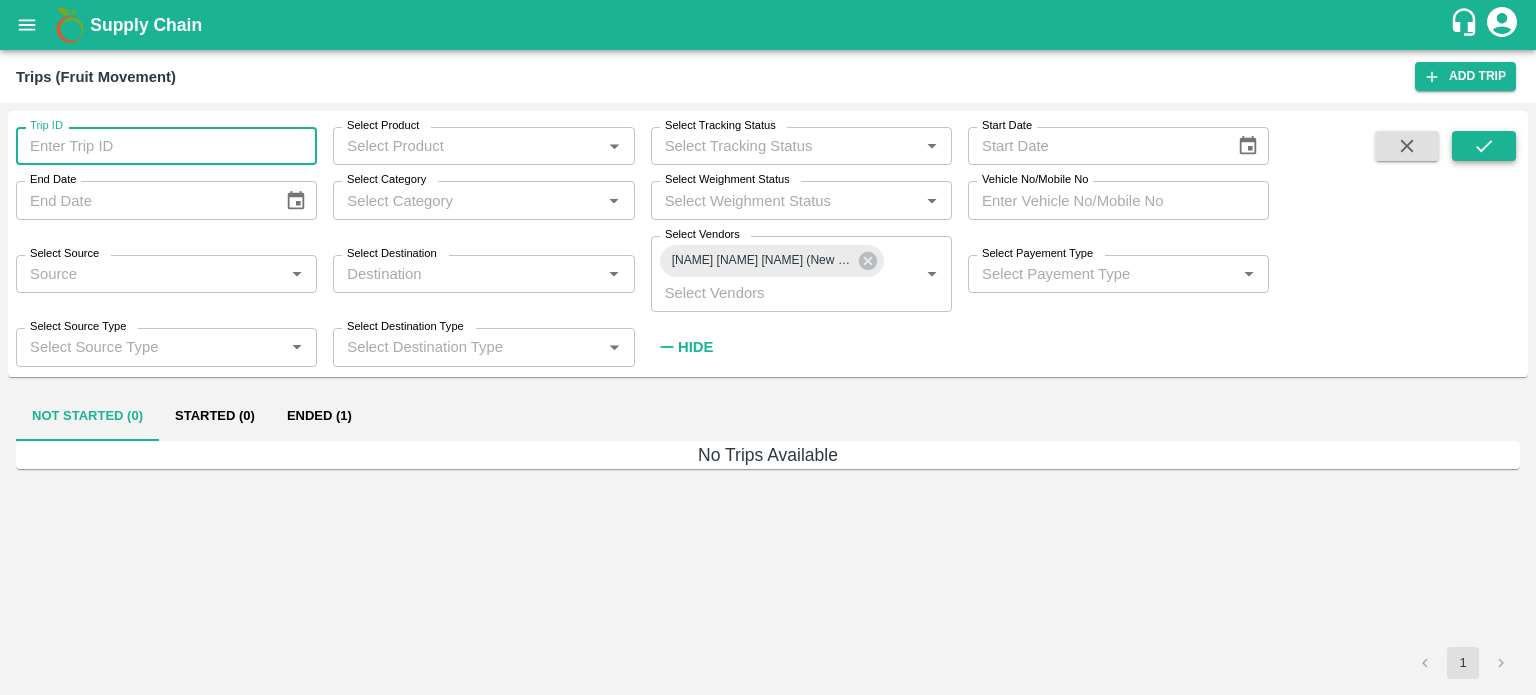 type 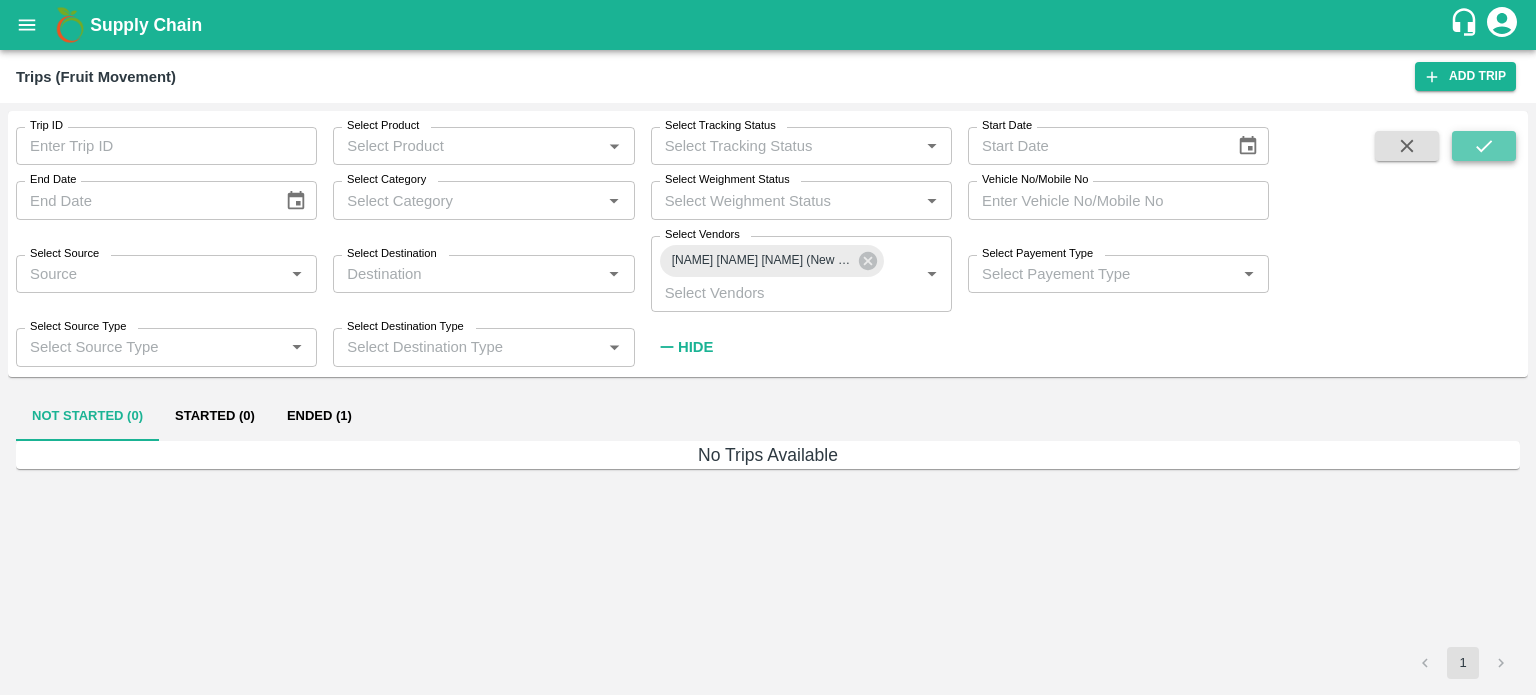 click 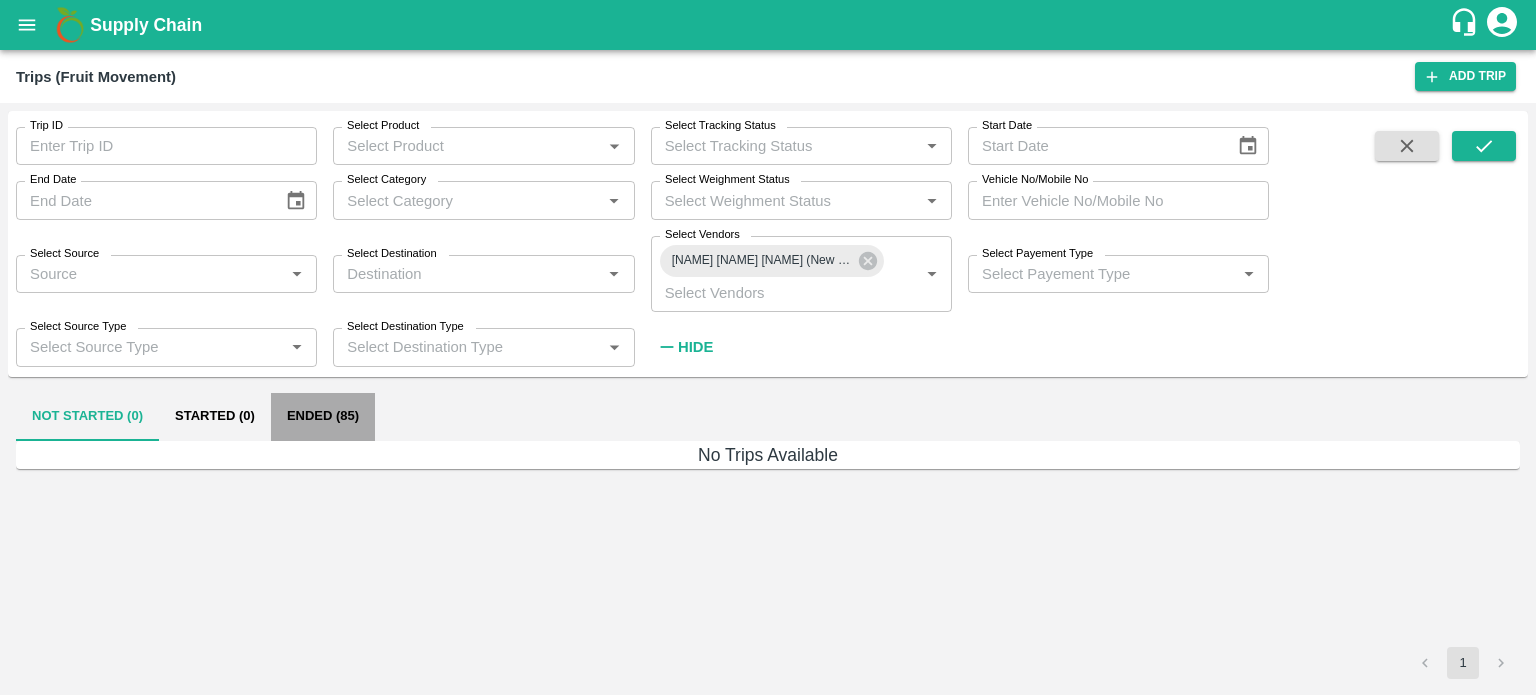 click on "Ended (85)" at bounding box center (323, 417) 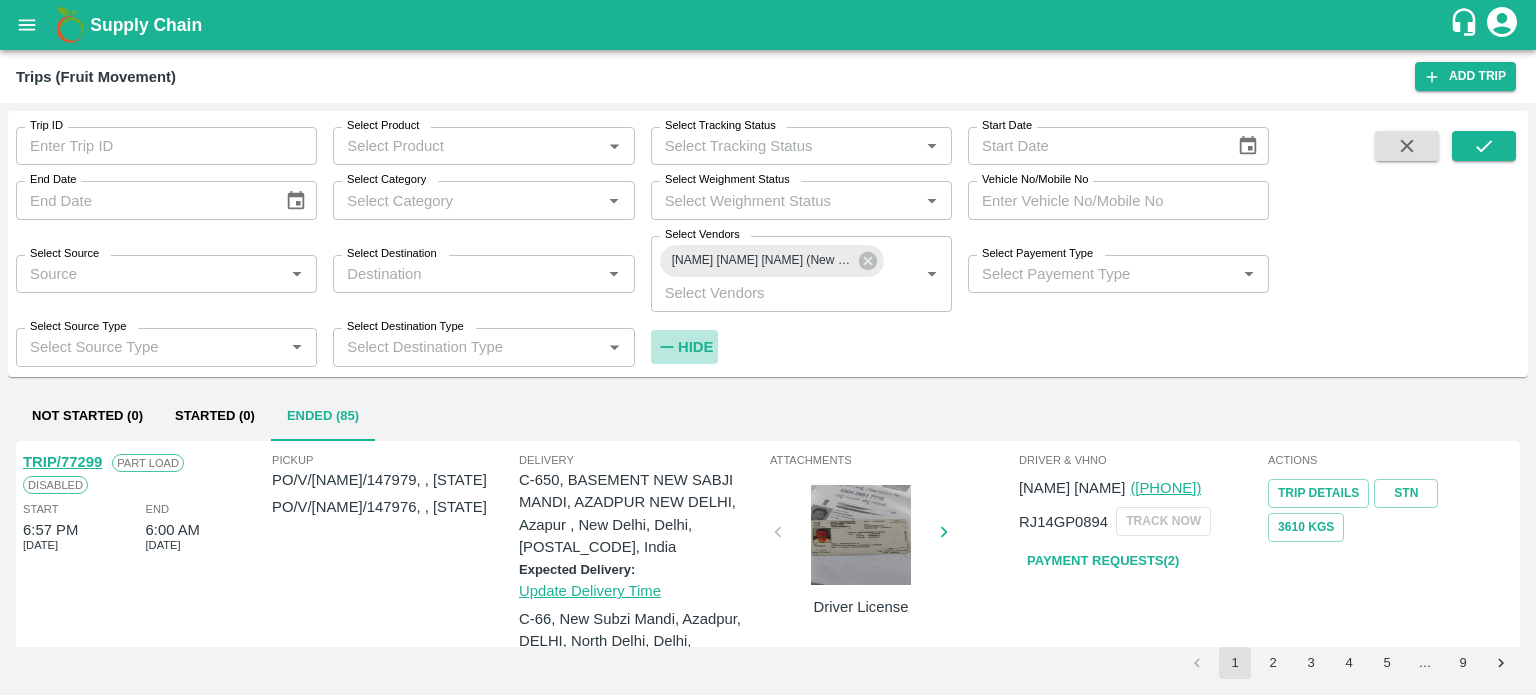 click on "Hide" at bounding box center [695, 347] 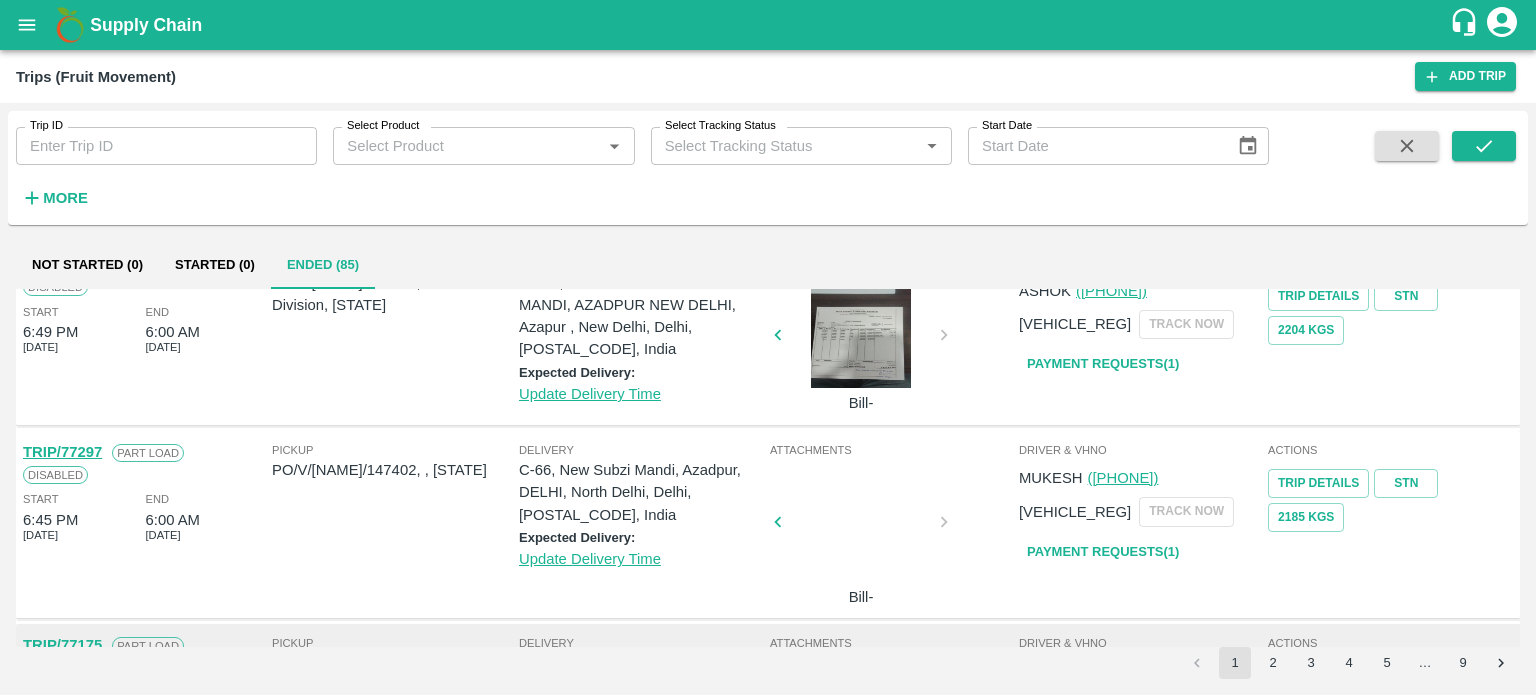 scroll, scrollTop: 347, scrollLeft: 0, axis: vertical 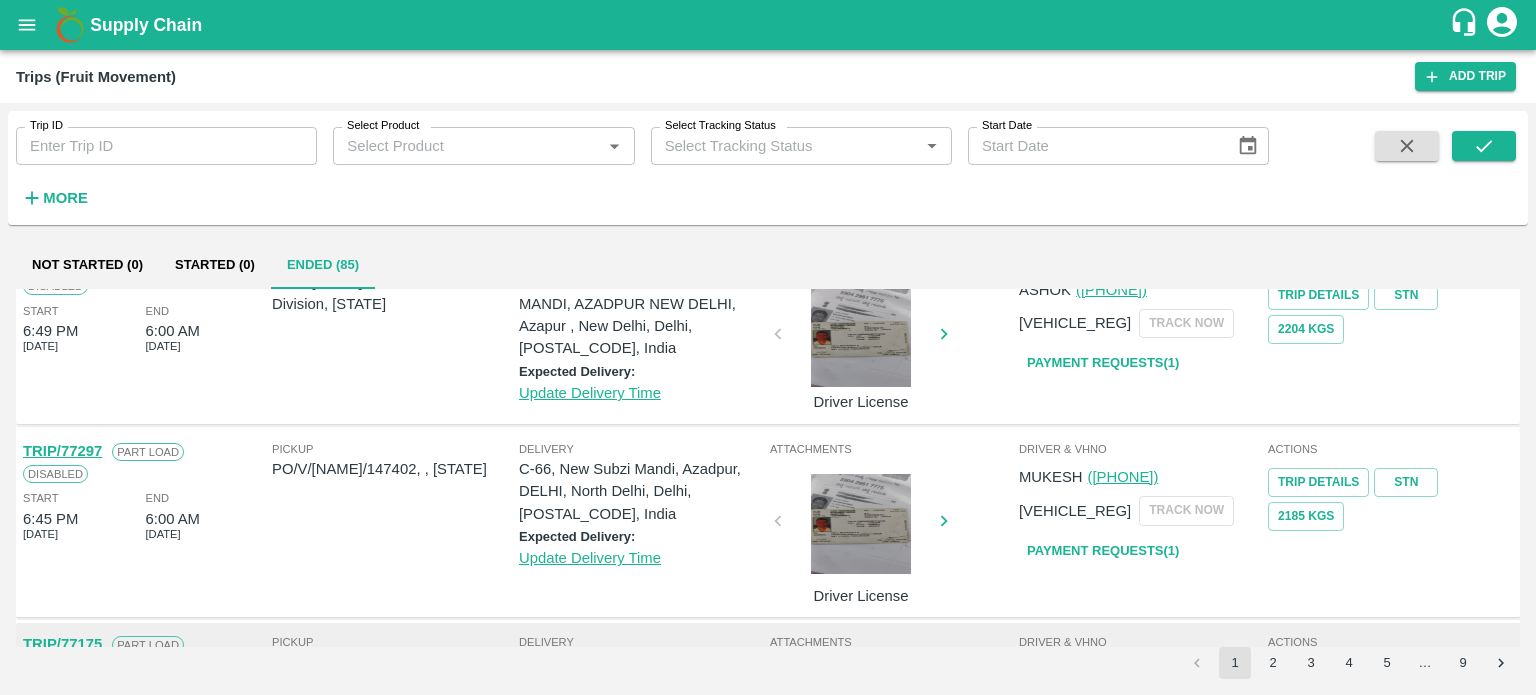 click at bounding box center (861, 524) 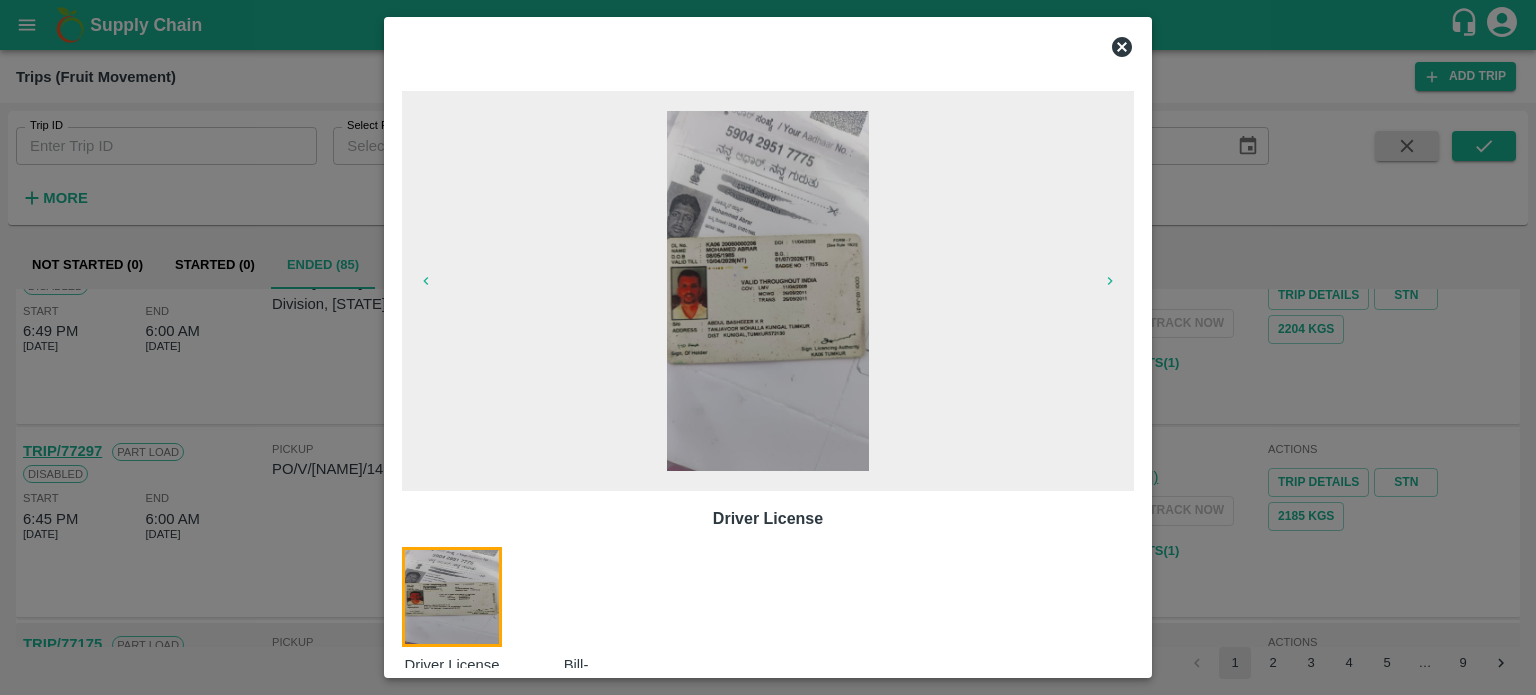 click at bounding box center (588, 611) 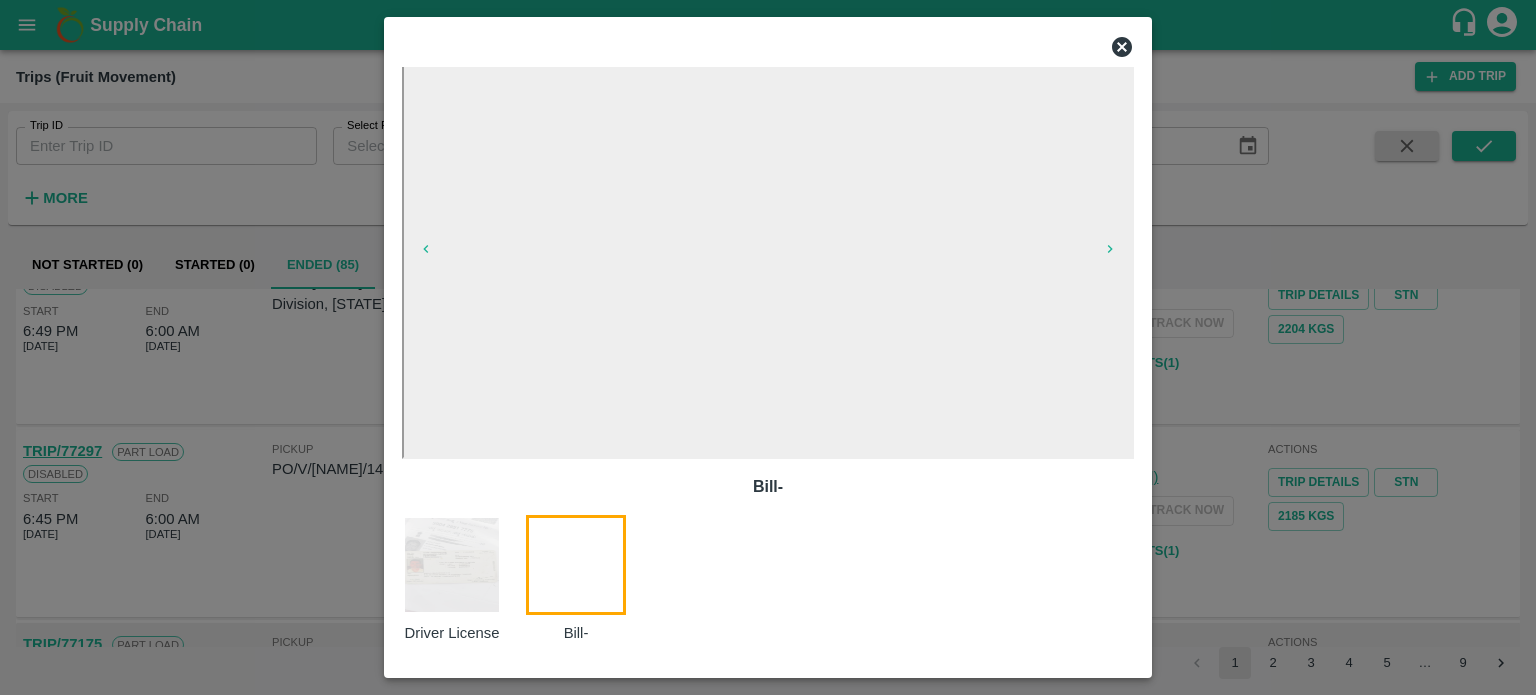 click on "Driver License Bill-" at bounding box center (768, 579) 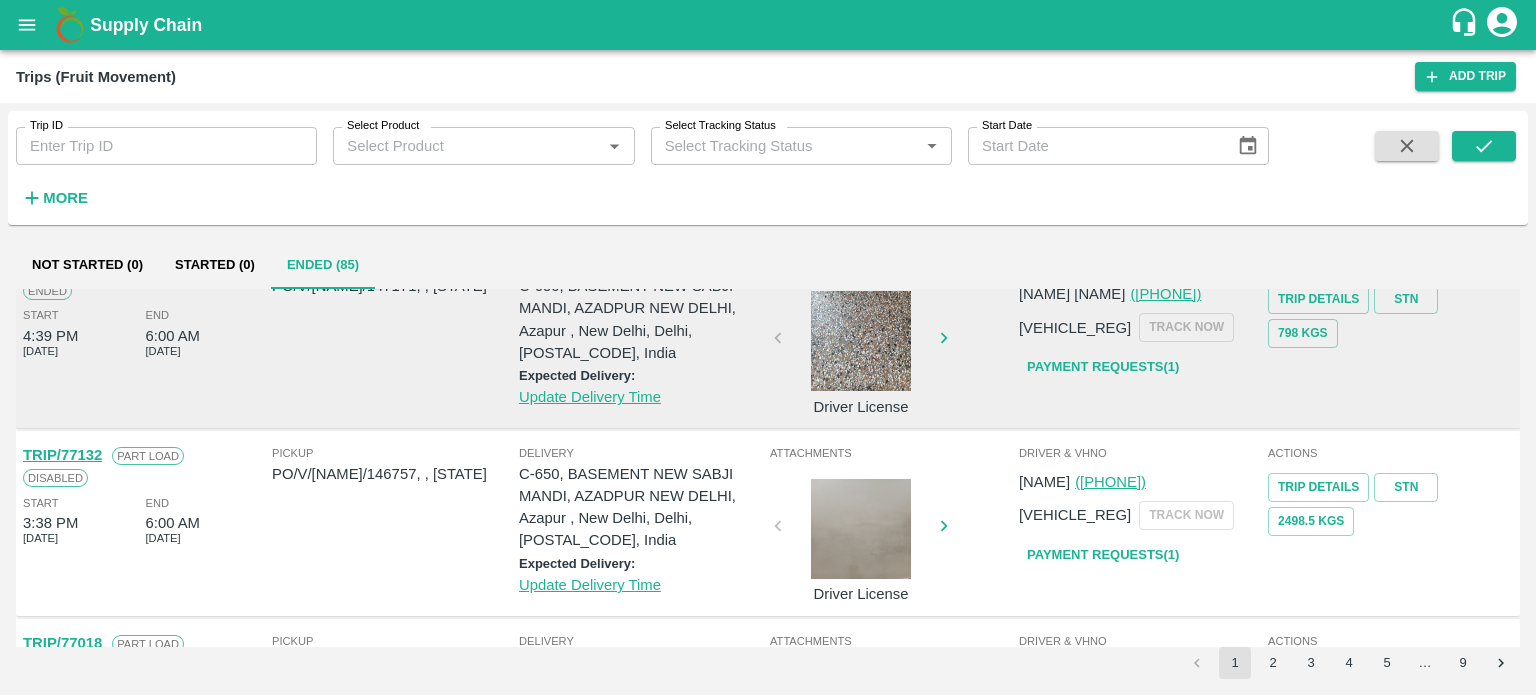 scroll, scrollTop: 723, scrollLeft: 0, axis: vertical 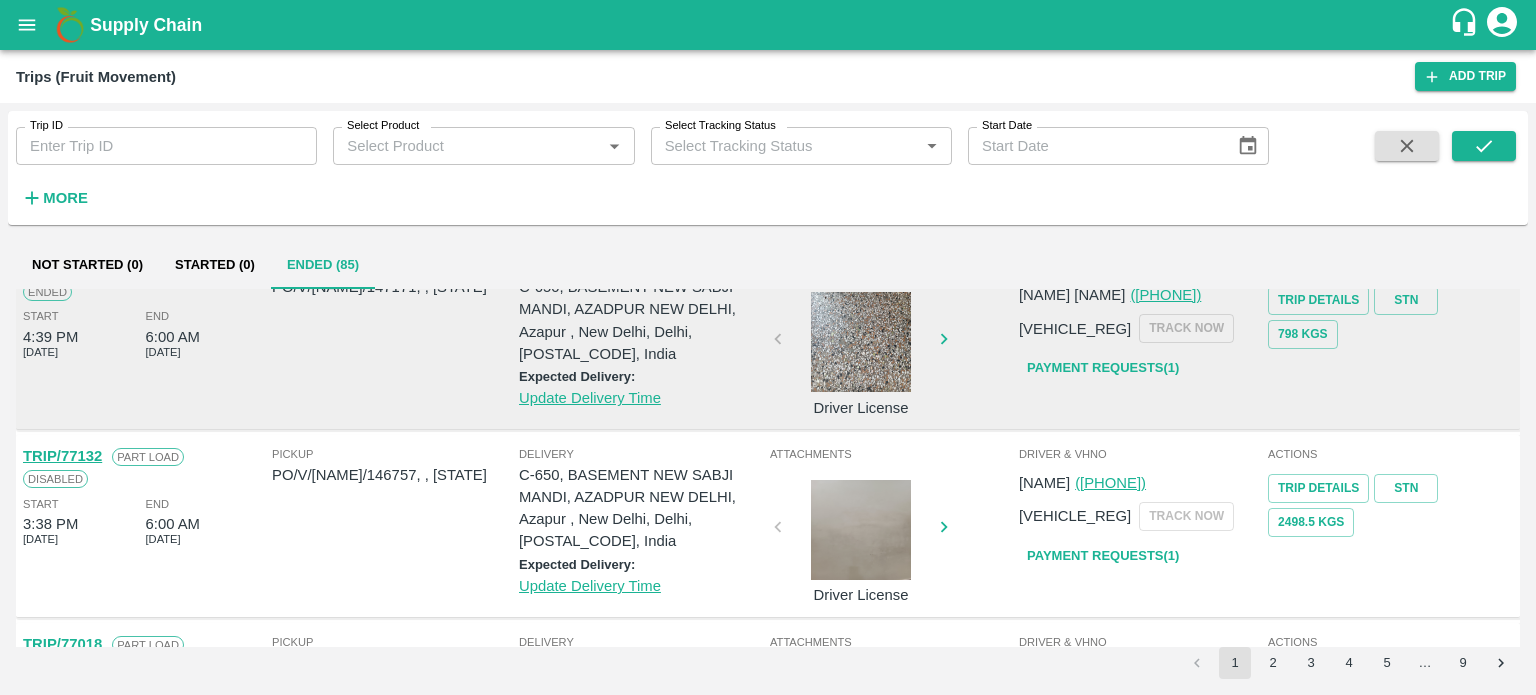 click at bounding box center [861, 530] 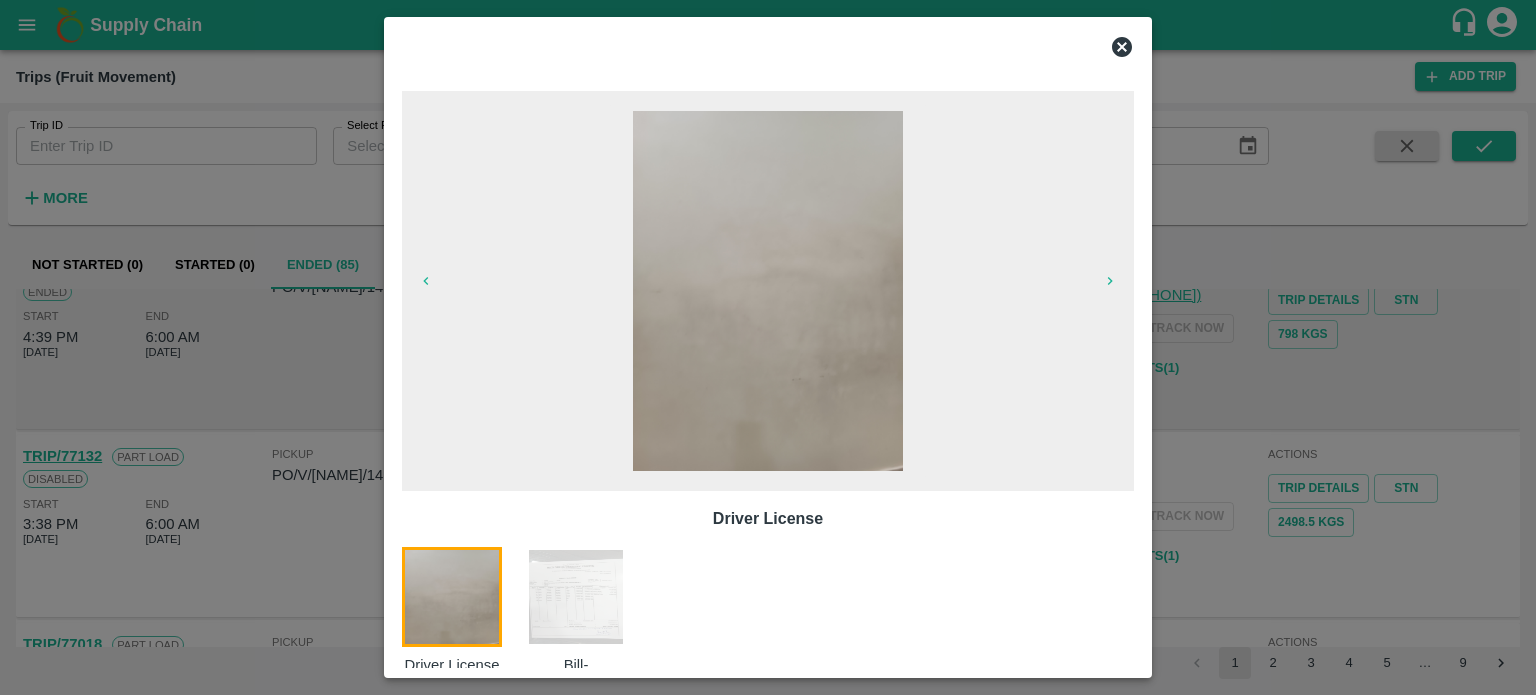 click at bounding box center [576, 597] 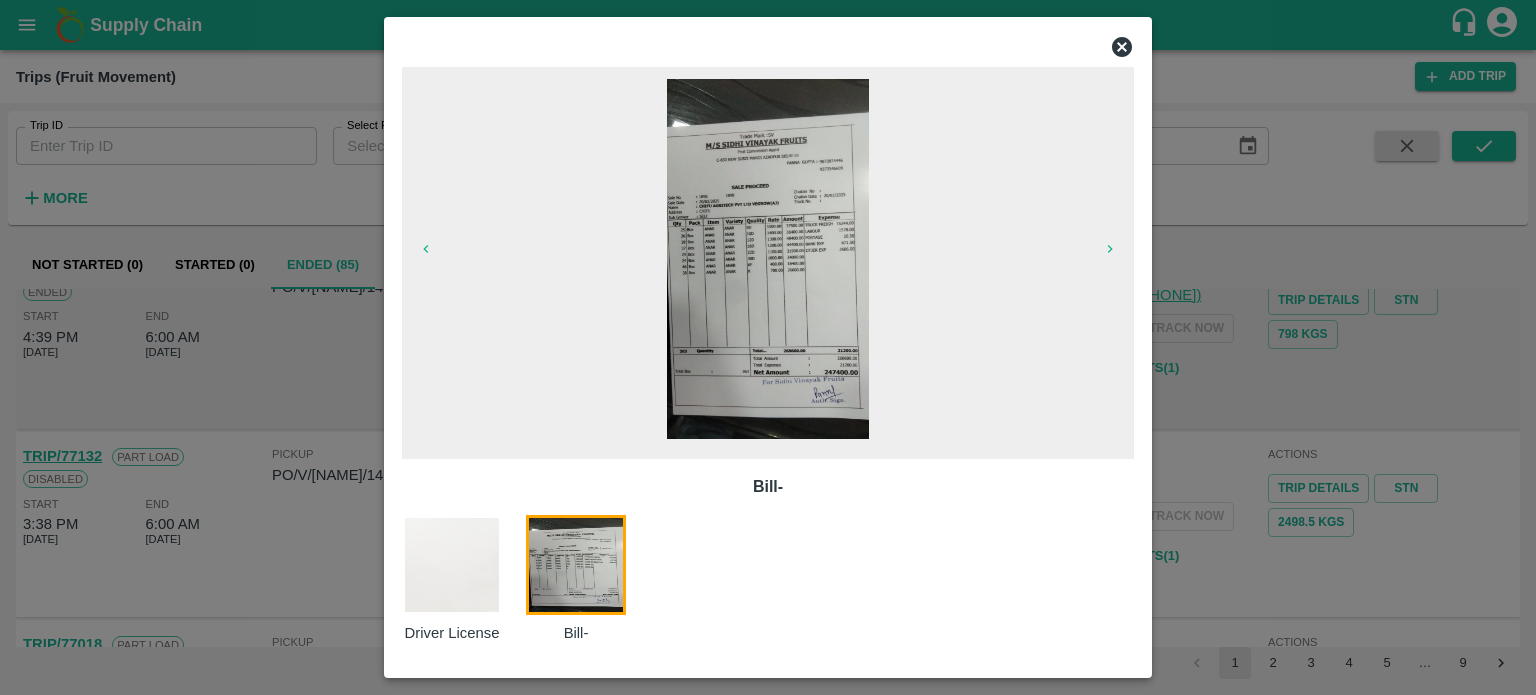 click at bounding box center (768, 347) 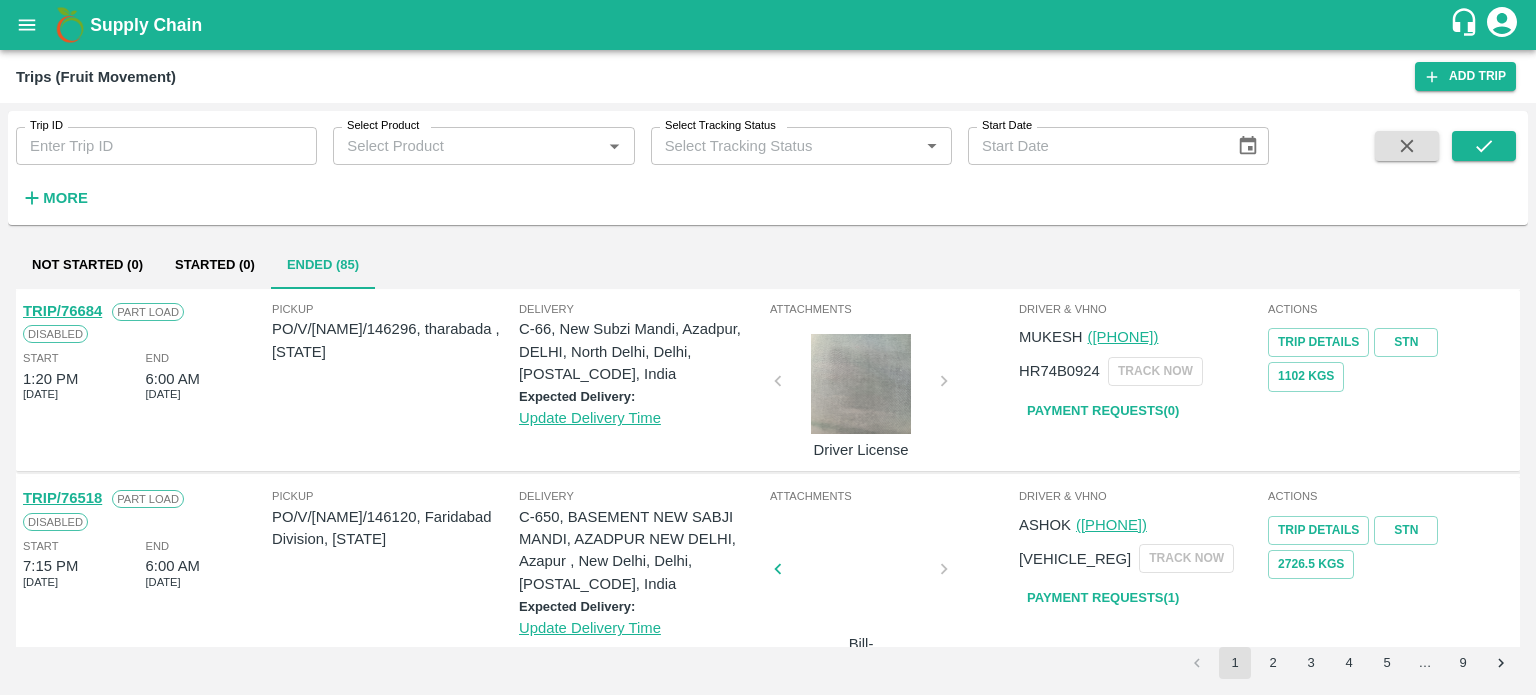 scroll, scrollTop: 1653, scrollLeft: 0, axis: vertical 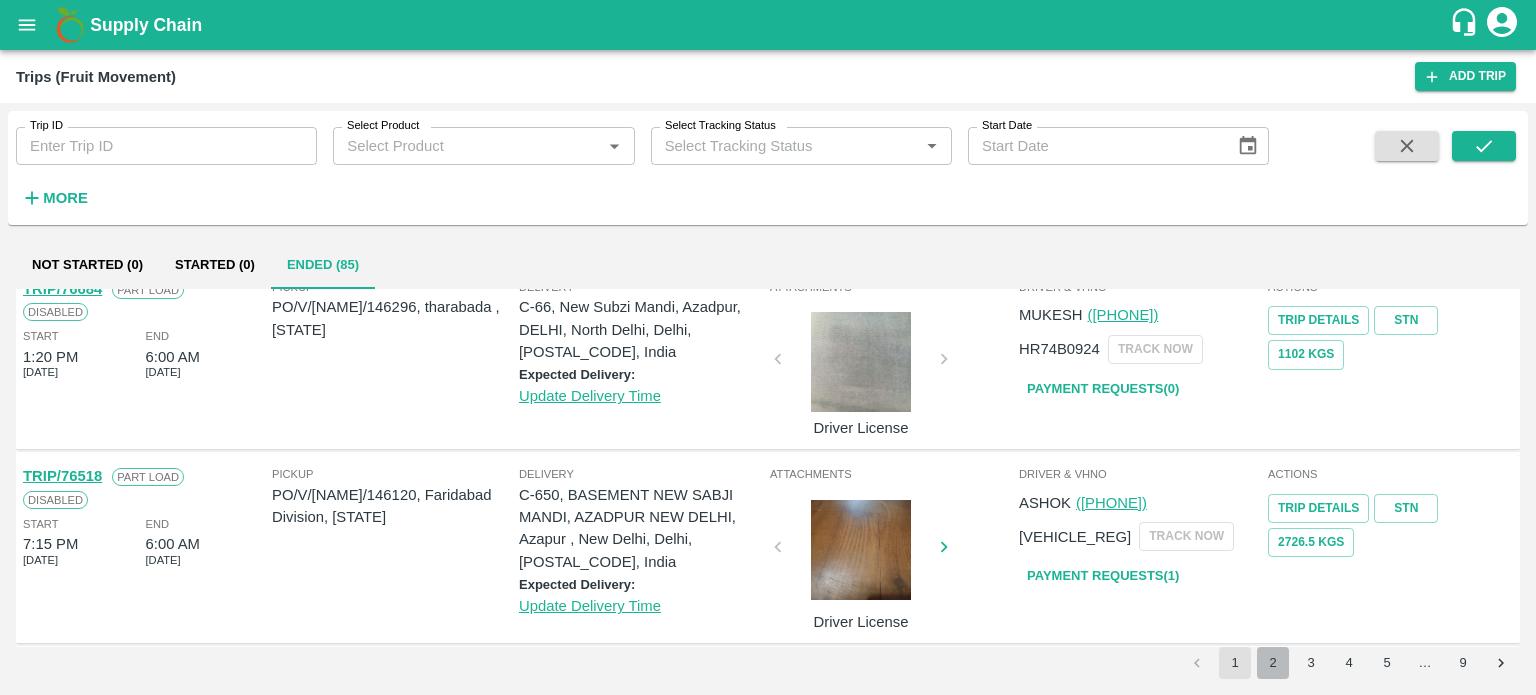 click on "2" at bounding box center (1273, 663) 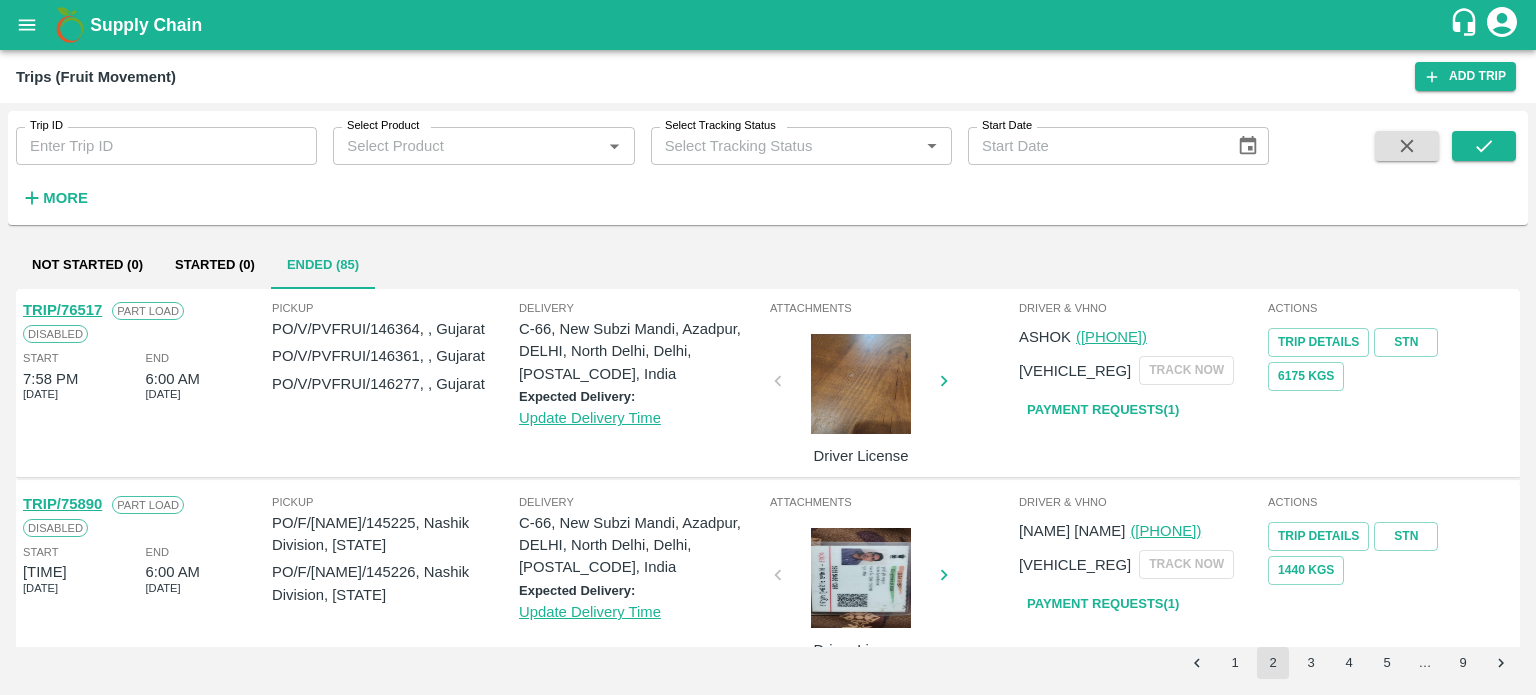 click at bounding box center (861, 578) 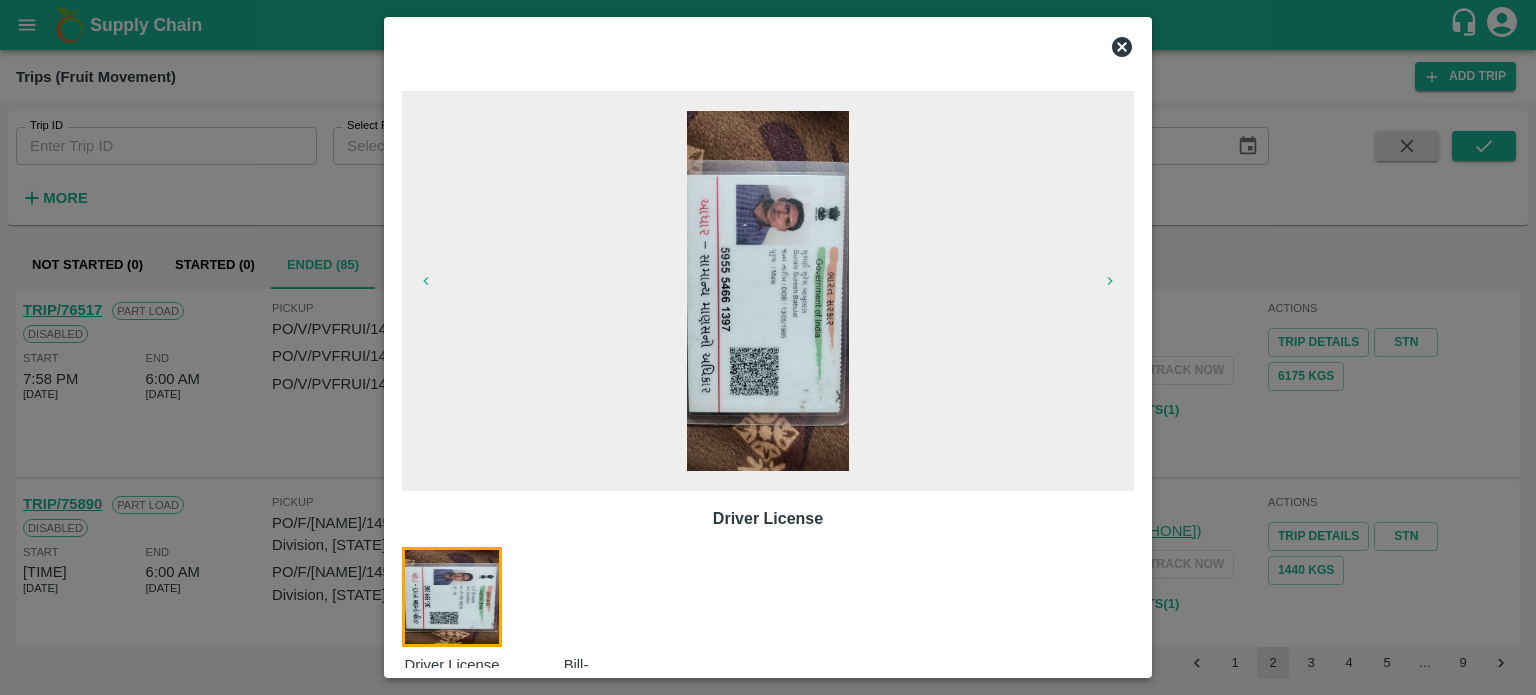 click at bounding box center [588, 611] 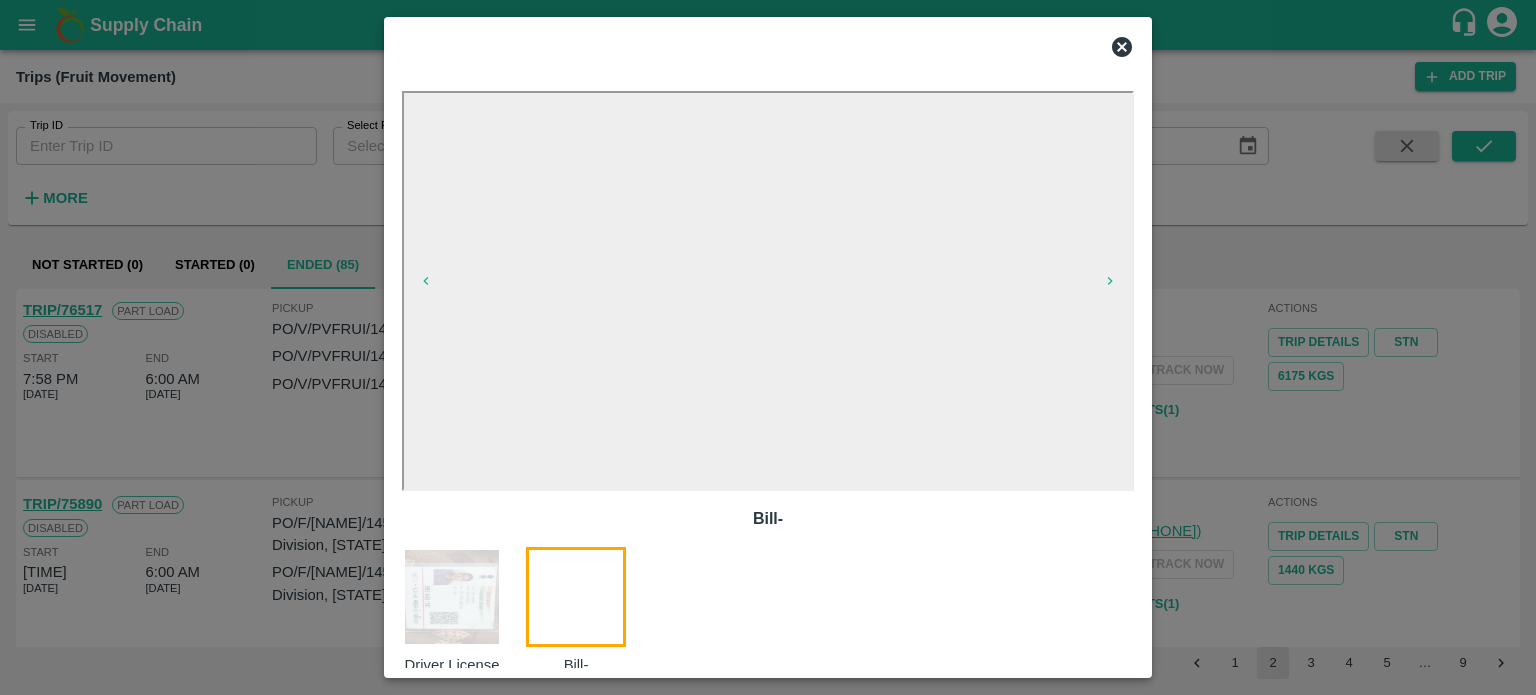 scroll, scrollTop: 32, scrollLeft: 0, axis: vertical 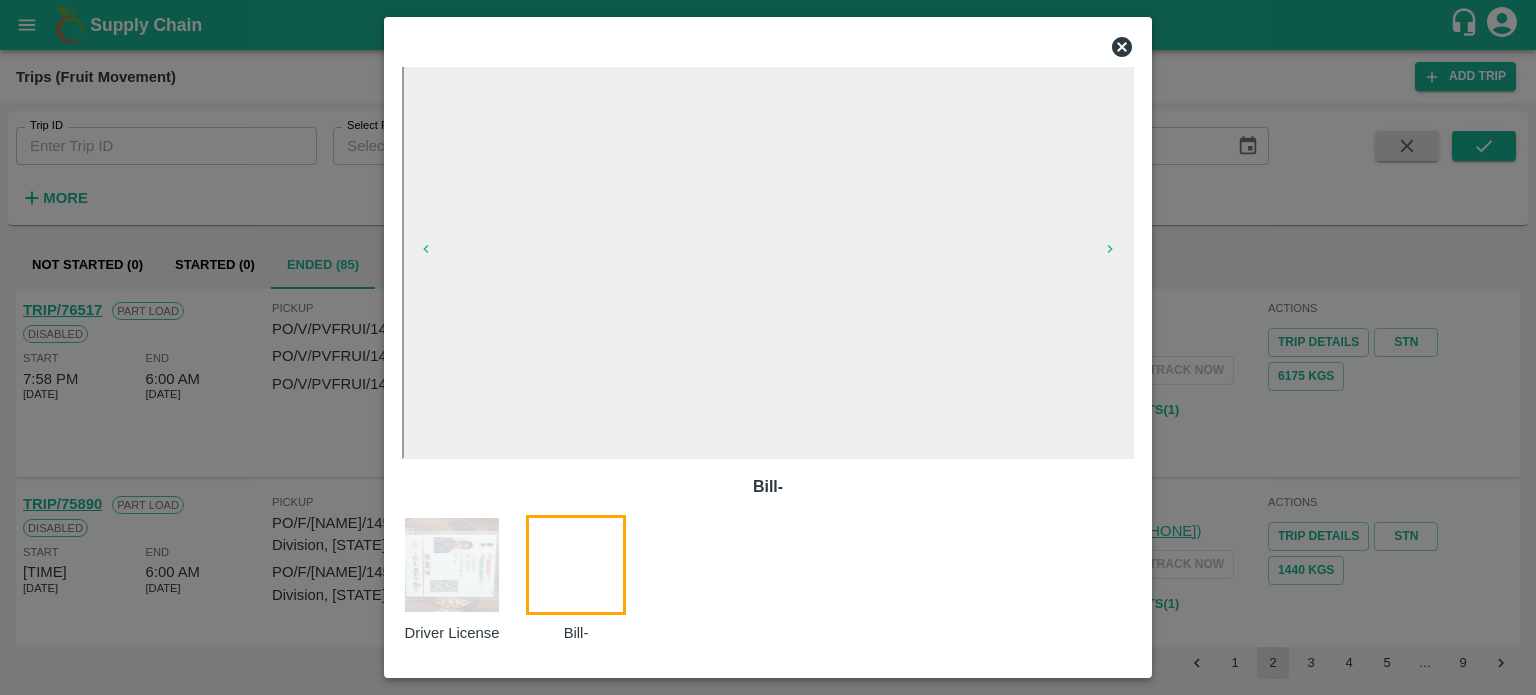 click on "Driver License Bill-" at bounding box center (768, 579) 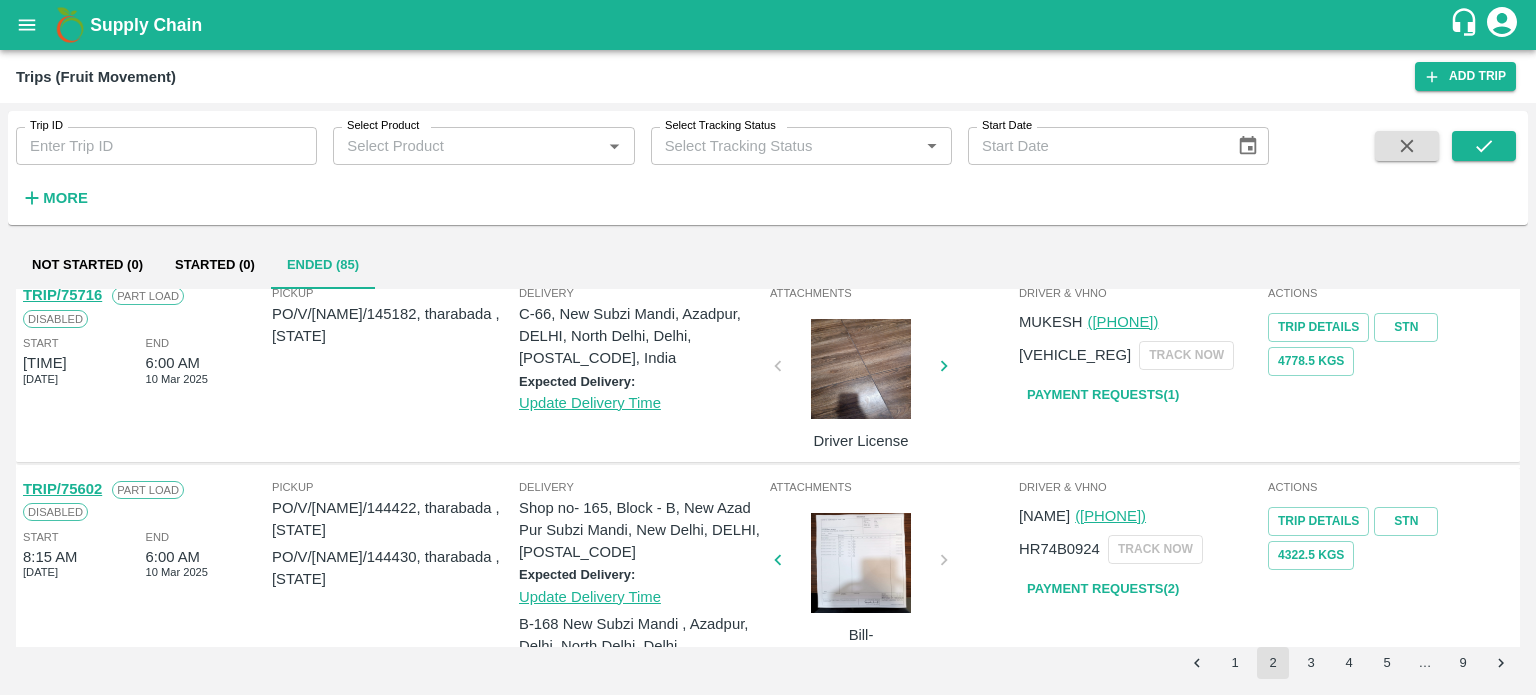 scroll, scrollTop: 1175, scrollLeft: 0, axis: vertical 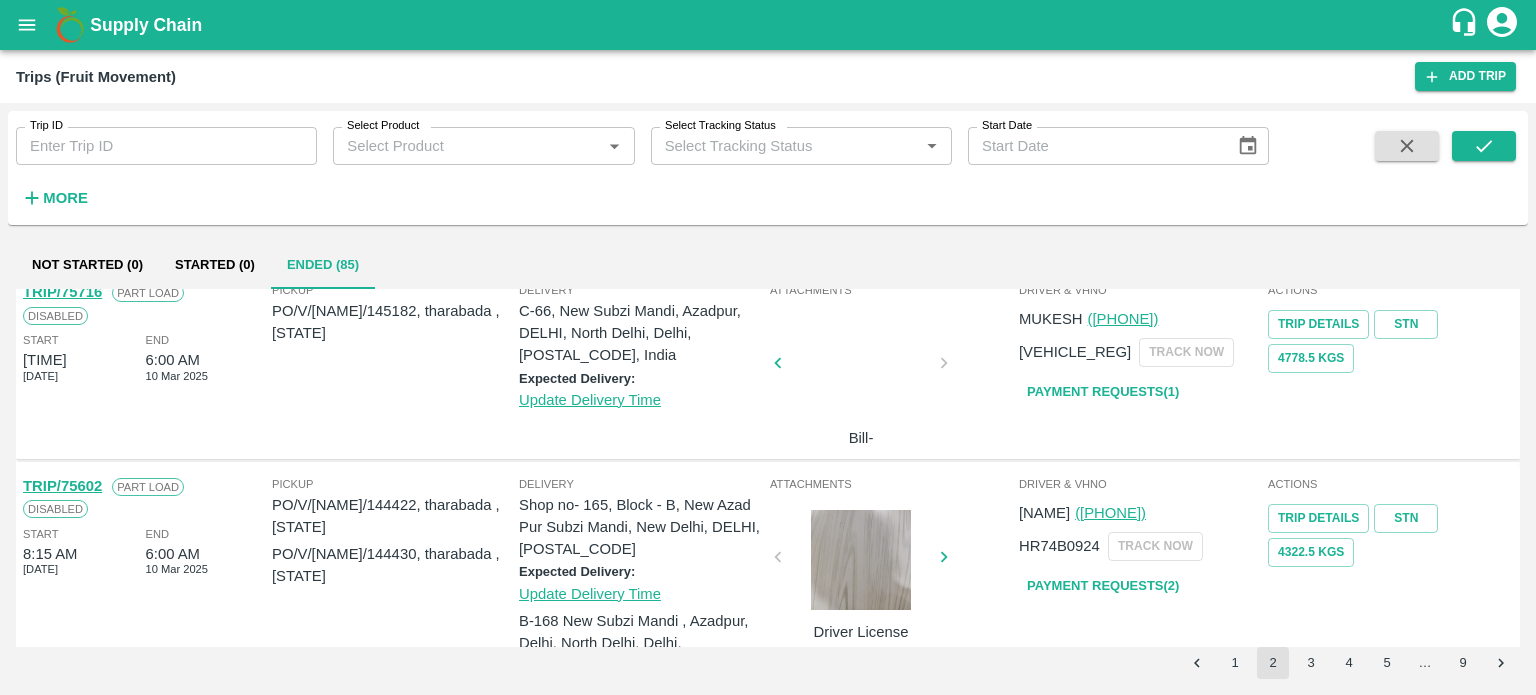 click at bounding box center [861, 560] 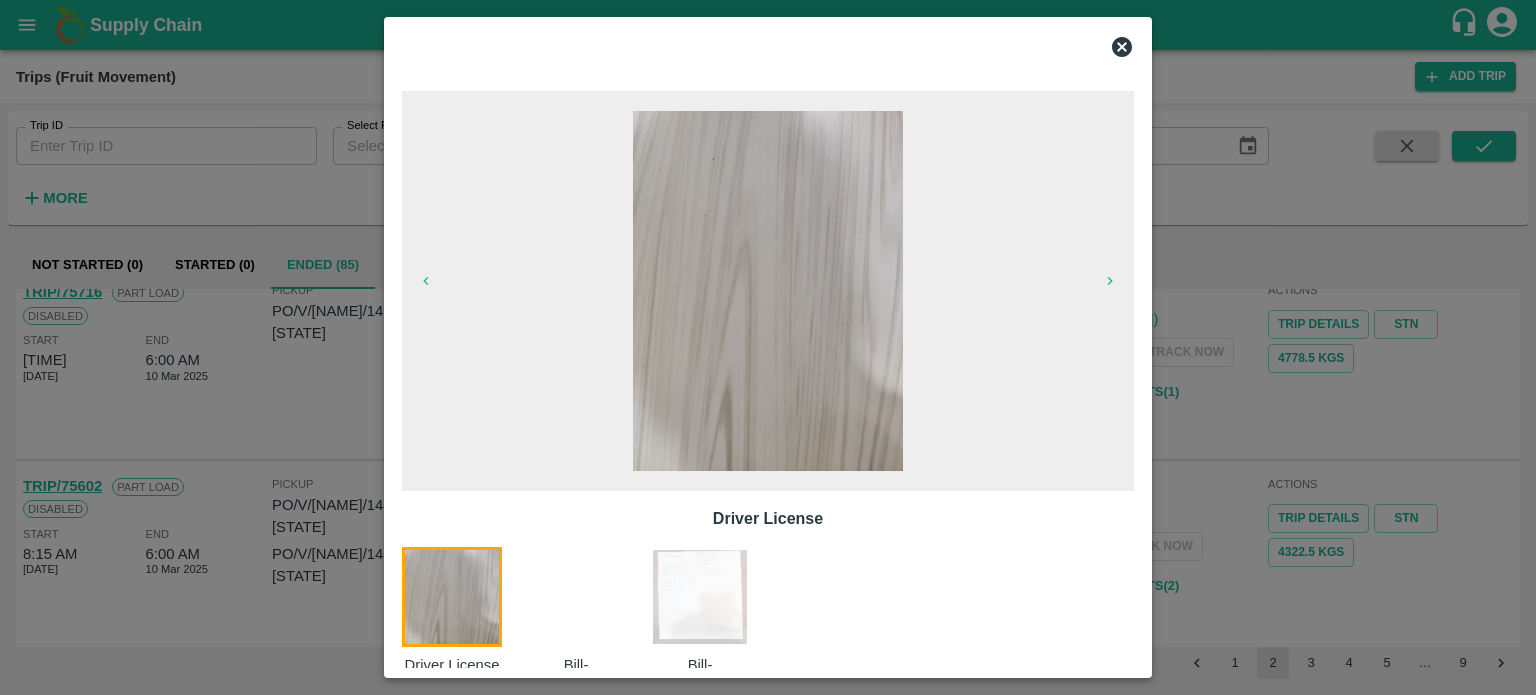 click at bounding box center (700, 597) 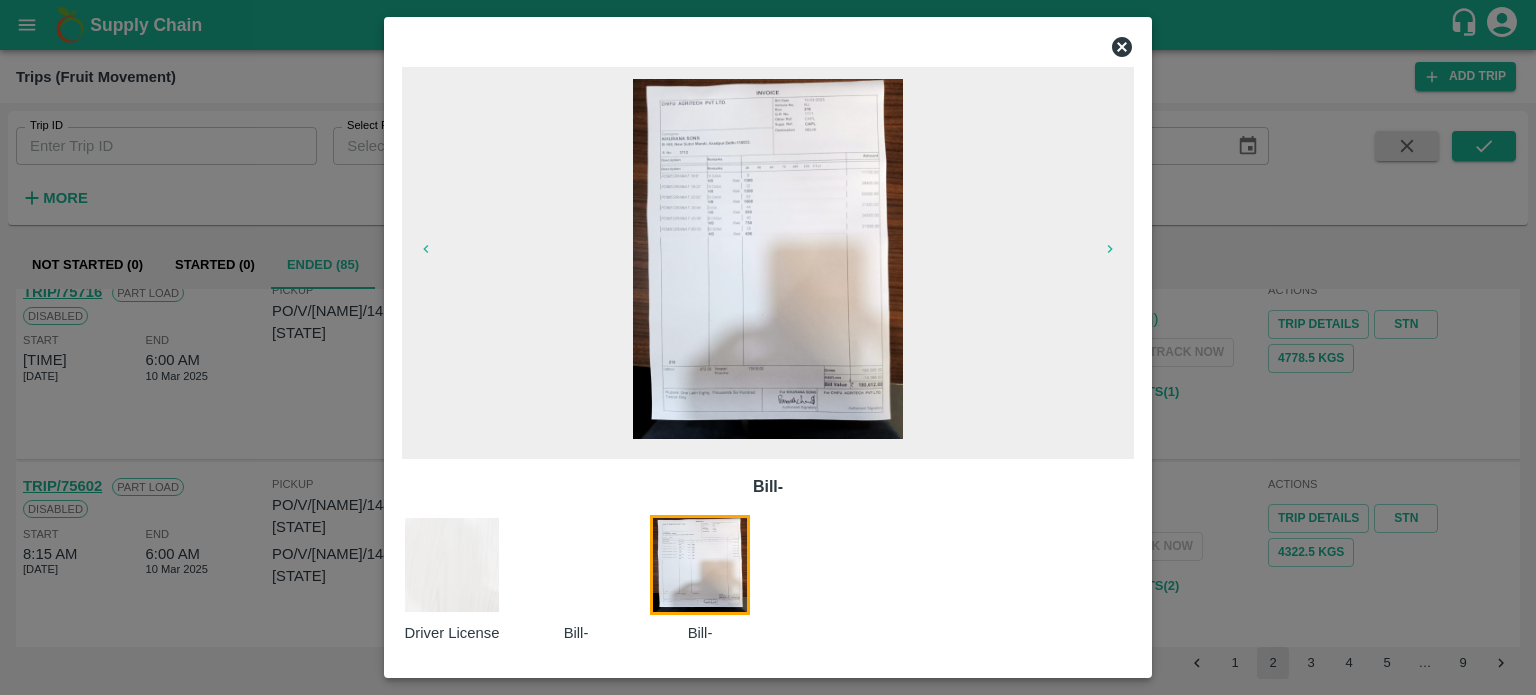 click at bounding box center (588, 579) 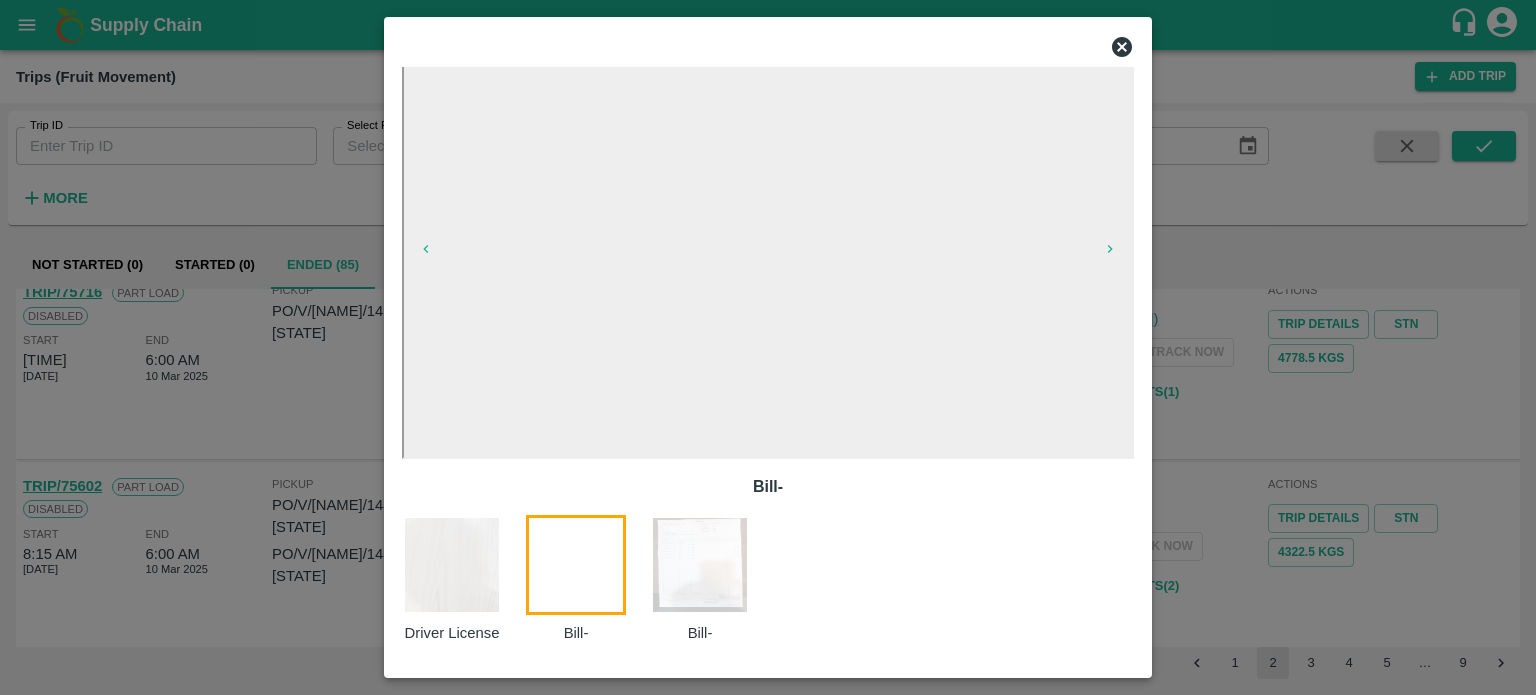 click at bounding box center [768, 347] 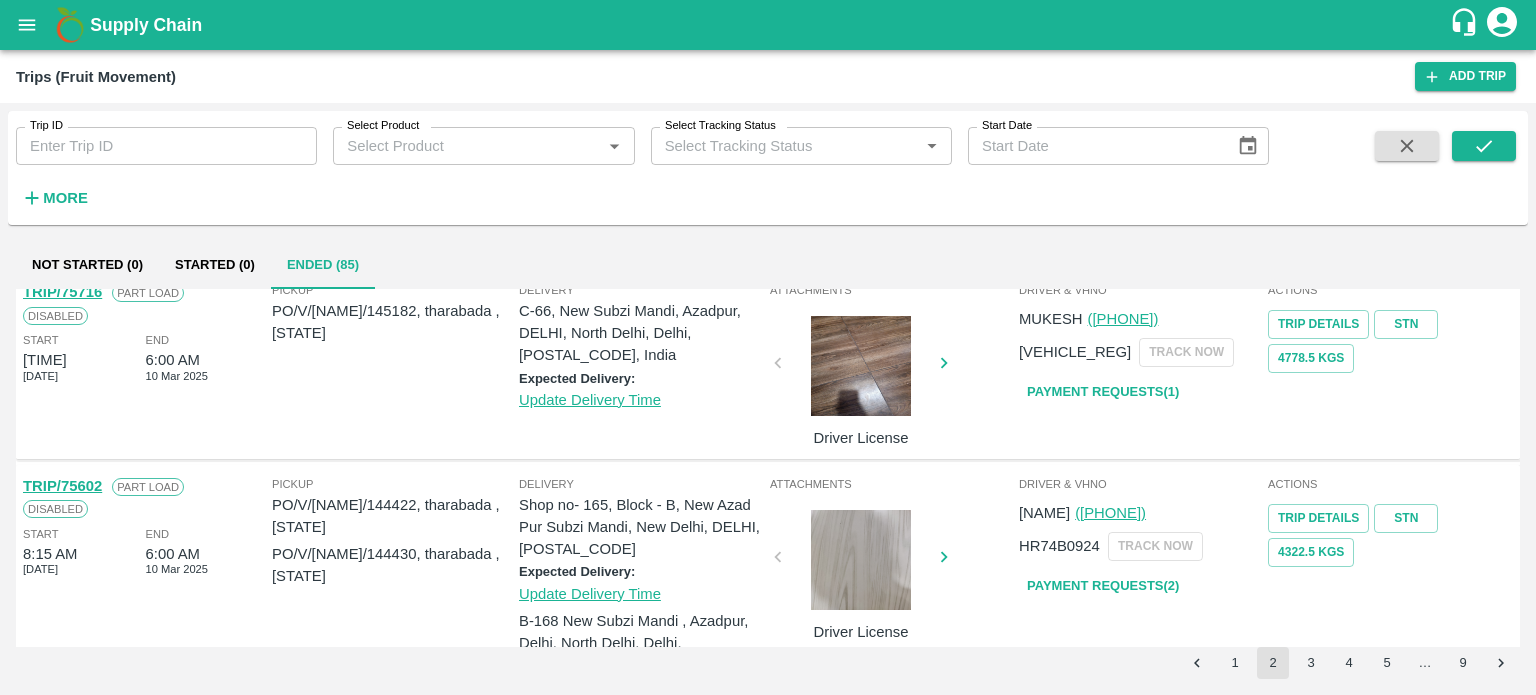 scroll, scrollTop: 1627, scrollLeft: 0, axis: vertical 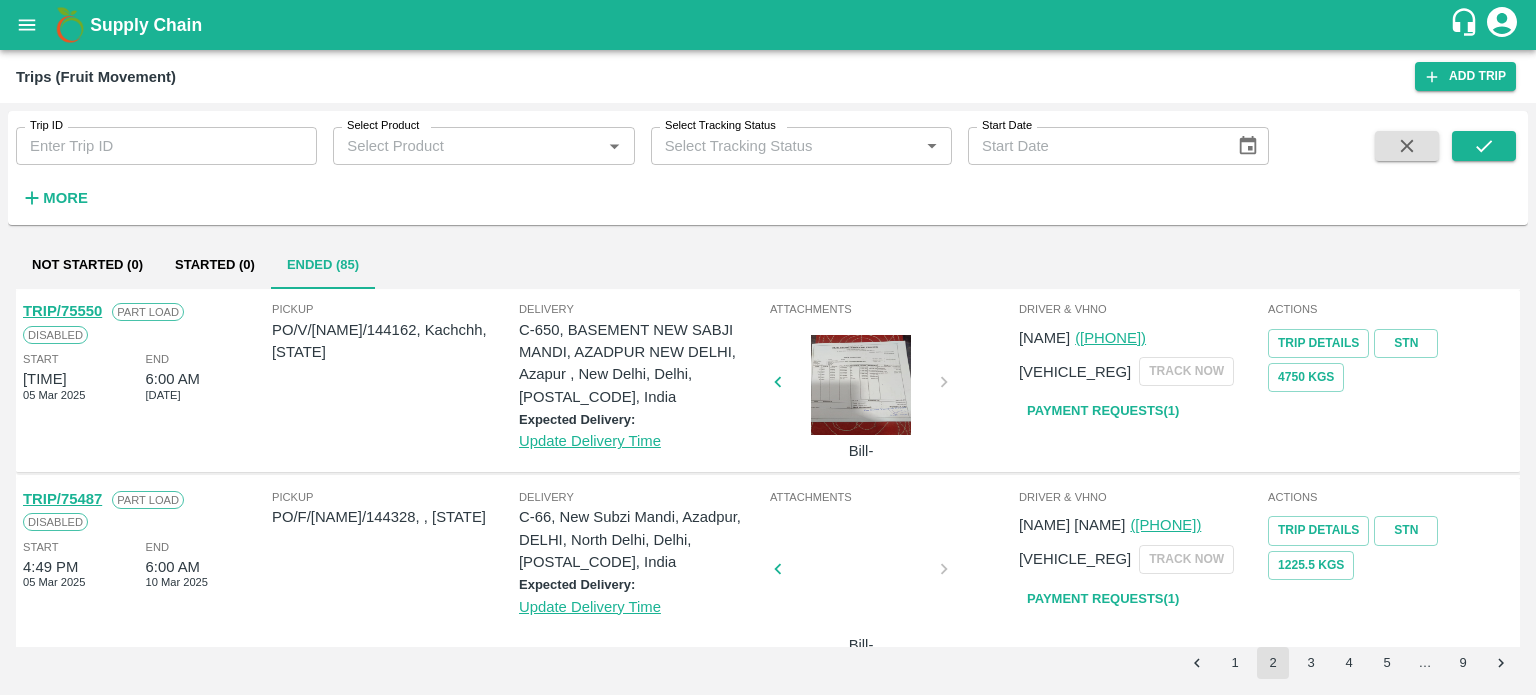 click on "3" at bounding box center (1311, 663) 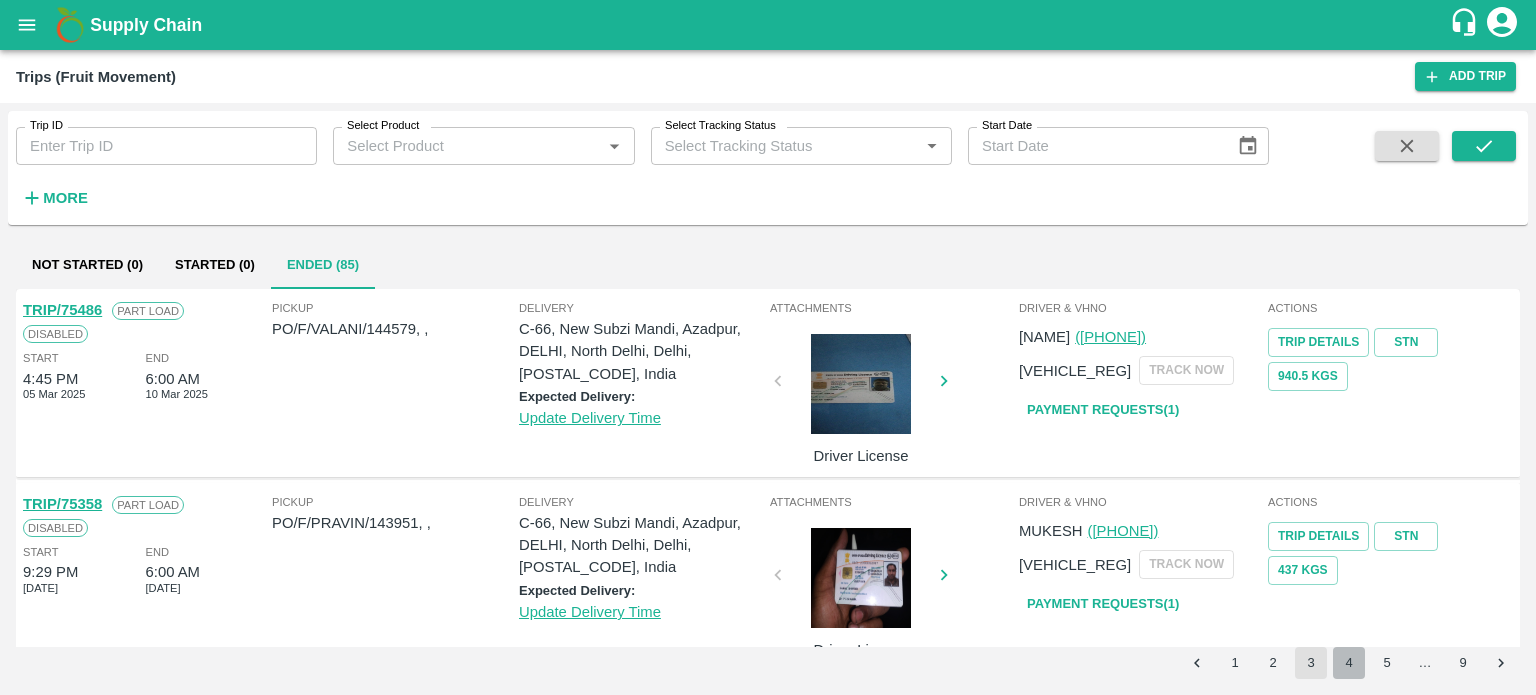 click on "4" at bounding box center (1349, 663) 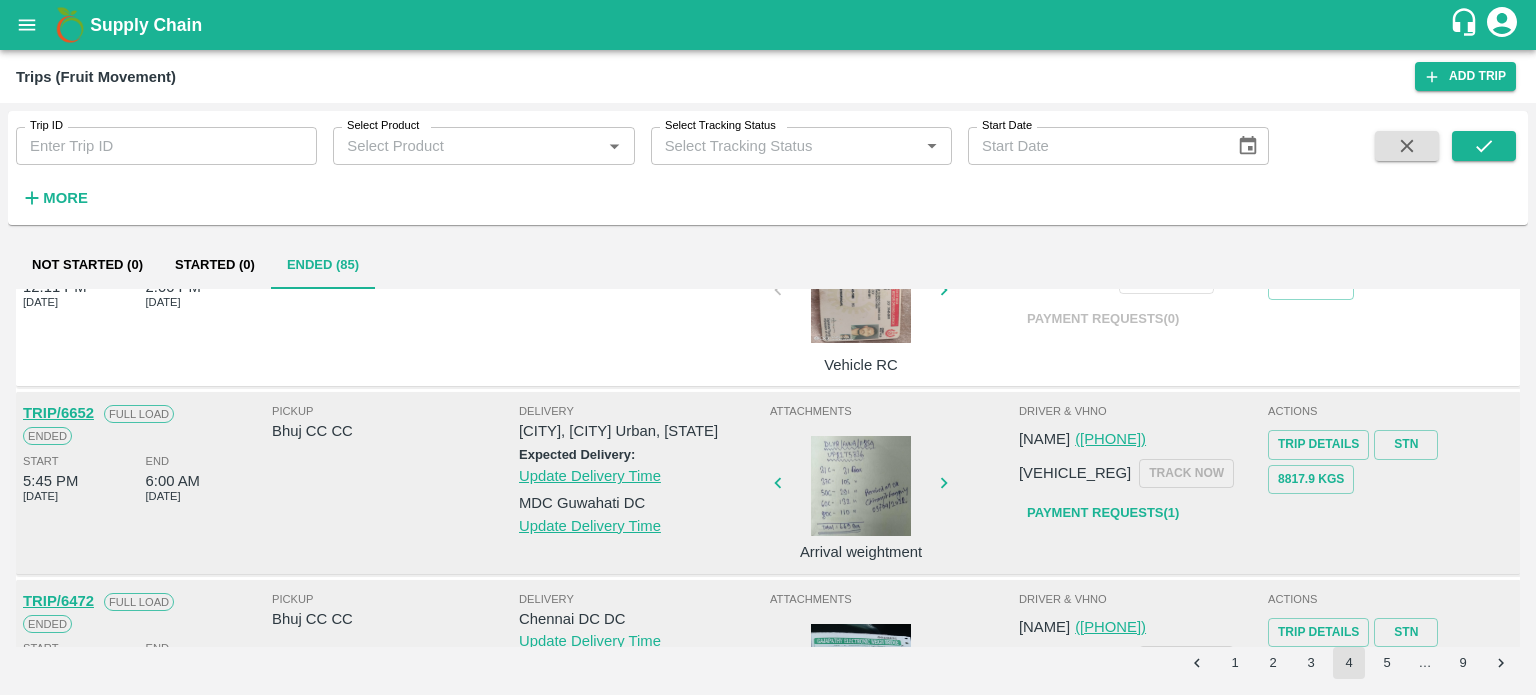 scroll, scrollTop: 2093, scrollLeft: 0, axis: vertical 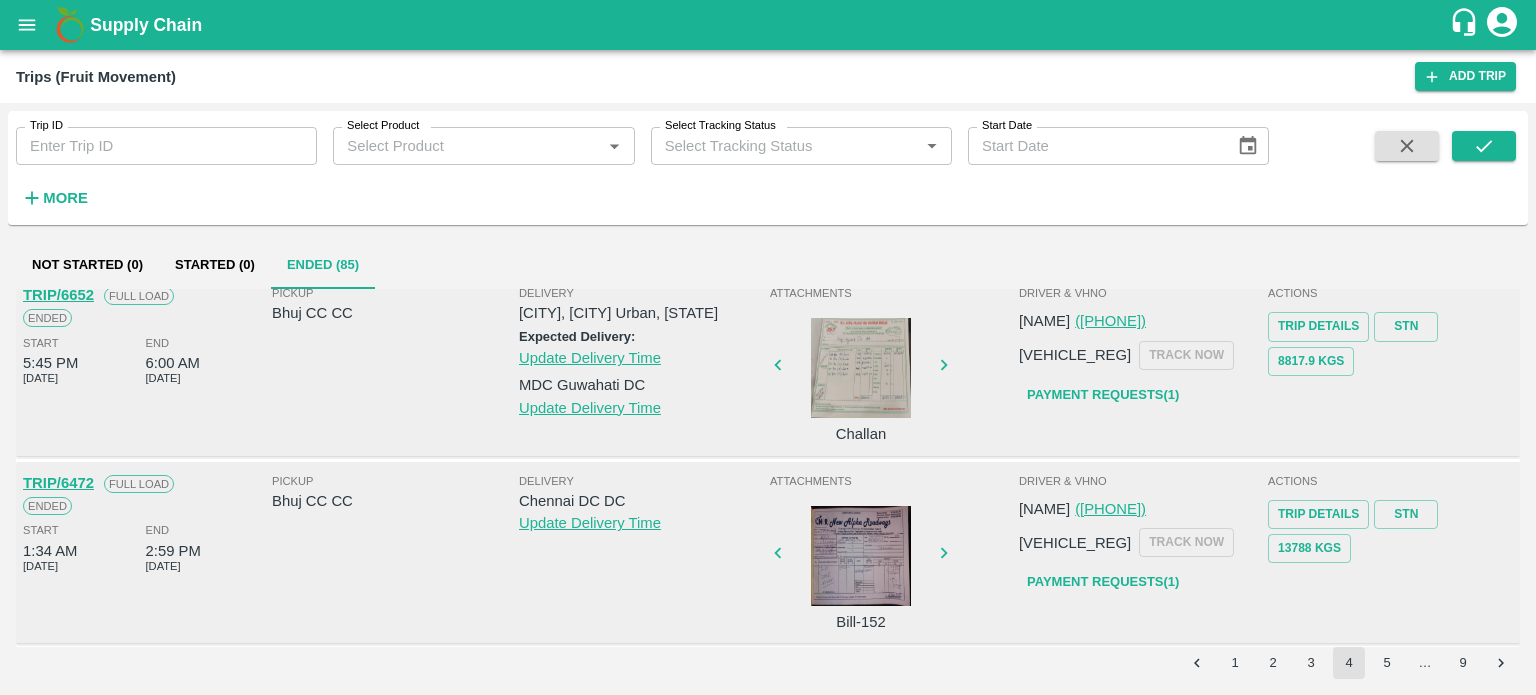 click at bounding box center [861, 556] 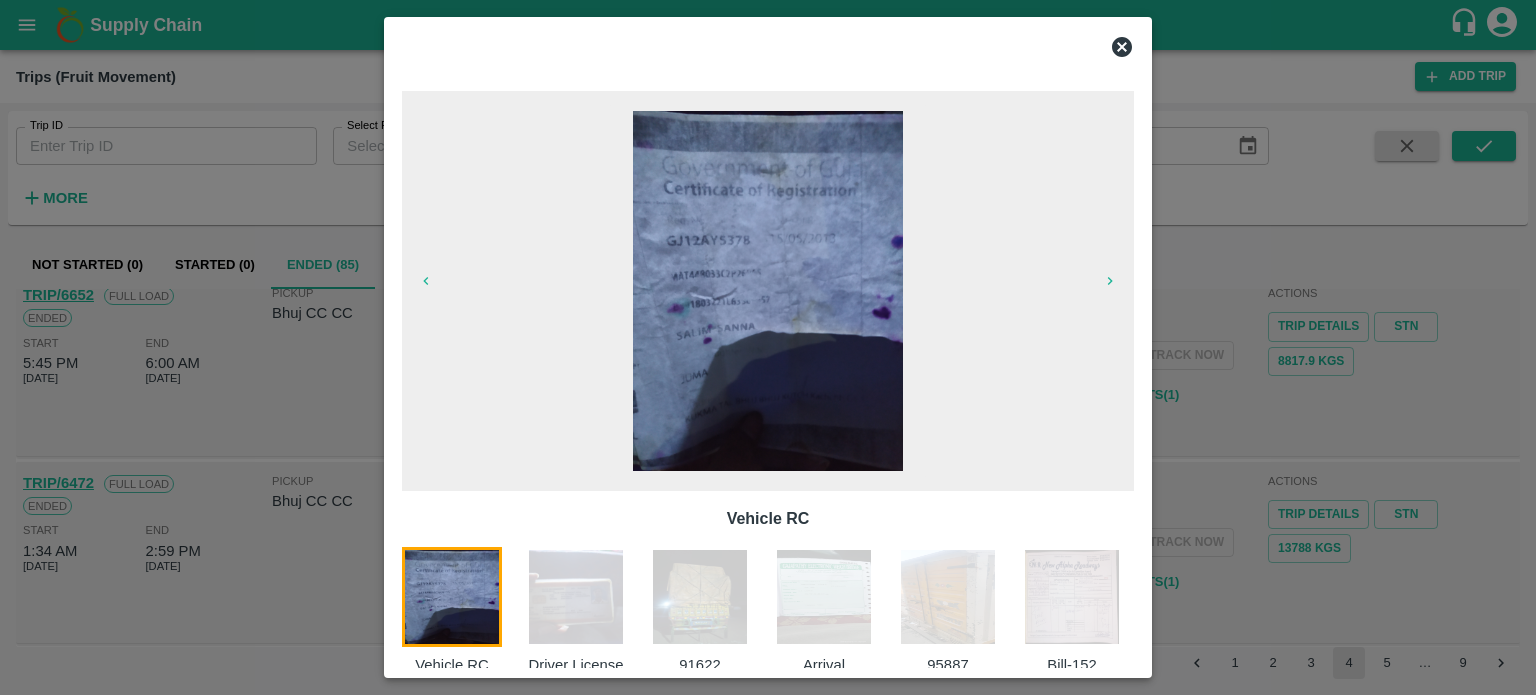 click at bounding box center [1072, 597] 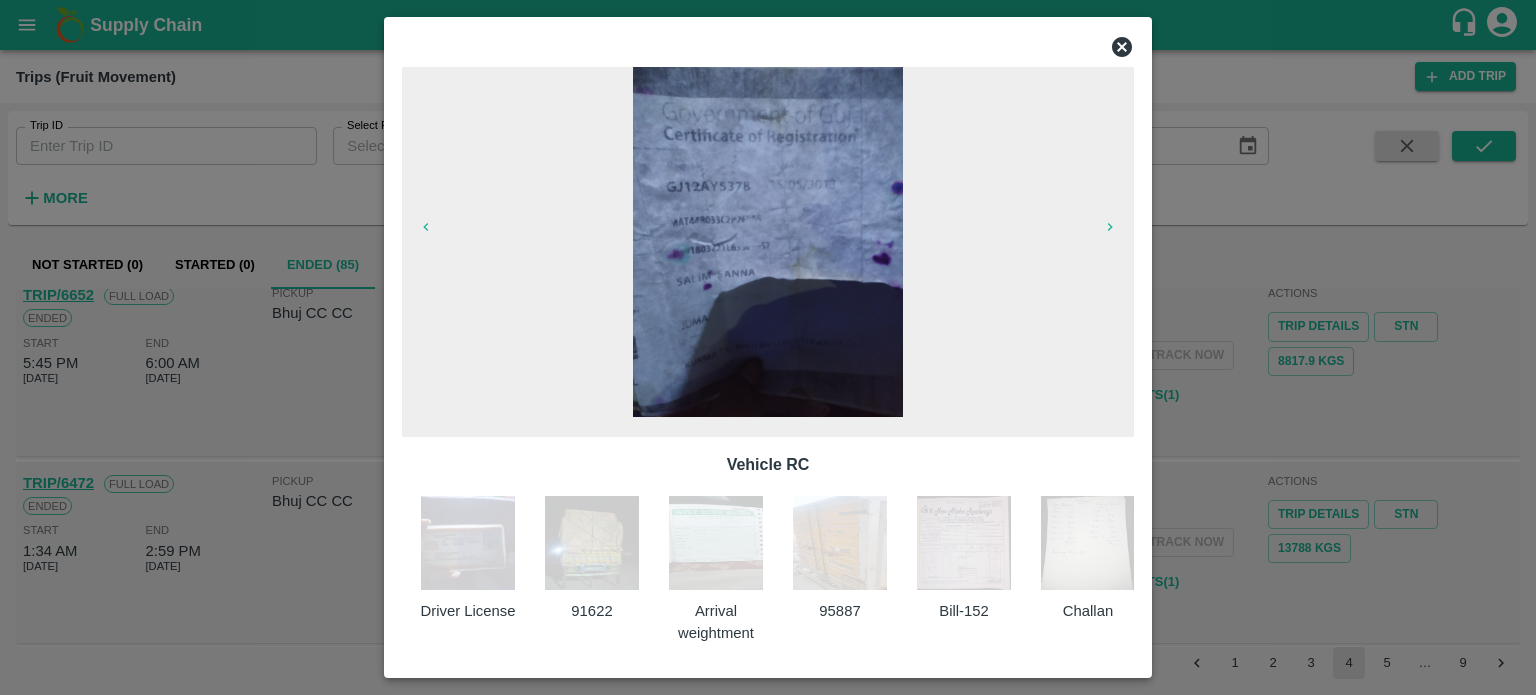 scroll, scrollTop: 2087, scrollLeft: 0, axis: vertical 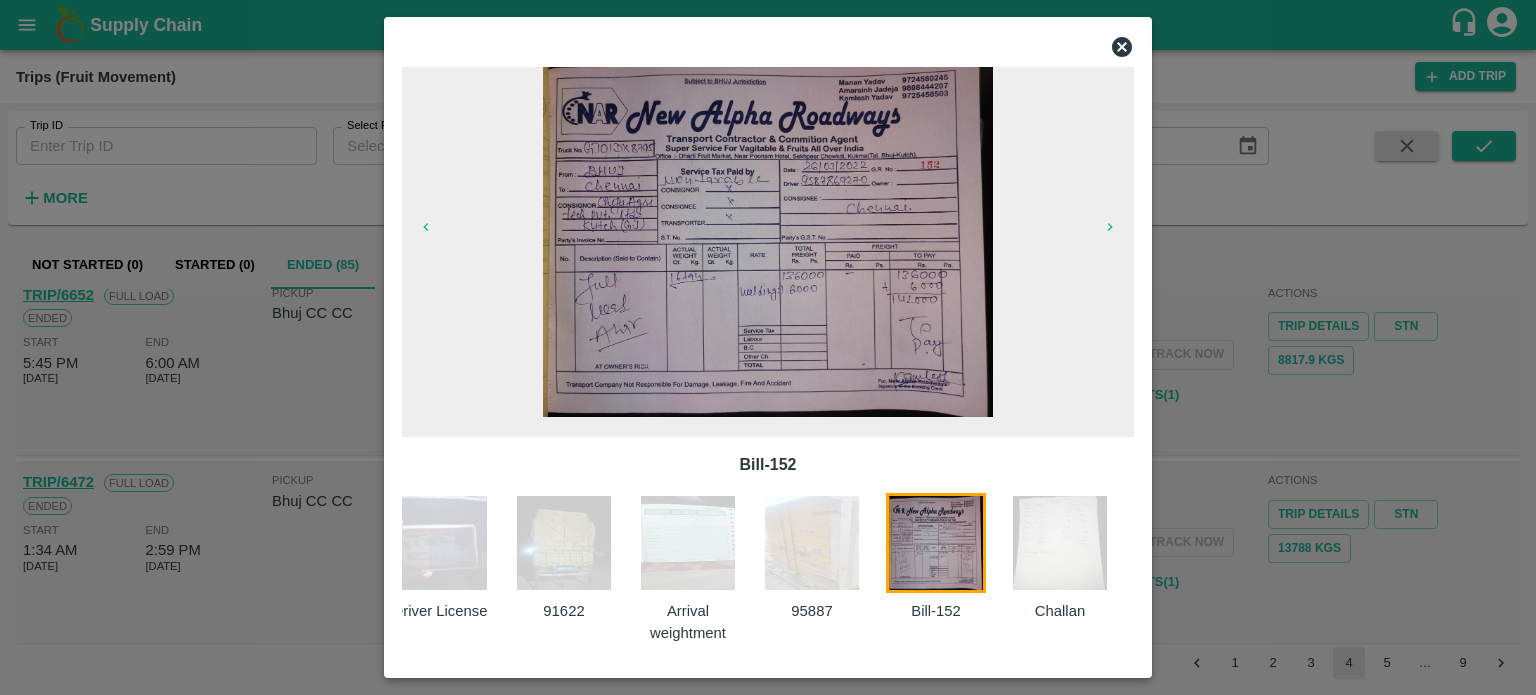 click at bounding box center (768, 237) 